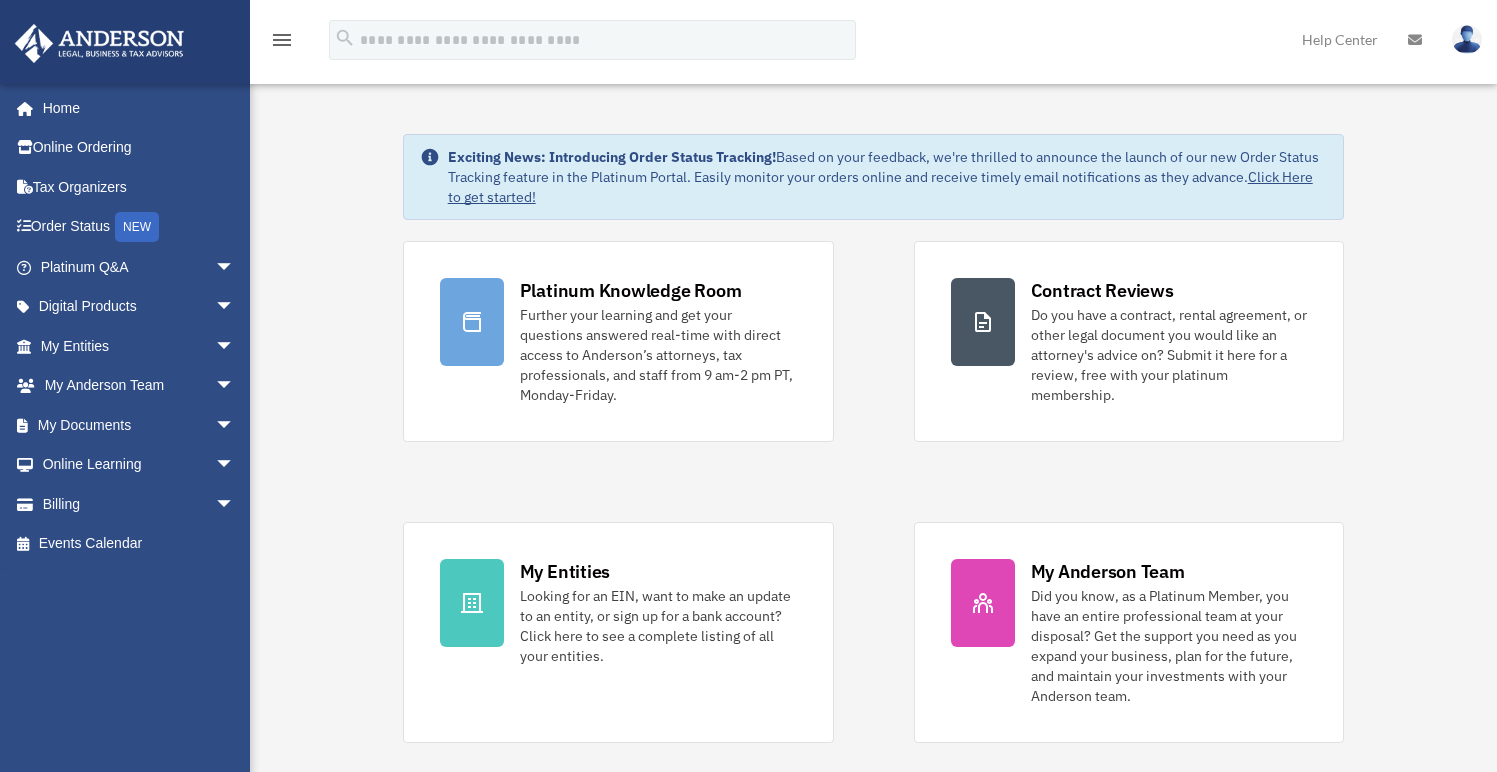 scroll, scrollTop: 0, scrollLeft: 0, axis: both 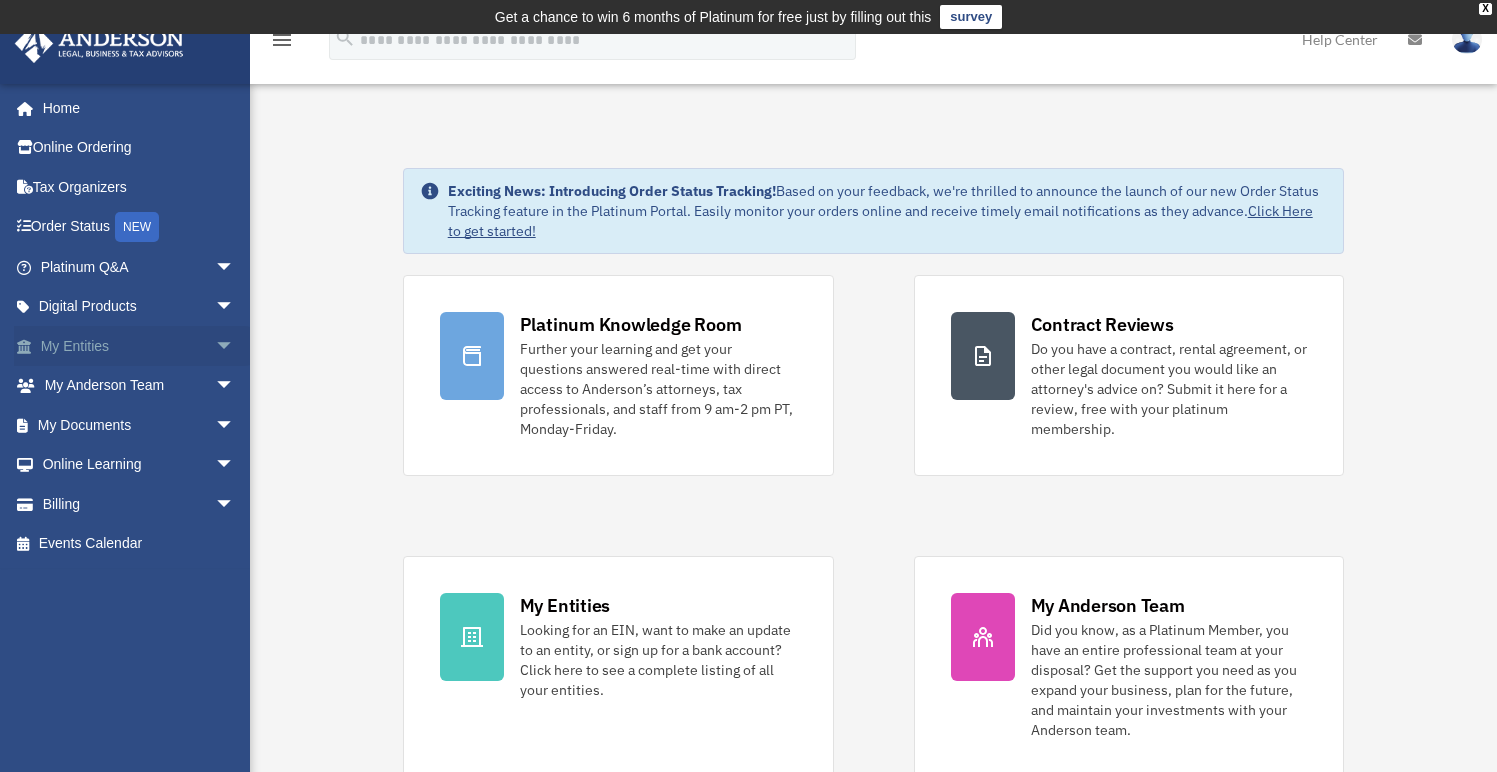 click on "arrow_drop_down" at bounding box center [235, 346] 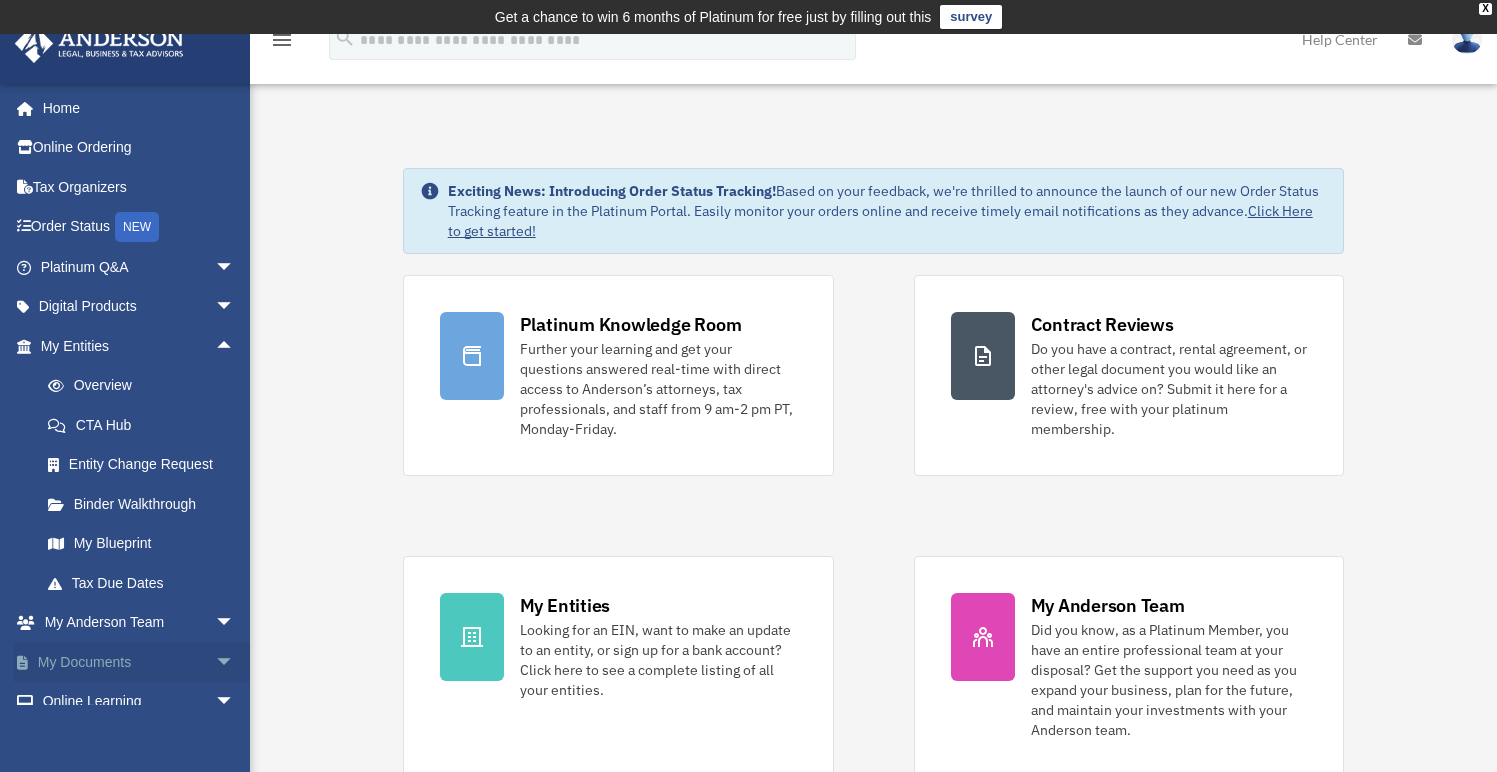 click on "arrow_drop_down" at bounding box center (235, 662) 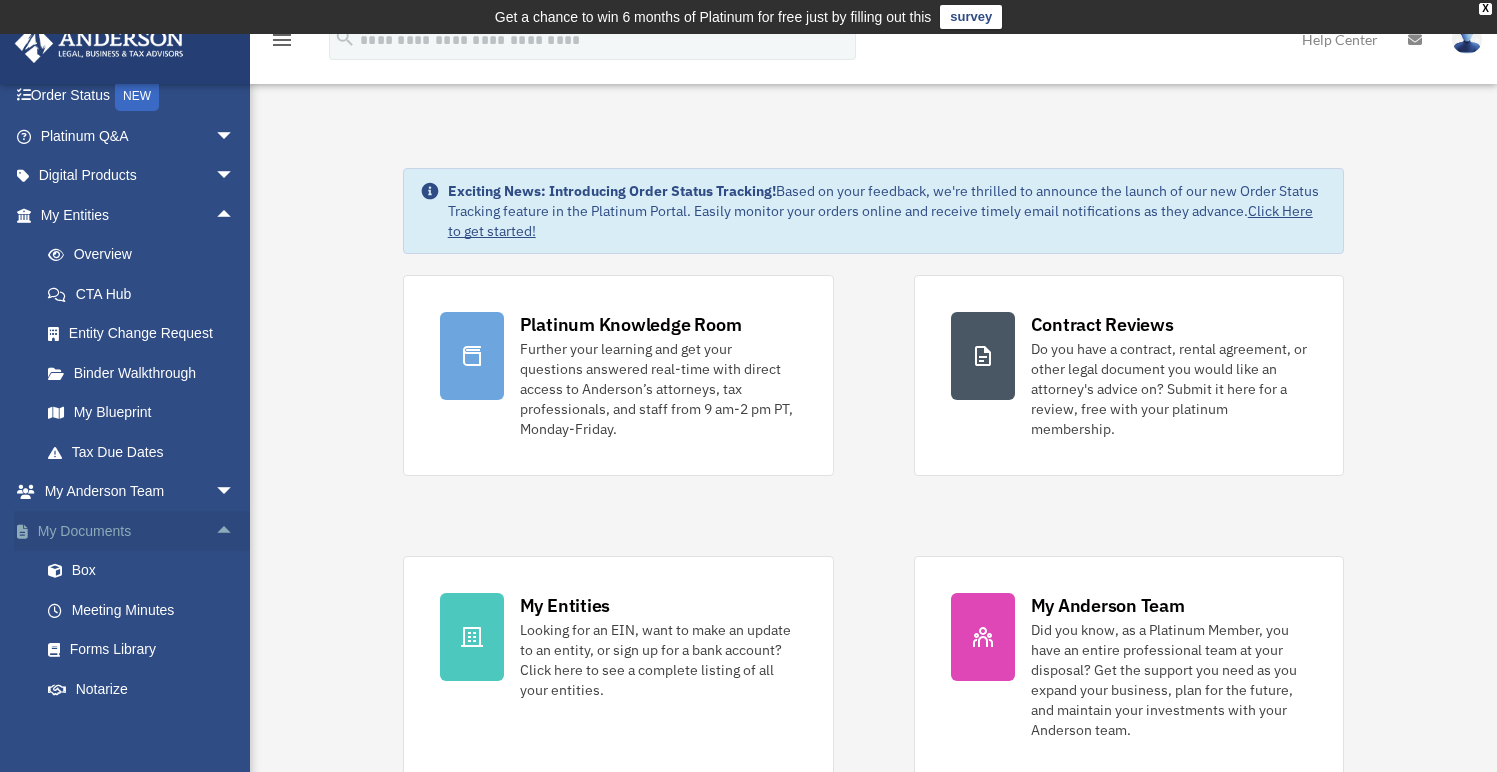 scroll, scrollTop: 154, scrollLeft: 0, axis: vertical 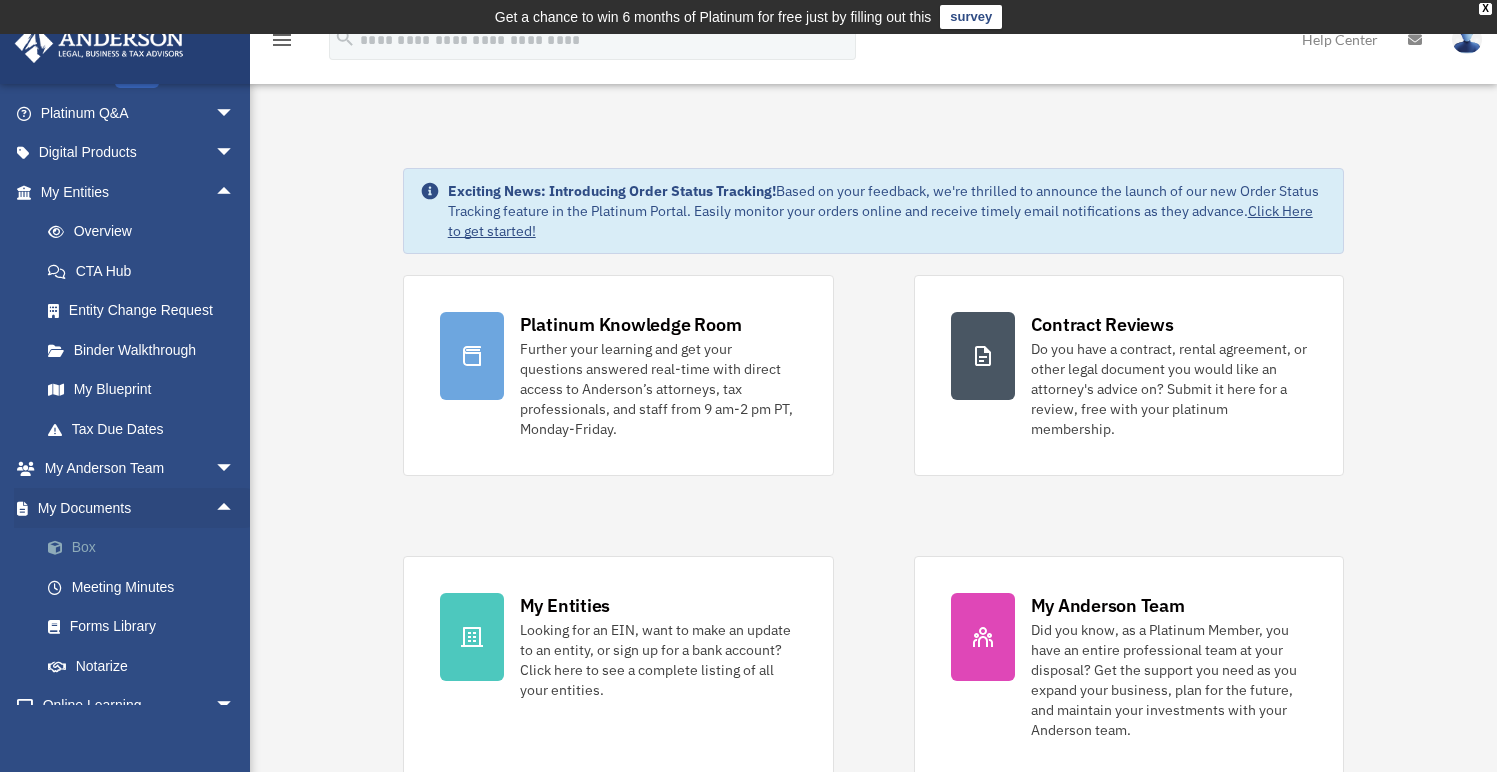 click on "Box" at bounding box center [146, 548] 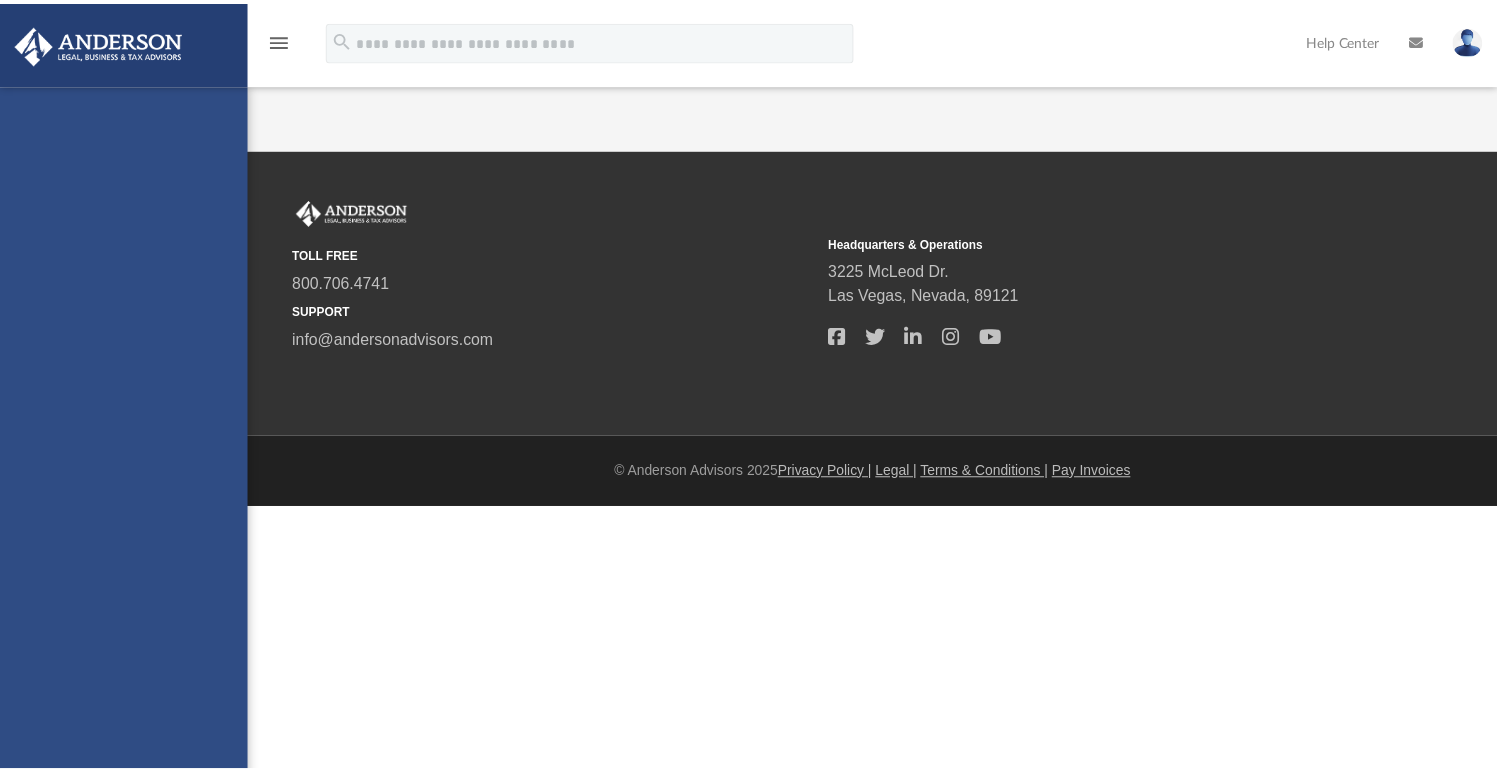 scroll, scrollTop: 0, scrollLeft: 0, axis: both 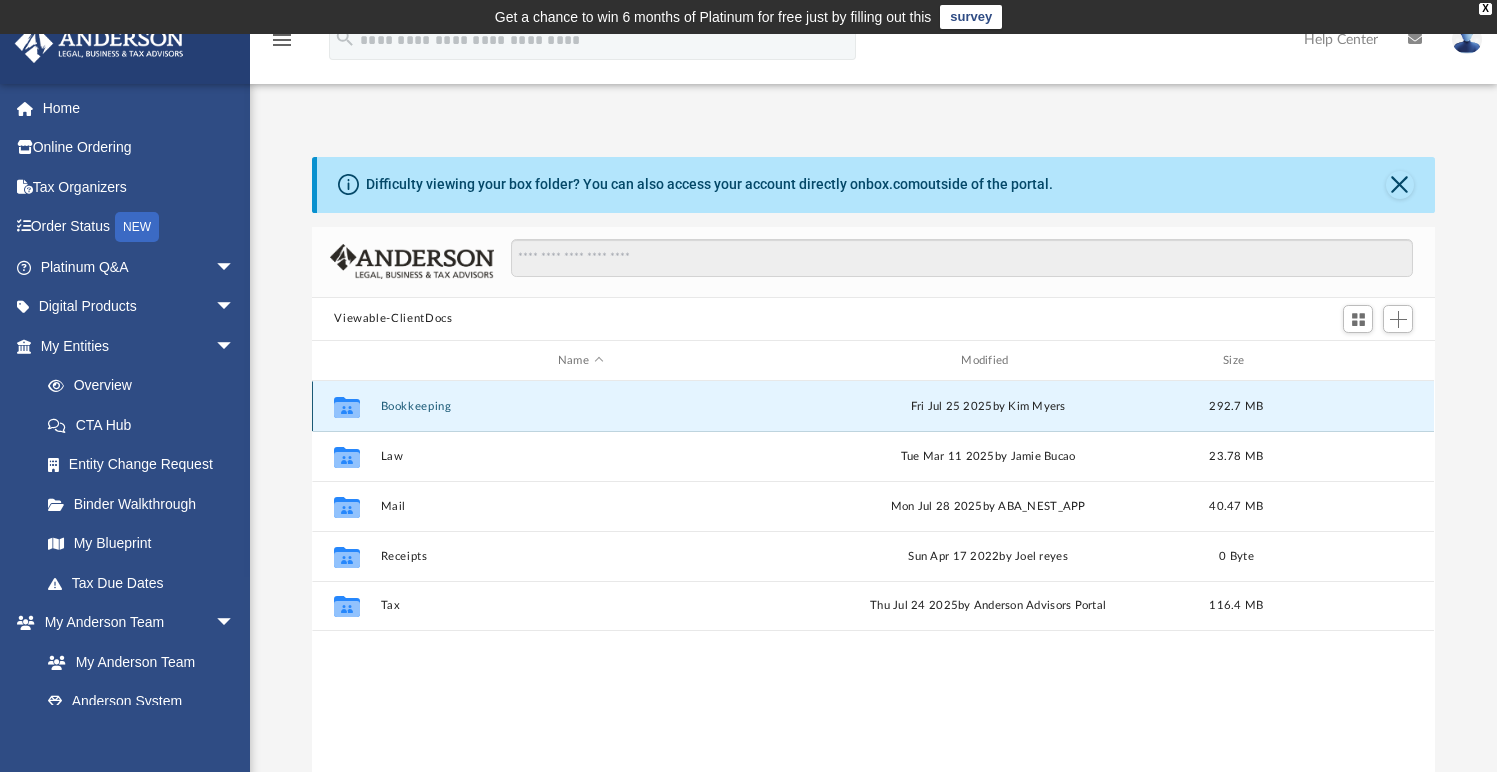 click on "Bookkeeping" at bounding box center [580, 406] 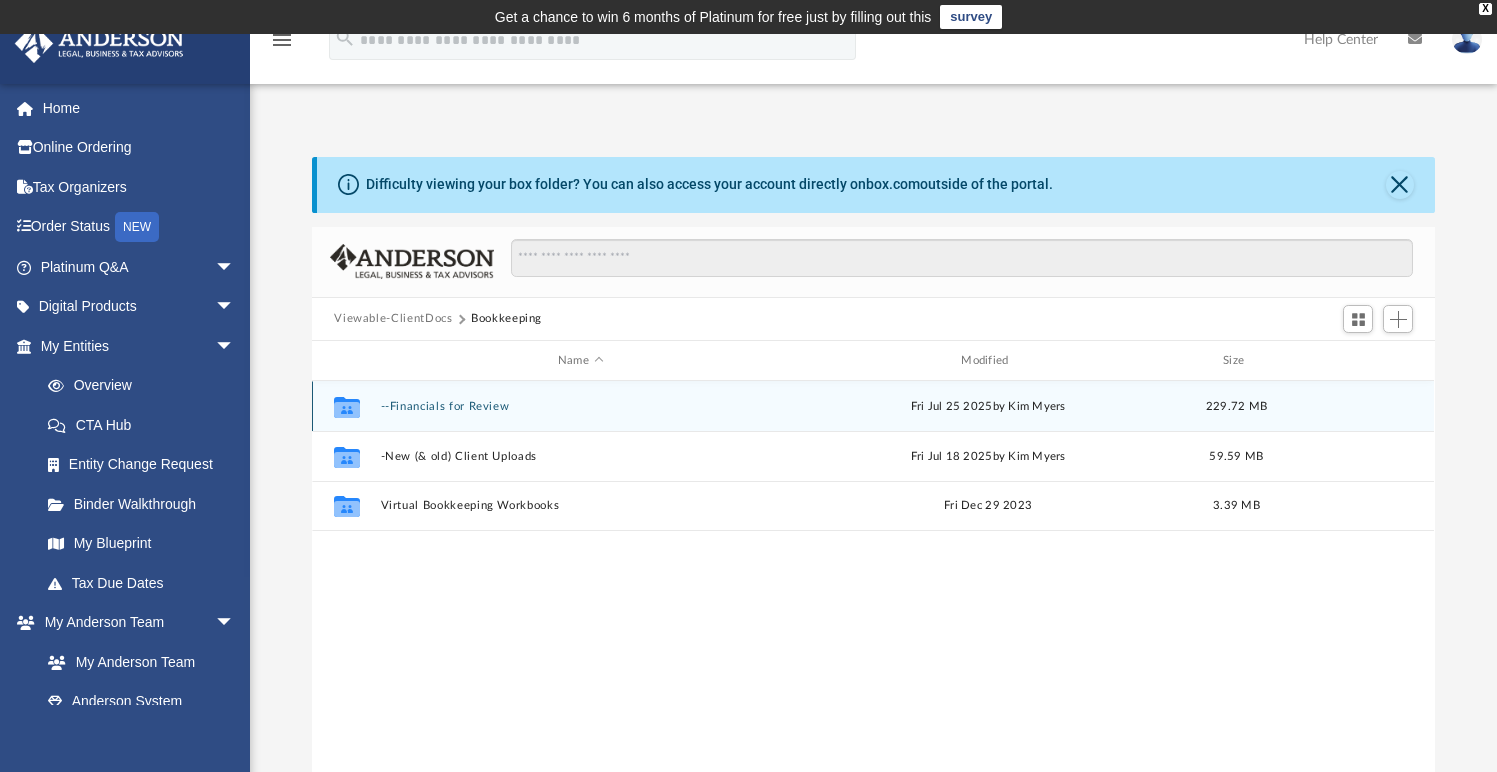 click on "--Financials for Review" at bounding box center (580, 406) 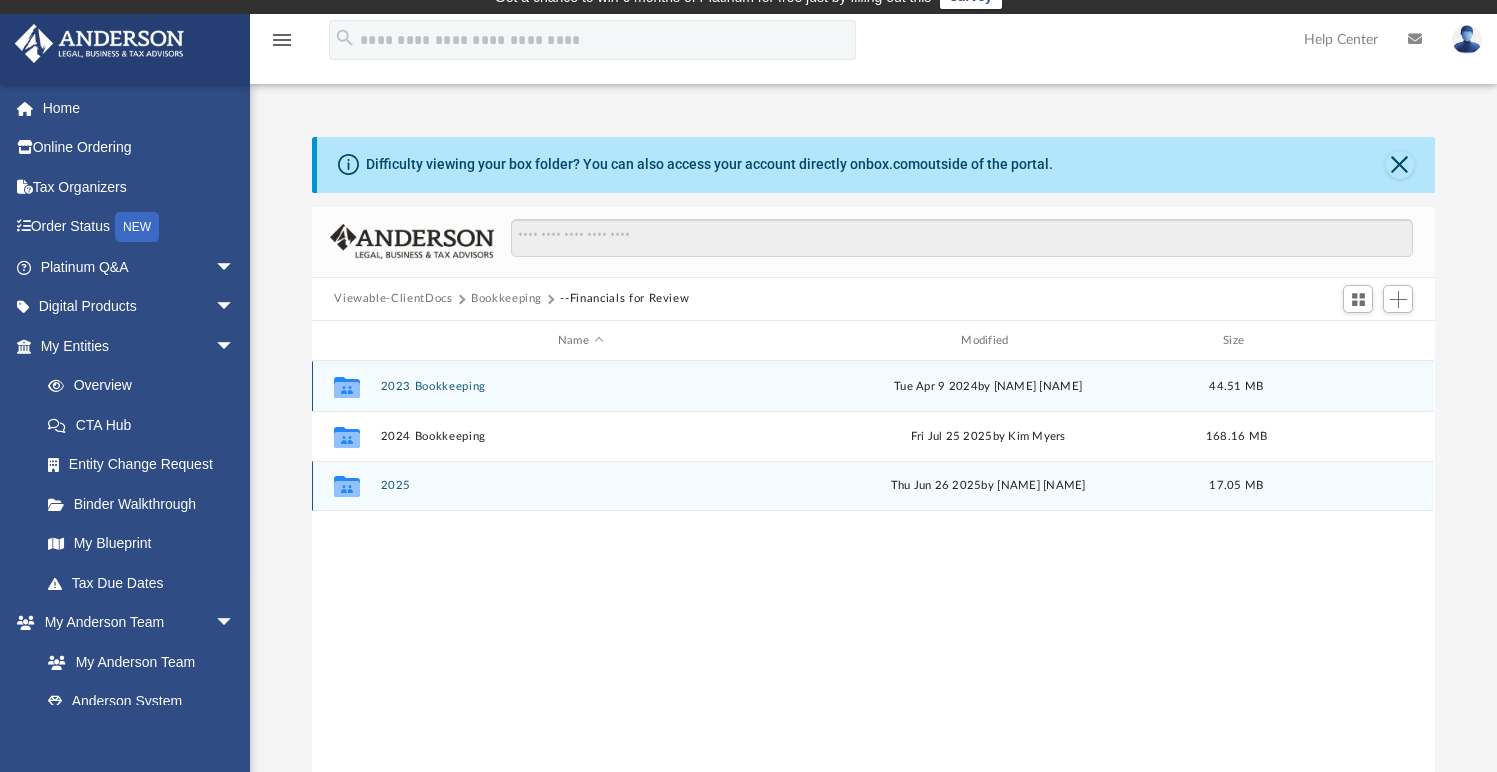scroll, scrollTop: 25, scrollLeft: 0, axis: vertical 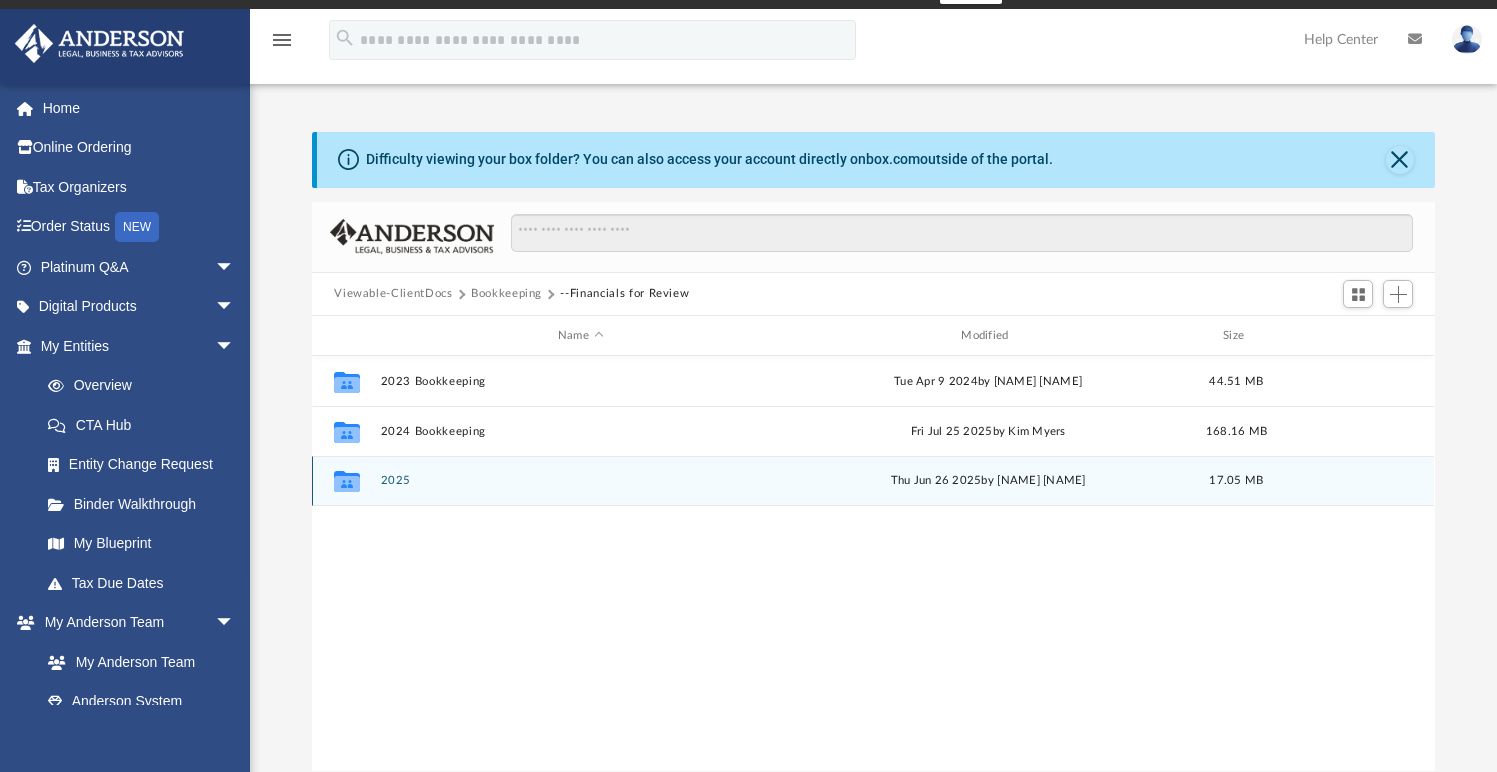 click on "2025" at bounding box center [580, 481] 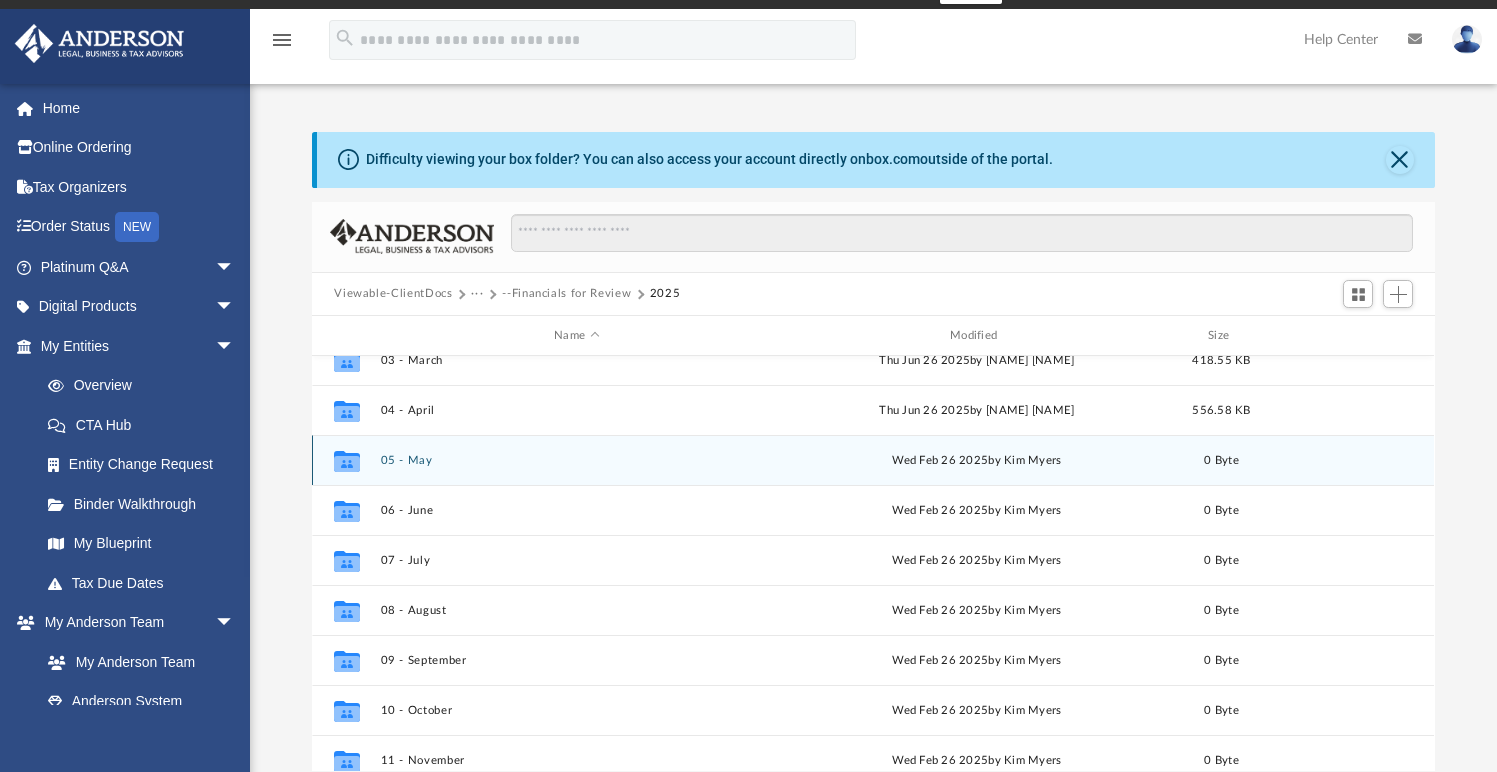 scroll, scrollTop: 185, scrollLeft: 0, axis: vertical 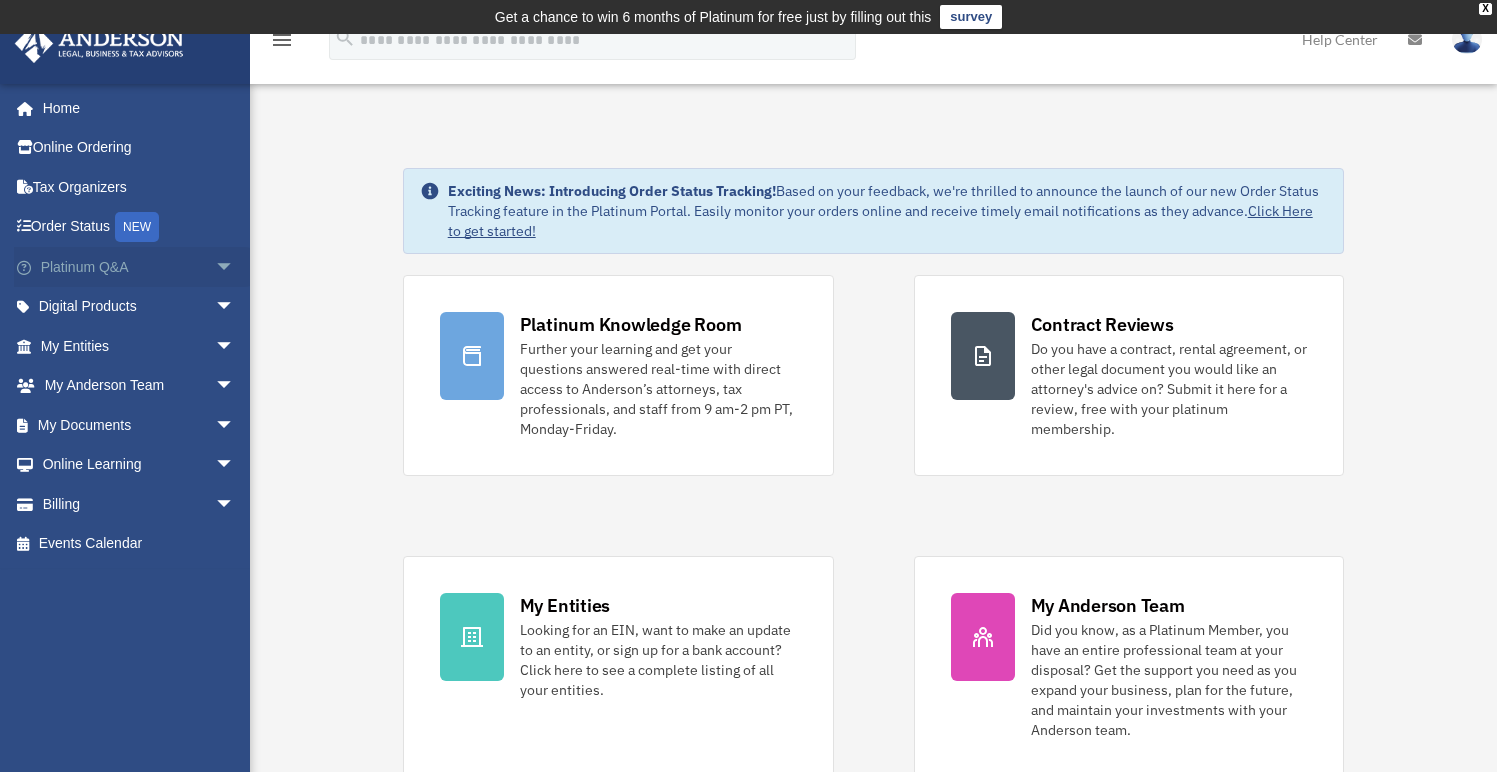 click on "arrow_drop_down" at bounding box center [235, 267] 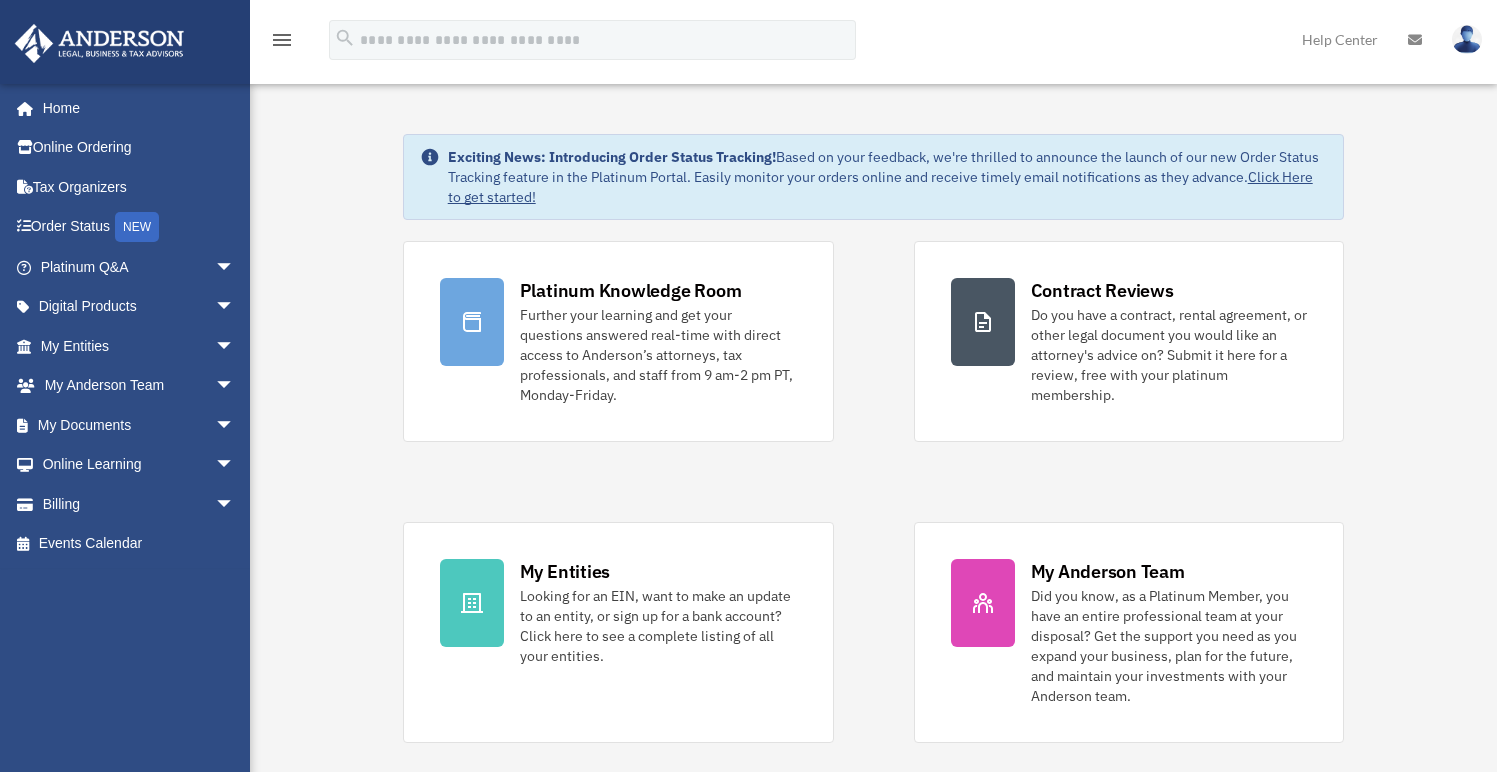 scroll, scrollTop: 0, scrollLeft: 0, axis: both 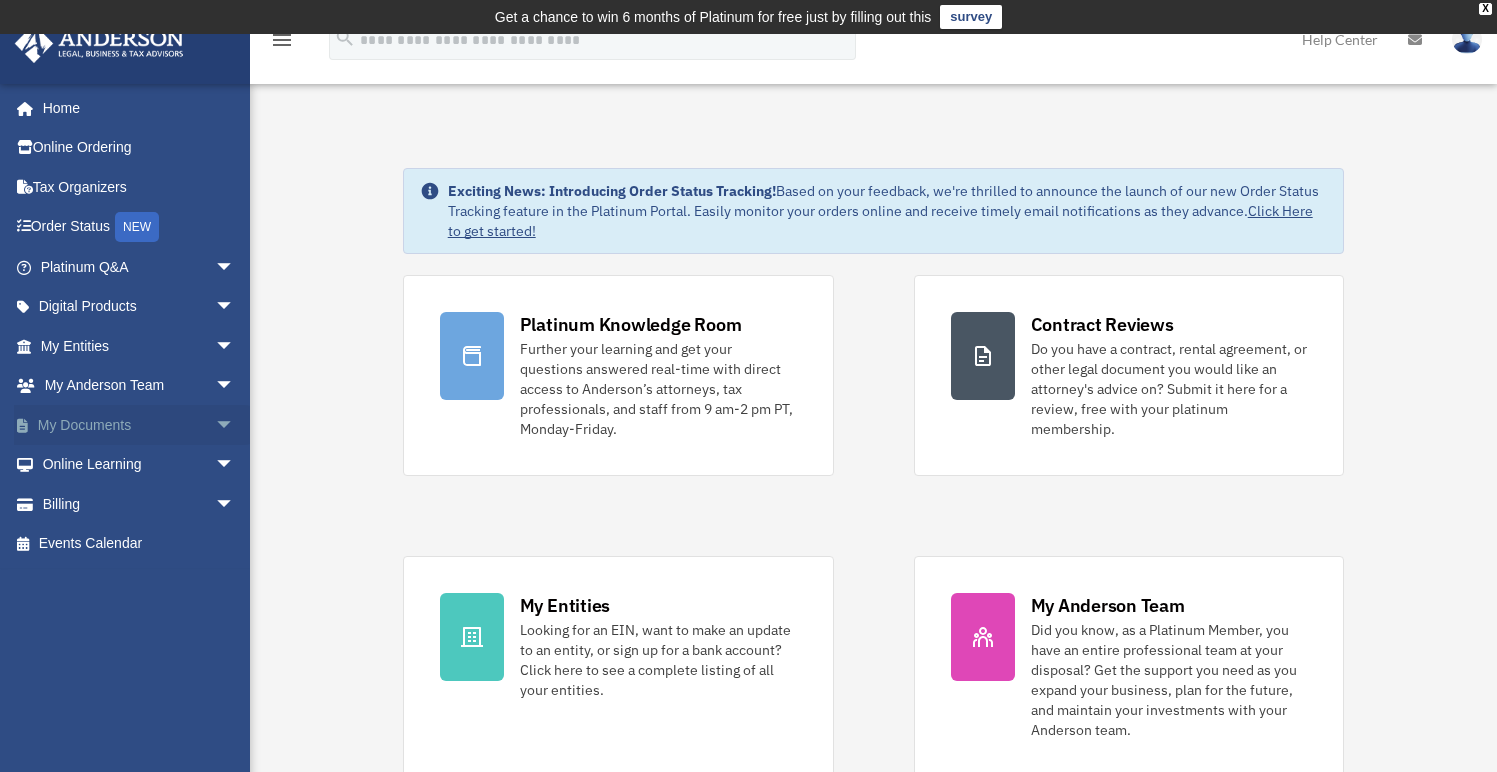 click on "arrow_drop_down" at bounding box center [235, 425] 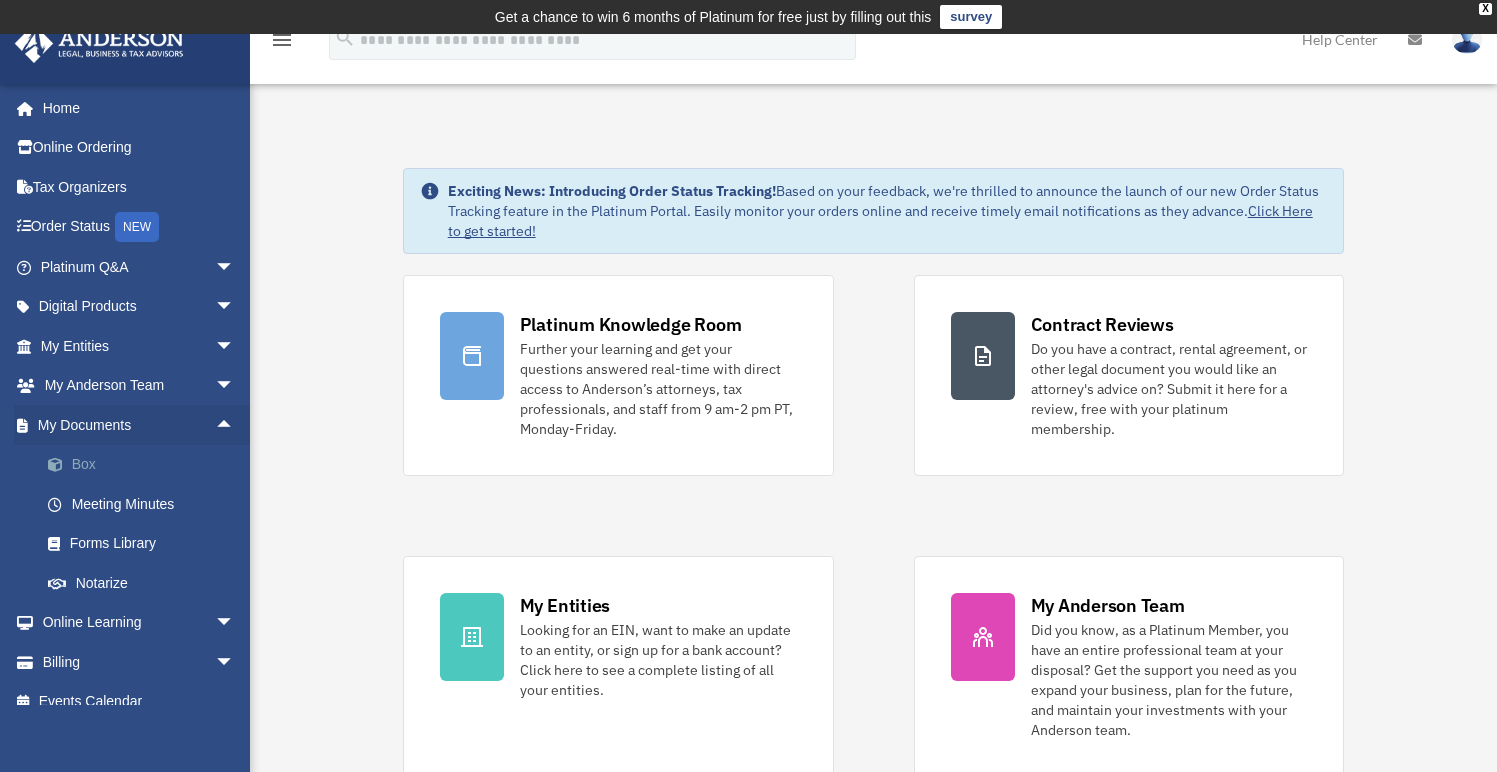 click on "Box" at bounding box center [146, 465] 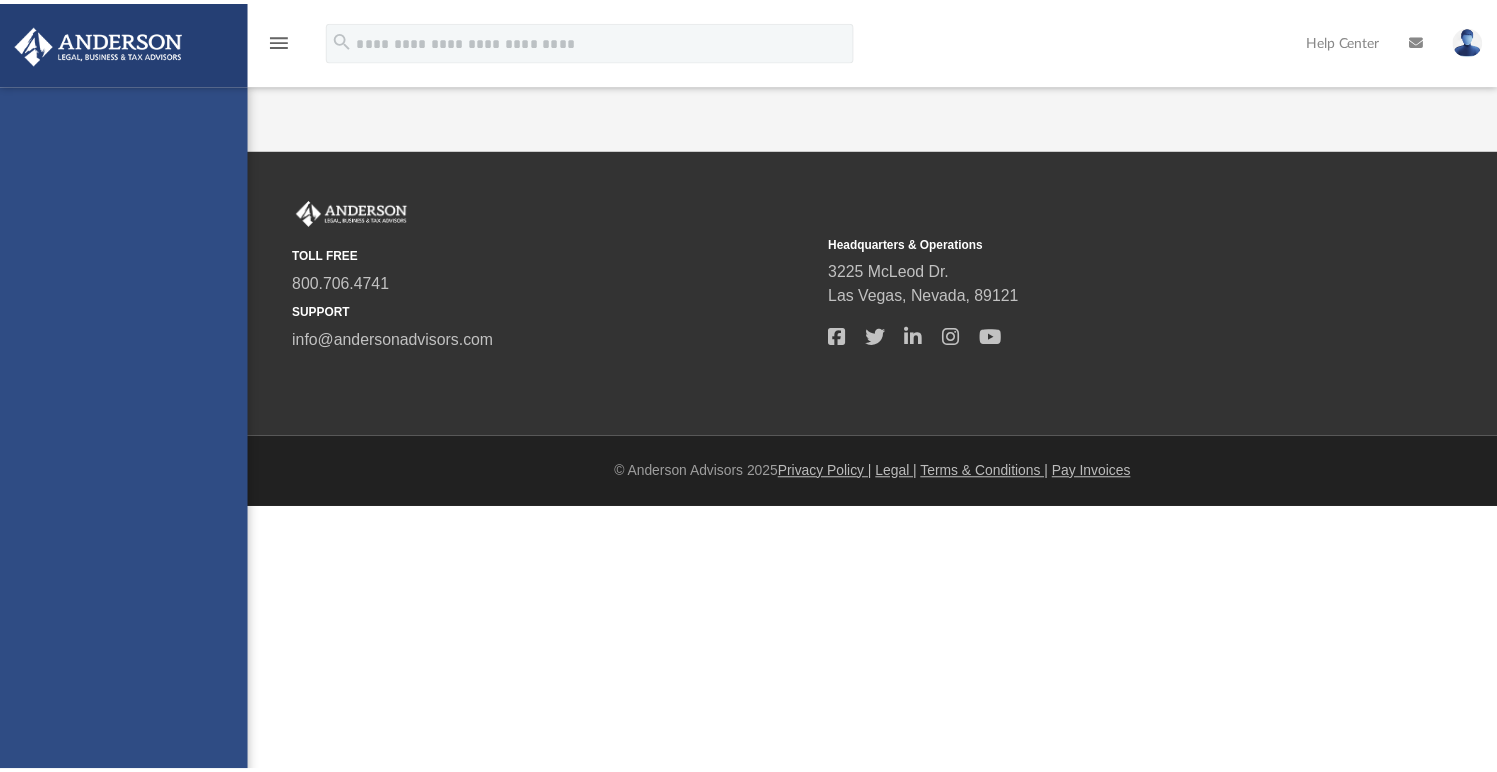 scroll, scrollTop: 0, scrollLeft: 0, axis: both 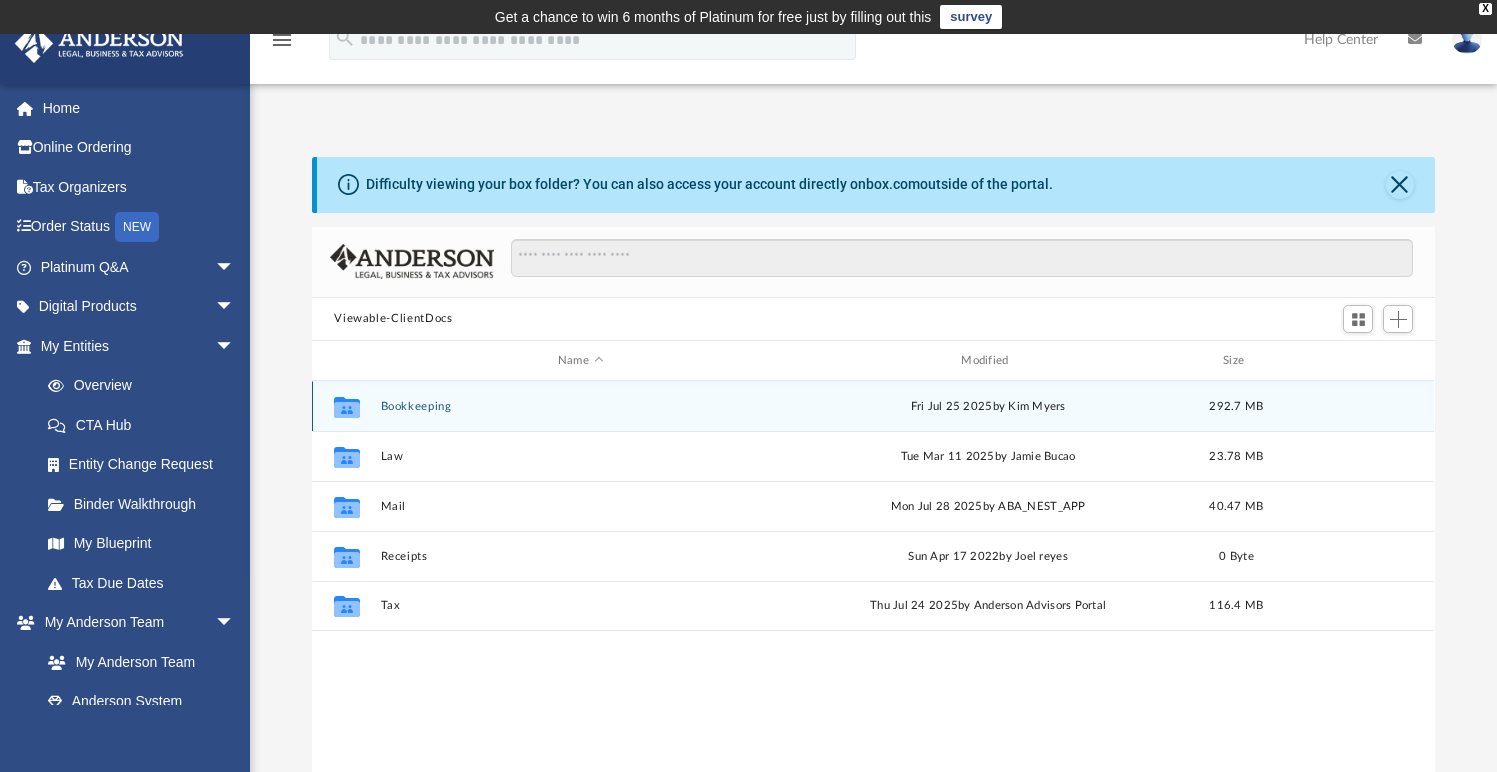 click on "Collaborated Folder Bookkeeping Fri Jul 25 [YEAR] by [FIRST] [LAST] 292.7 MB" at bounding box center (873, 406) 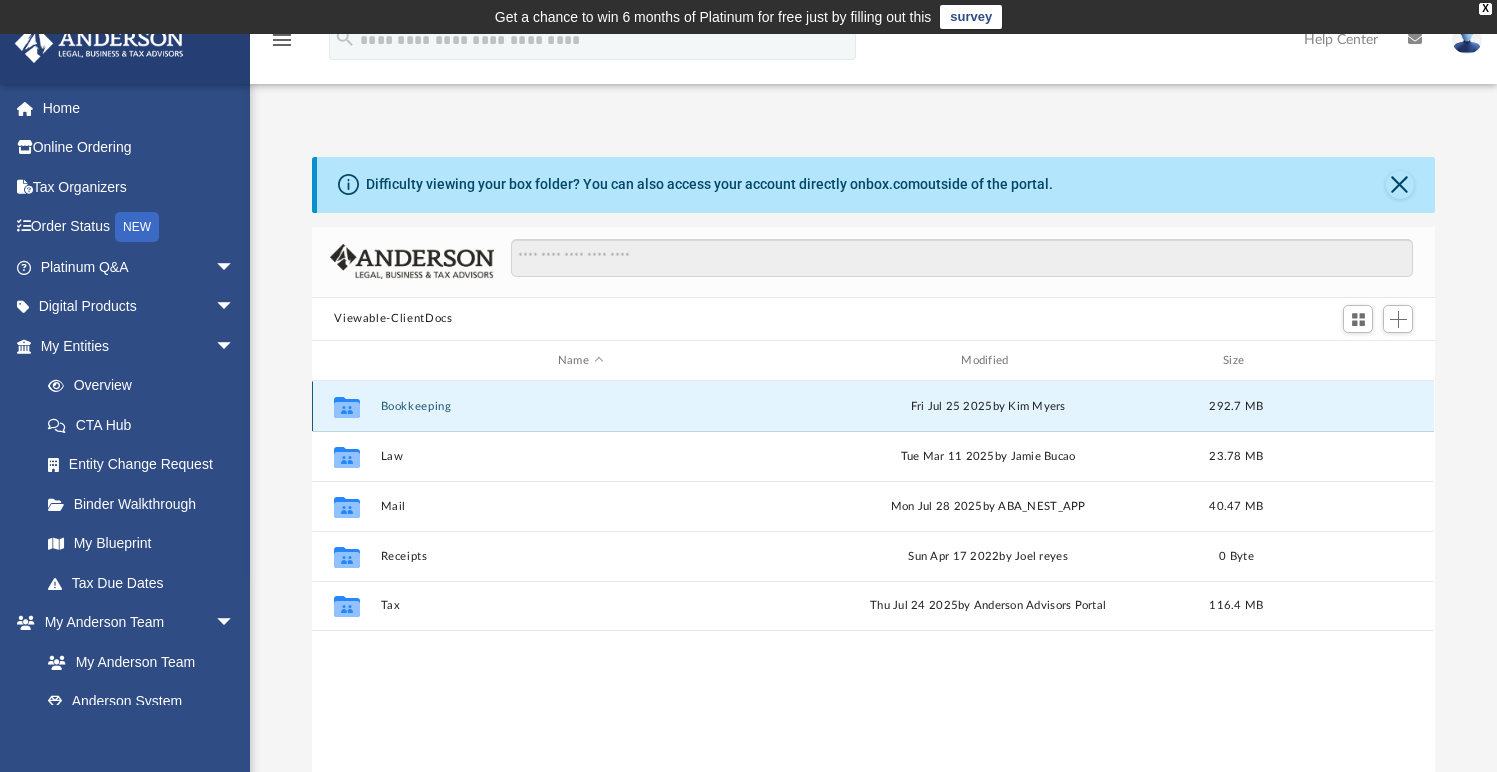 click on "Collaborated Folder Bookkeeping Fri Jul 25 [YEAR] by [FIRST] [LAST] 292.7 MB" at bounding box center (873, 406) 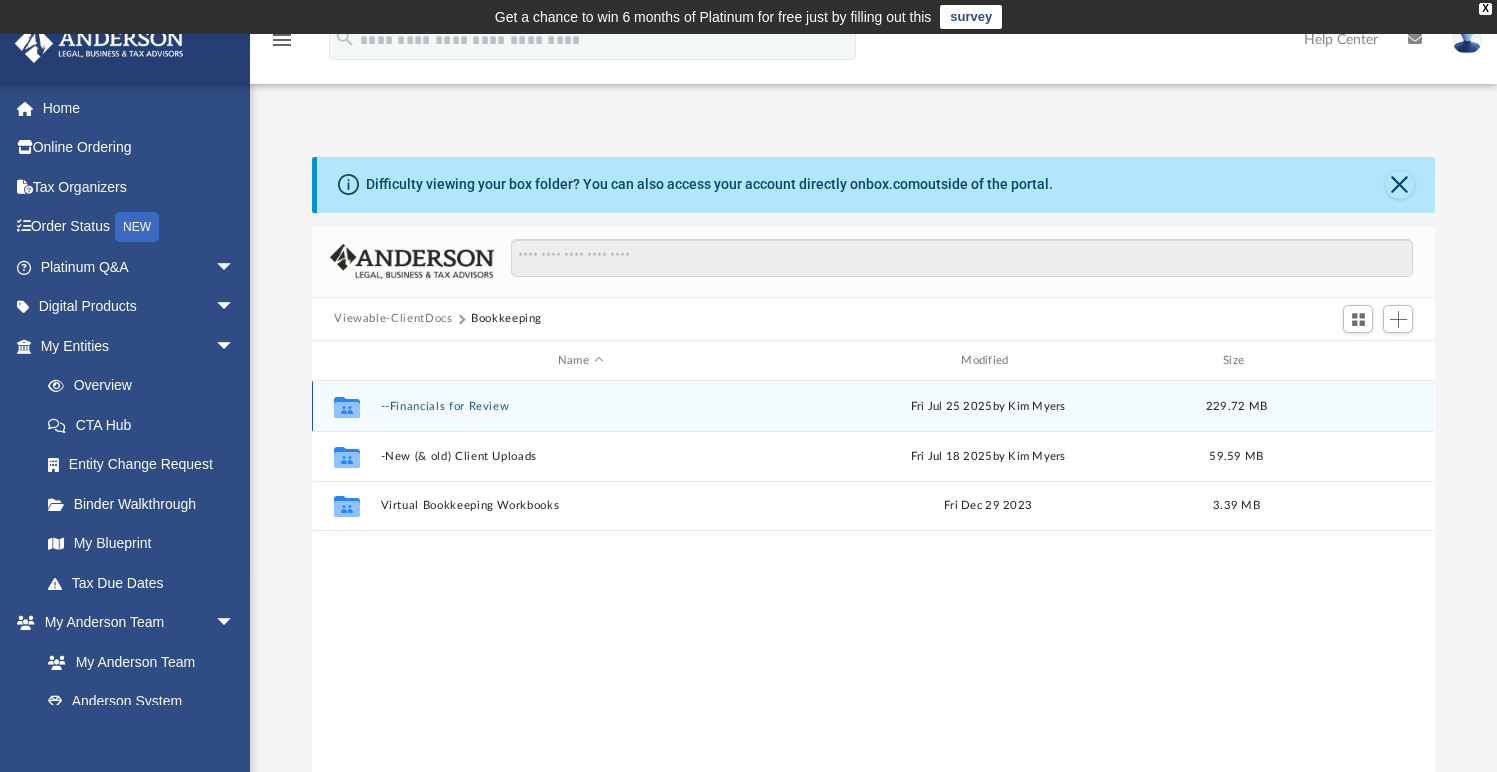 click on "--Financials for Review" at bounding box center (580, 406) 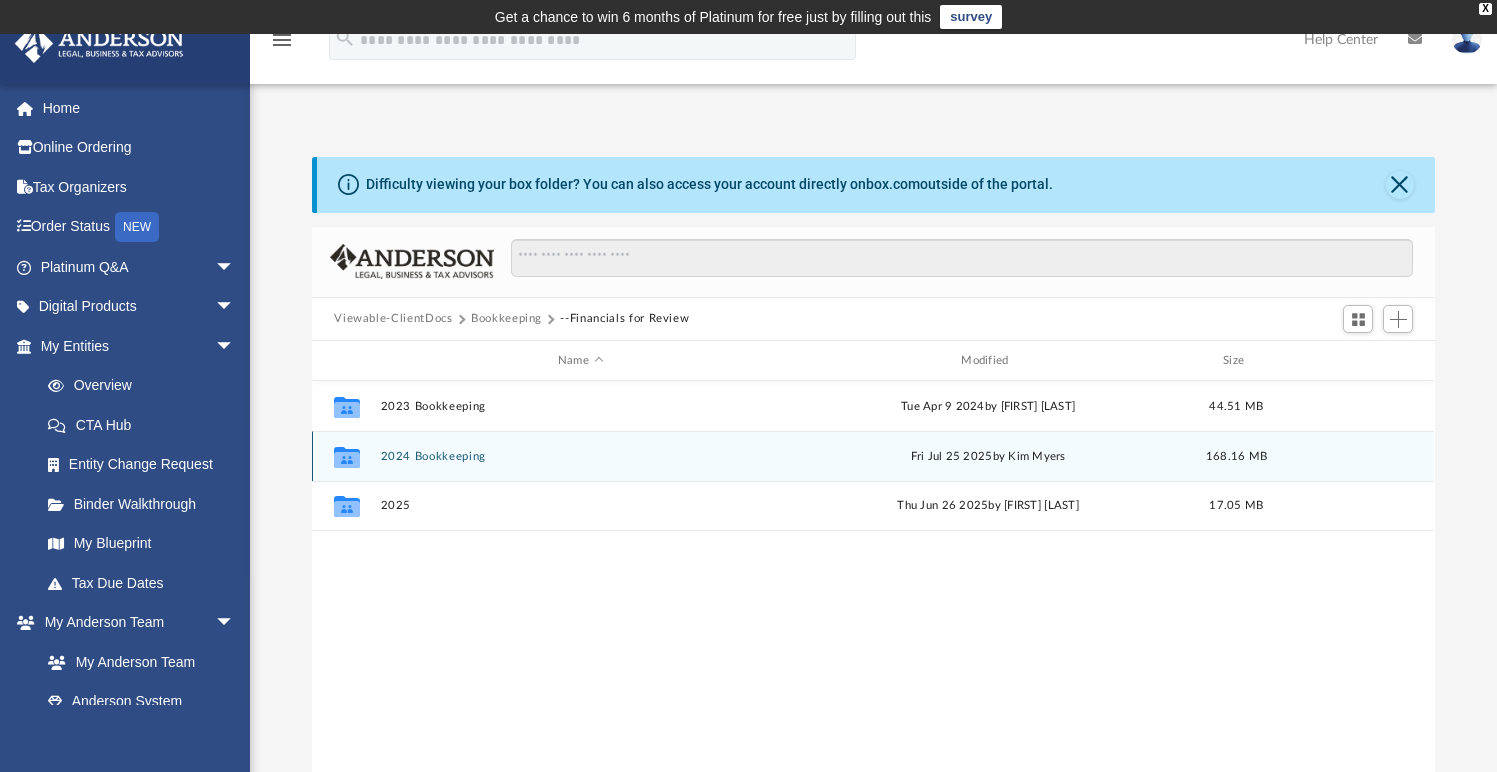 click on "2024 Bookkeeping" at bounding box center (580, 456) 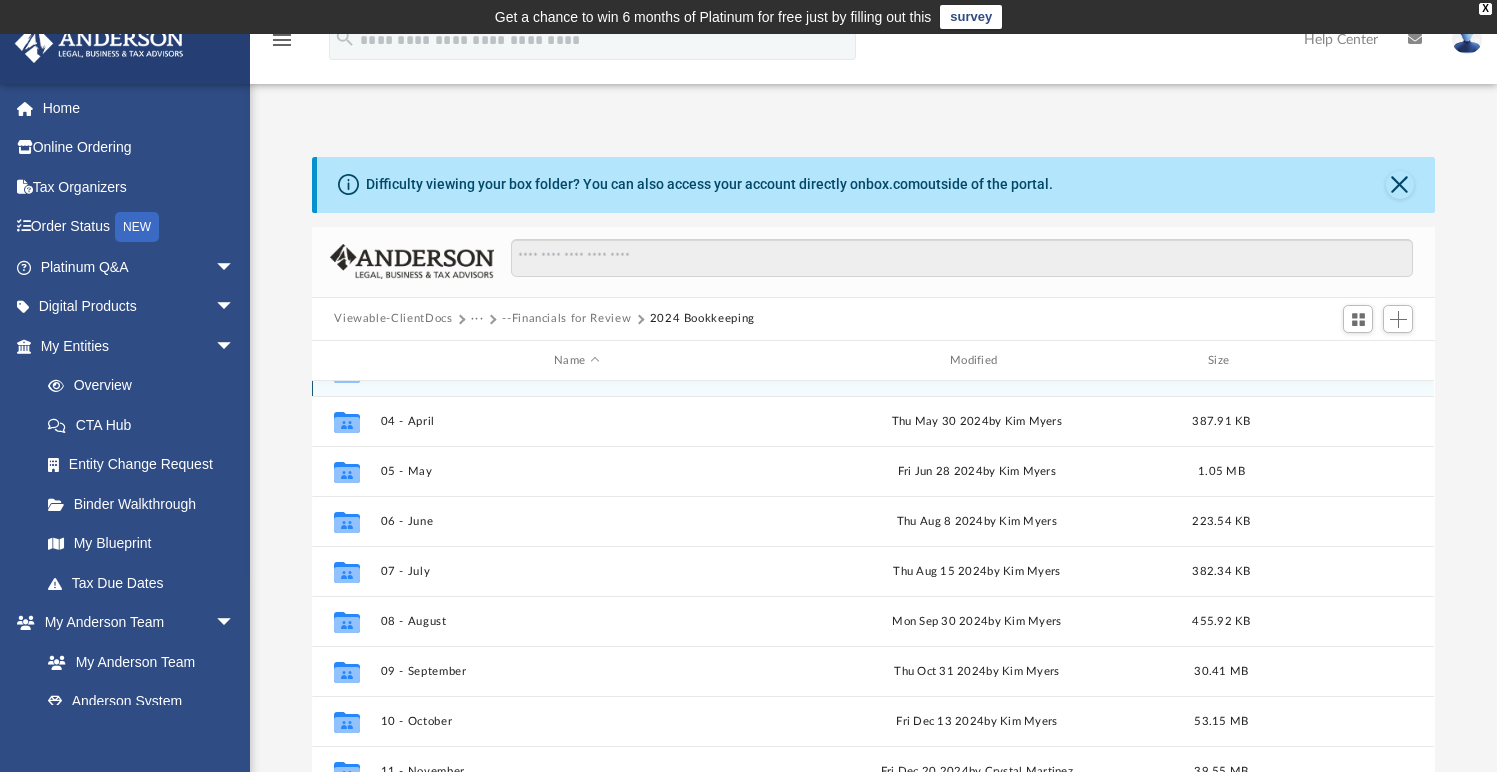 scroll, scrollTop: 185, scrollLeft: 0, axis: vertical 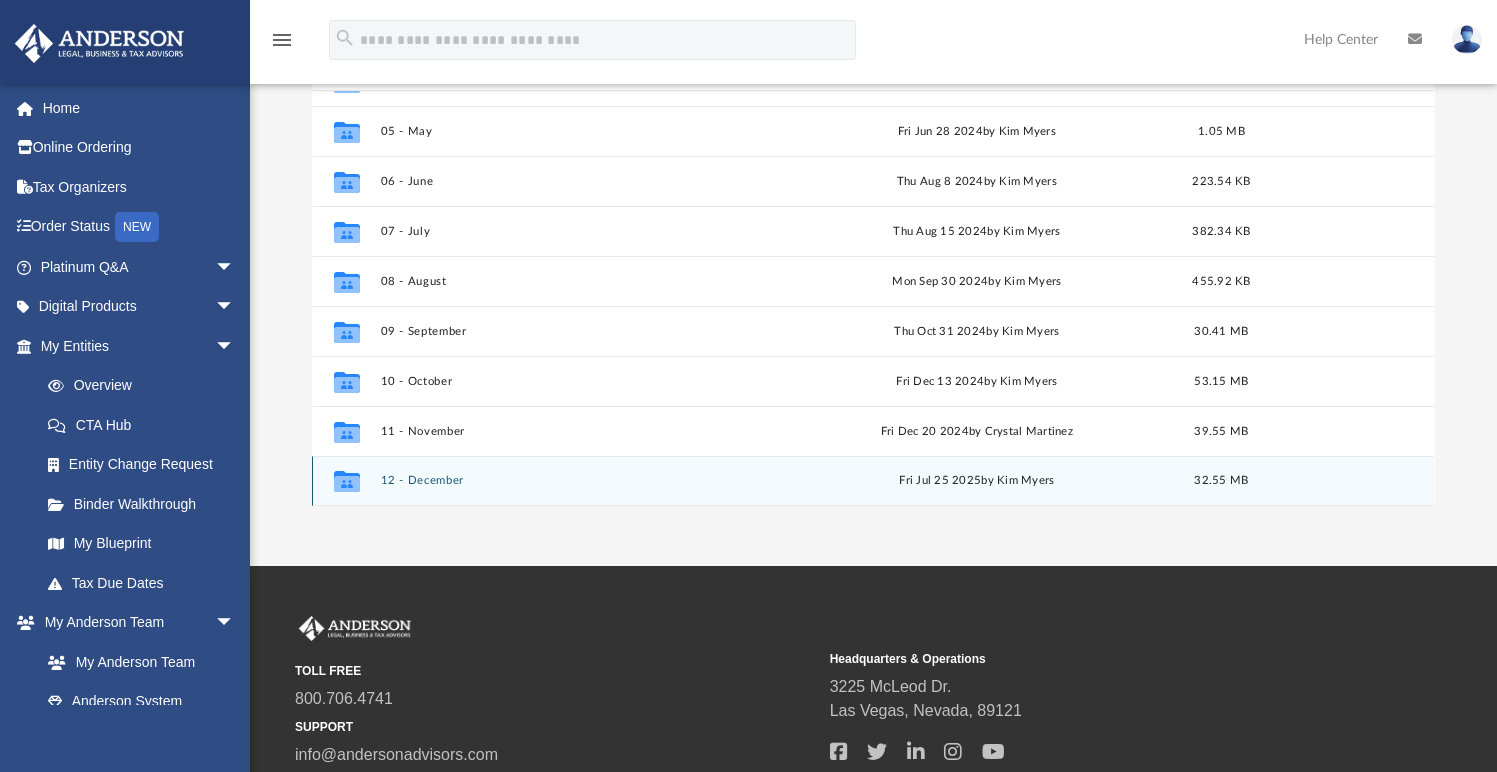 click on "12 - December" at bounding box center (577, 481) 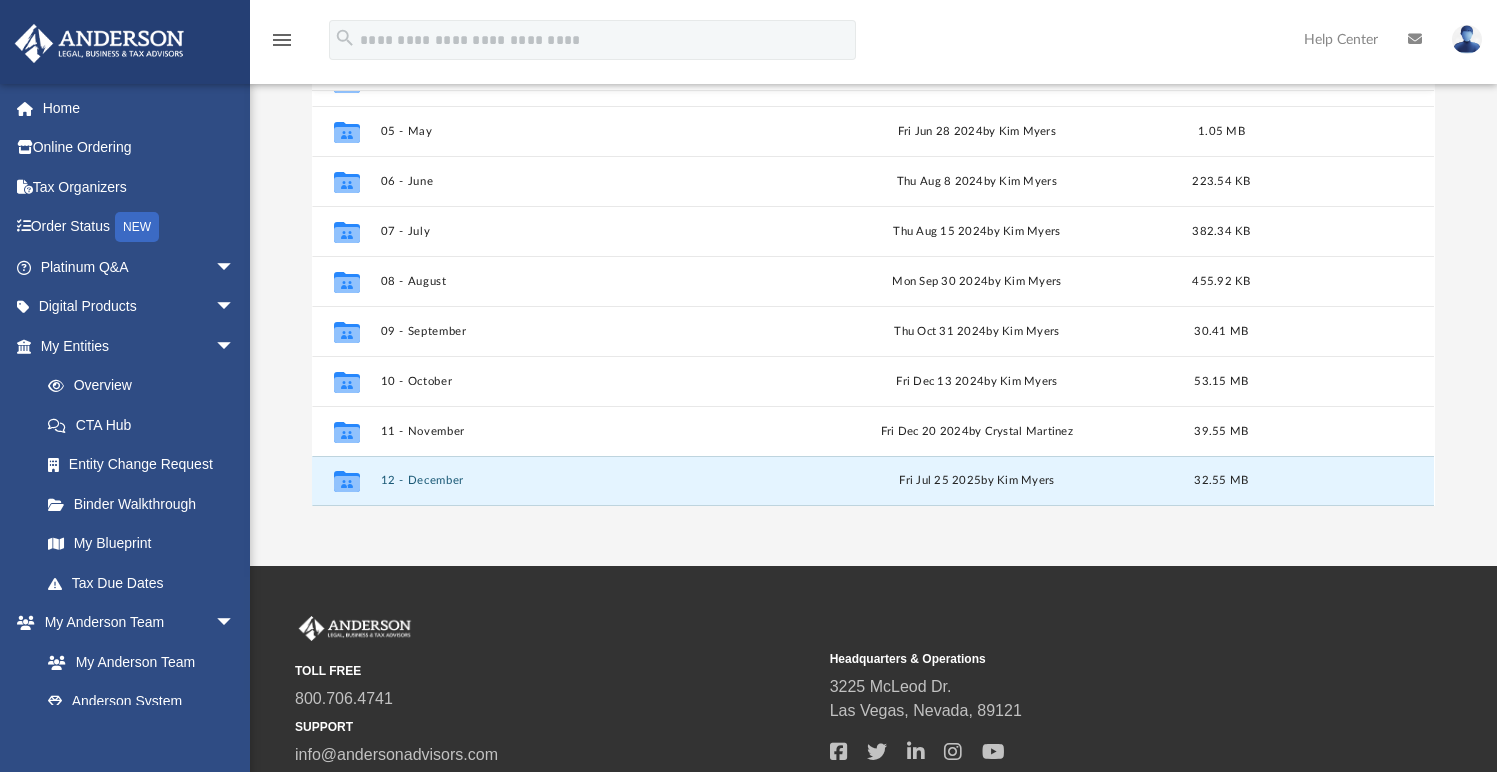 scroll, scrollTop: 0, scrollLeft: 0, axis: both 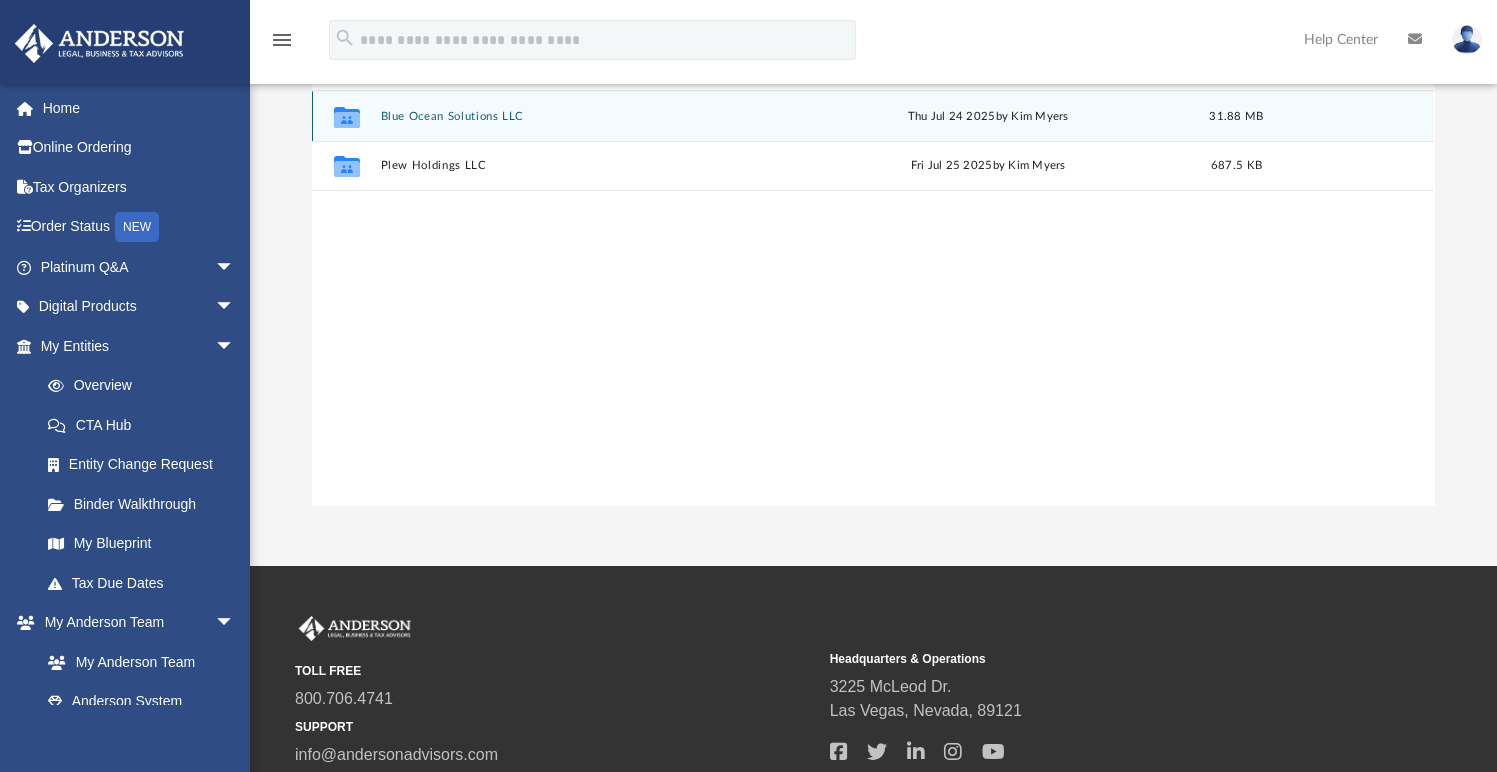 click on "Blue Ocean Solutions LLC" at bounding box center (580, 116) 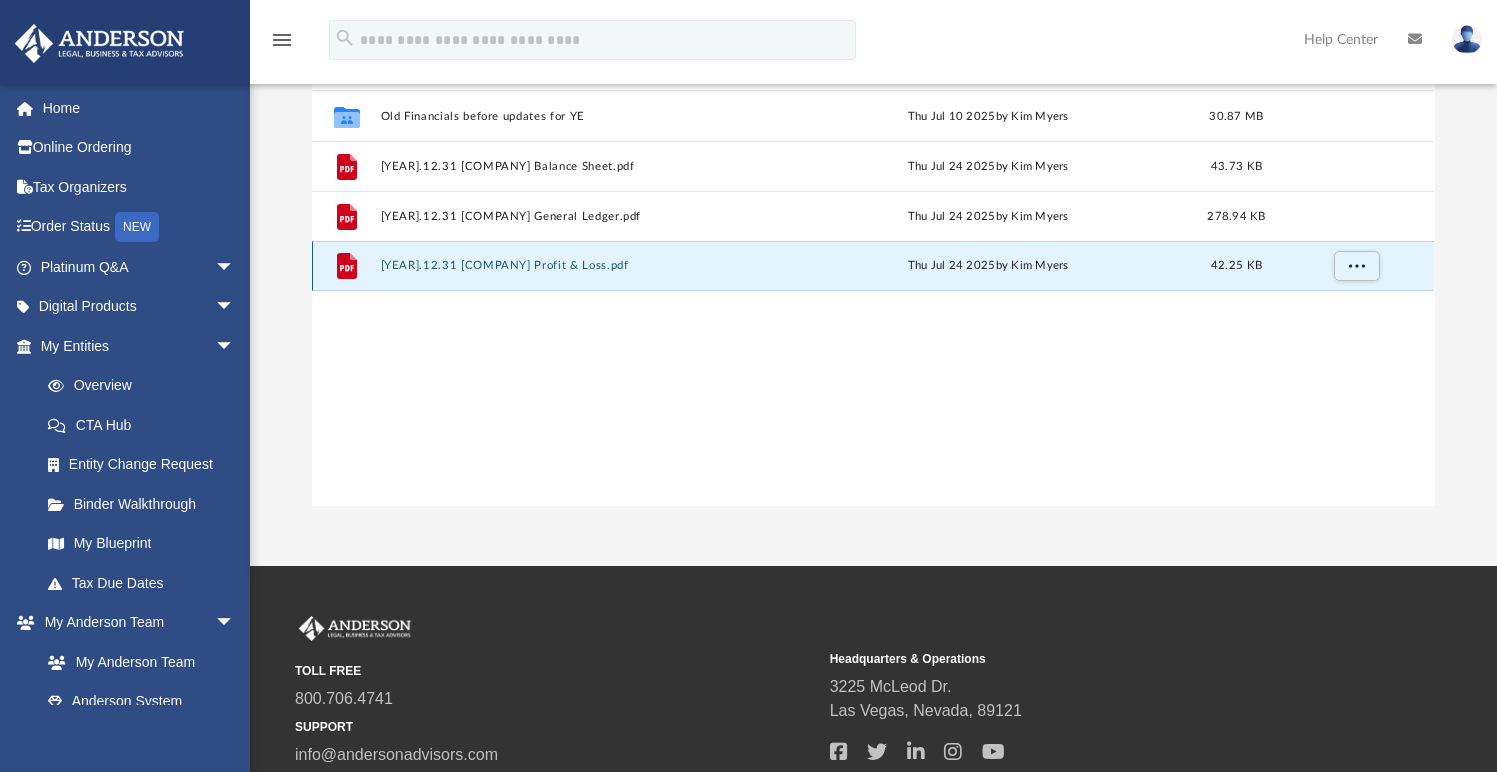 click on "[YEAR].12.31 [COMPANY] Profit & Loss.pdf" at bounding box center [580, 266] 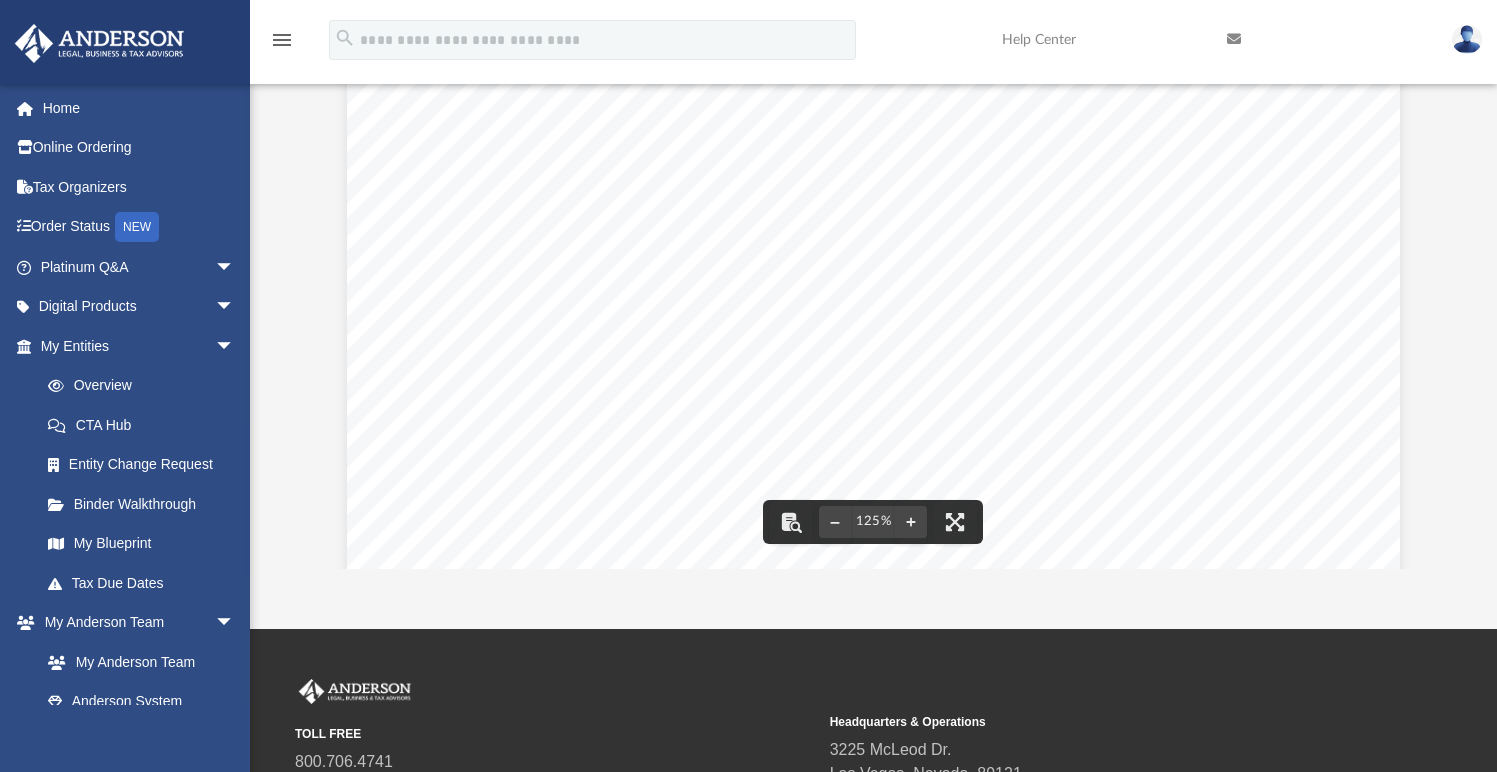 scroll, scrollTop: 799, scrollLeft: 0, axis: vertical 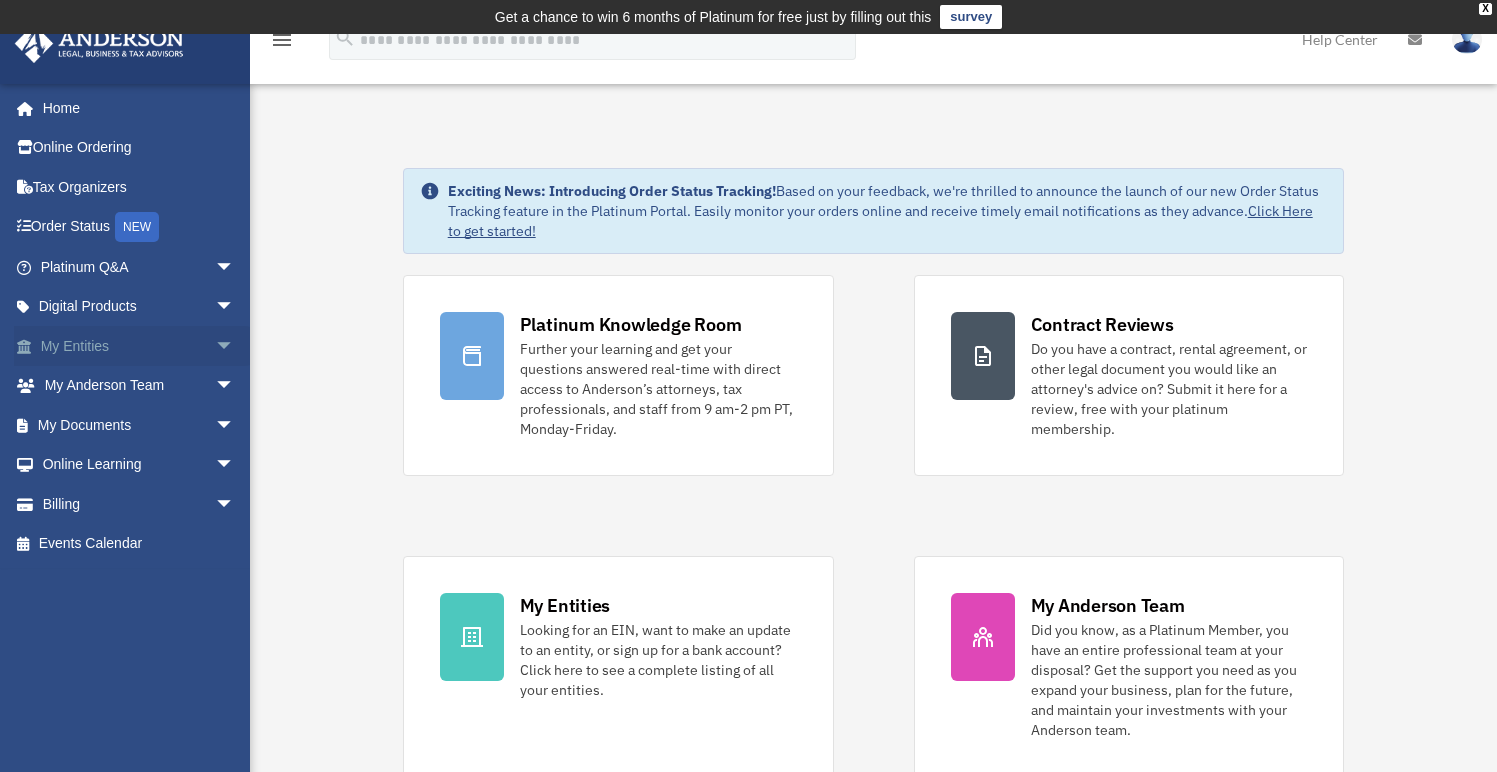 click on "arrow_drop_down" at bounding box center [235, 346] 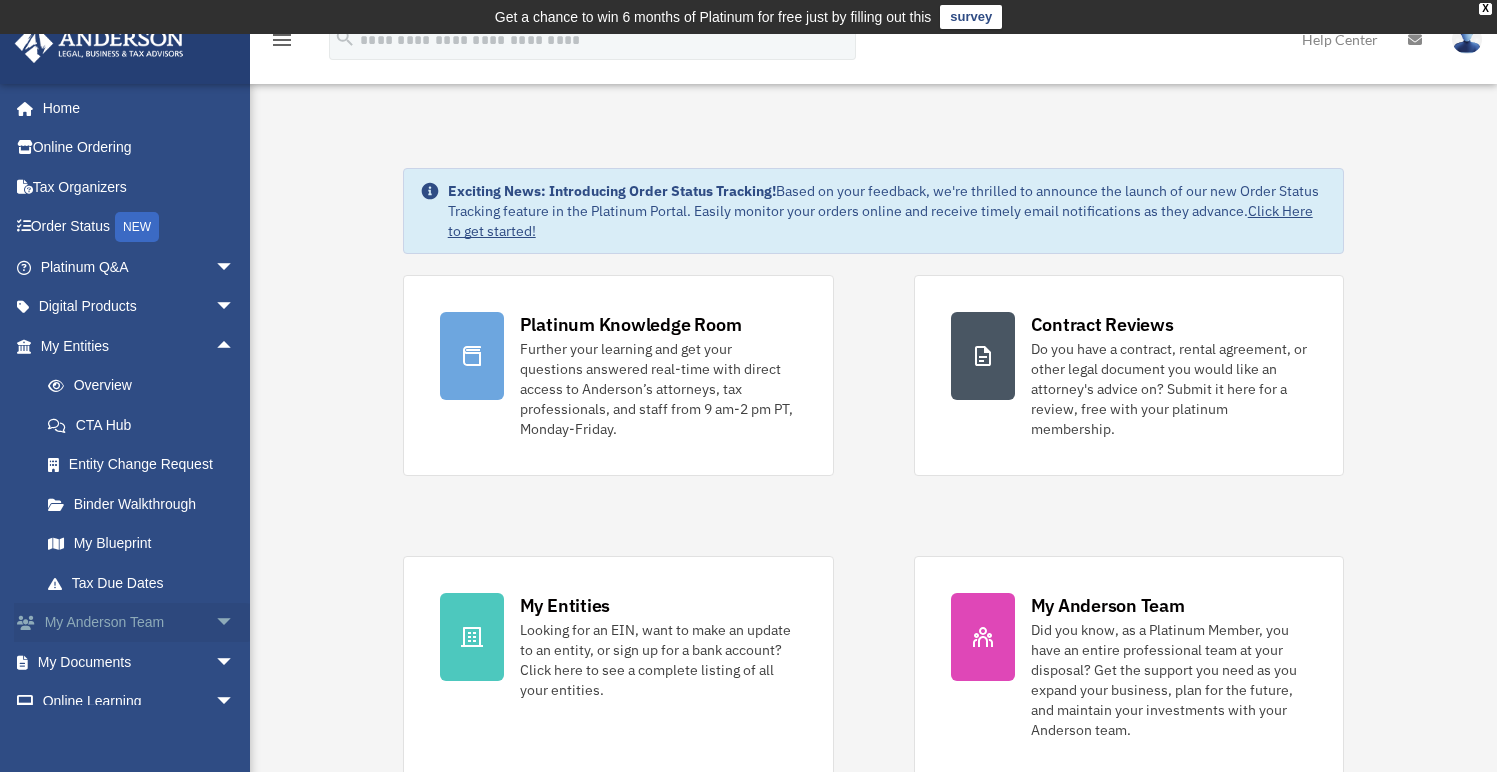 click on "arrow_drop_down" at bounding box center (235, 623) 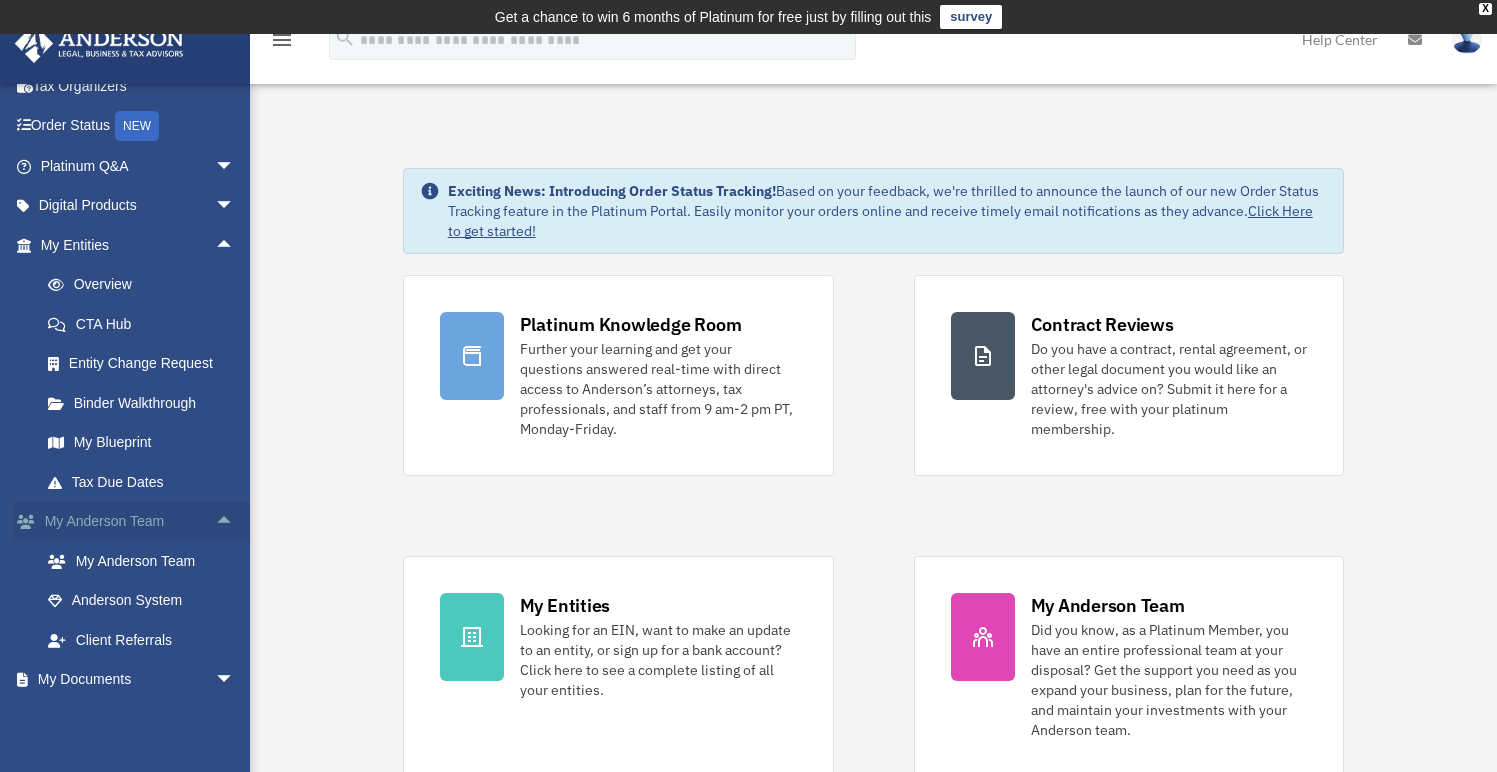 scroll, scrollTop: 202, scrollLeft: 0, axis: vertical 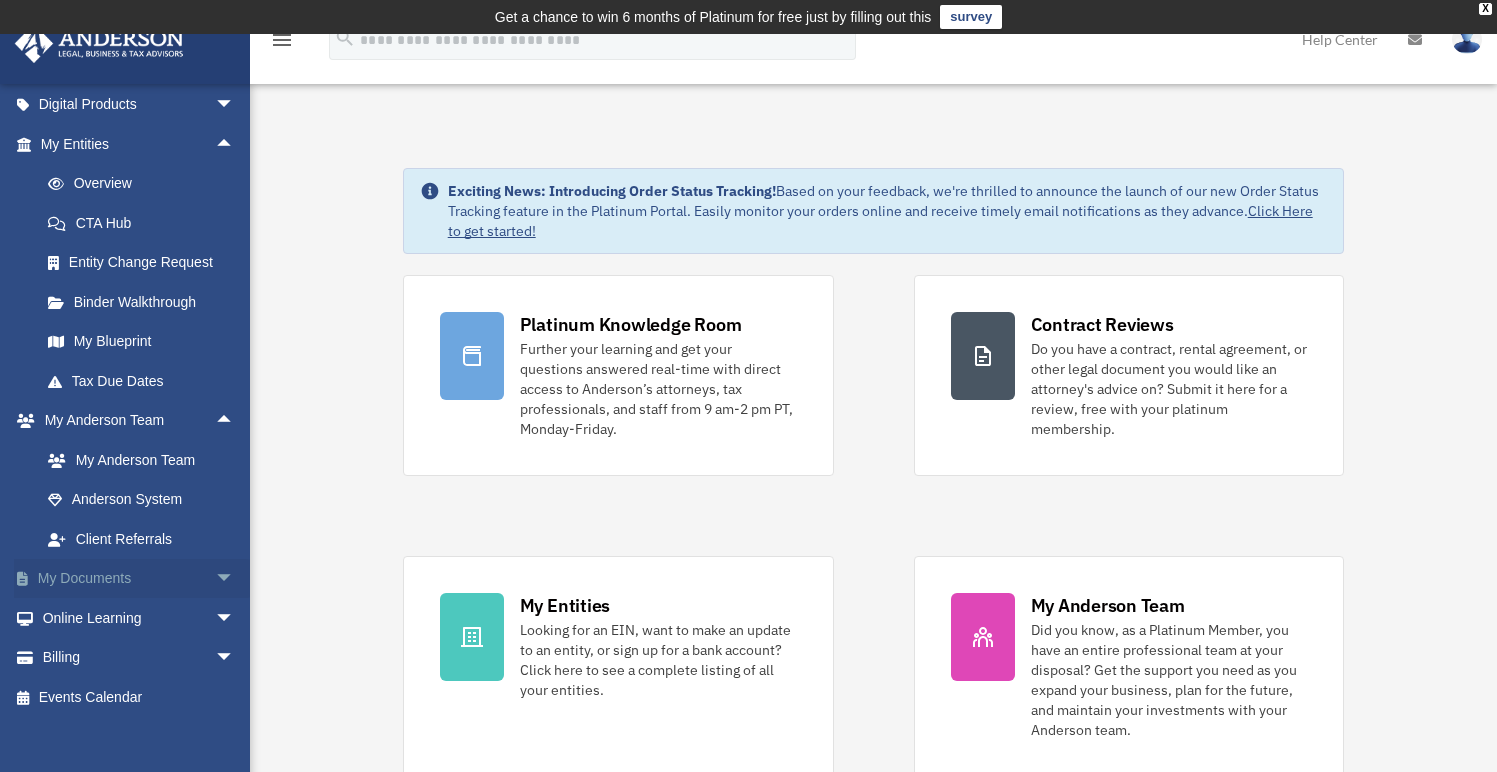 click on "arrow_drop_down" at bounding box center [235, 579] 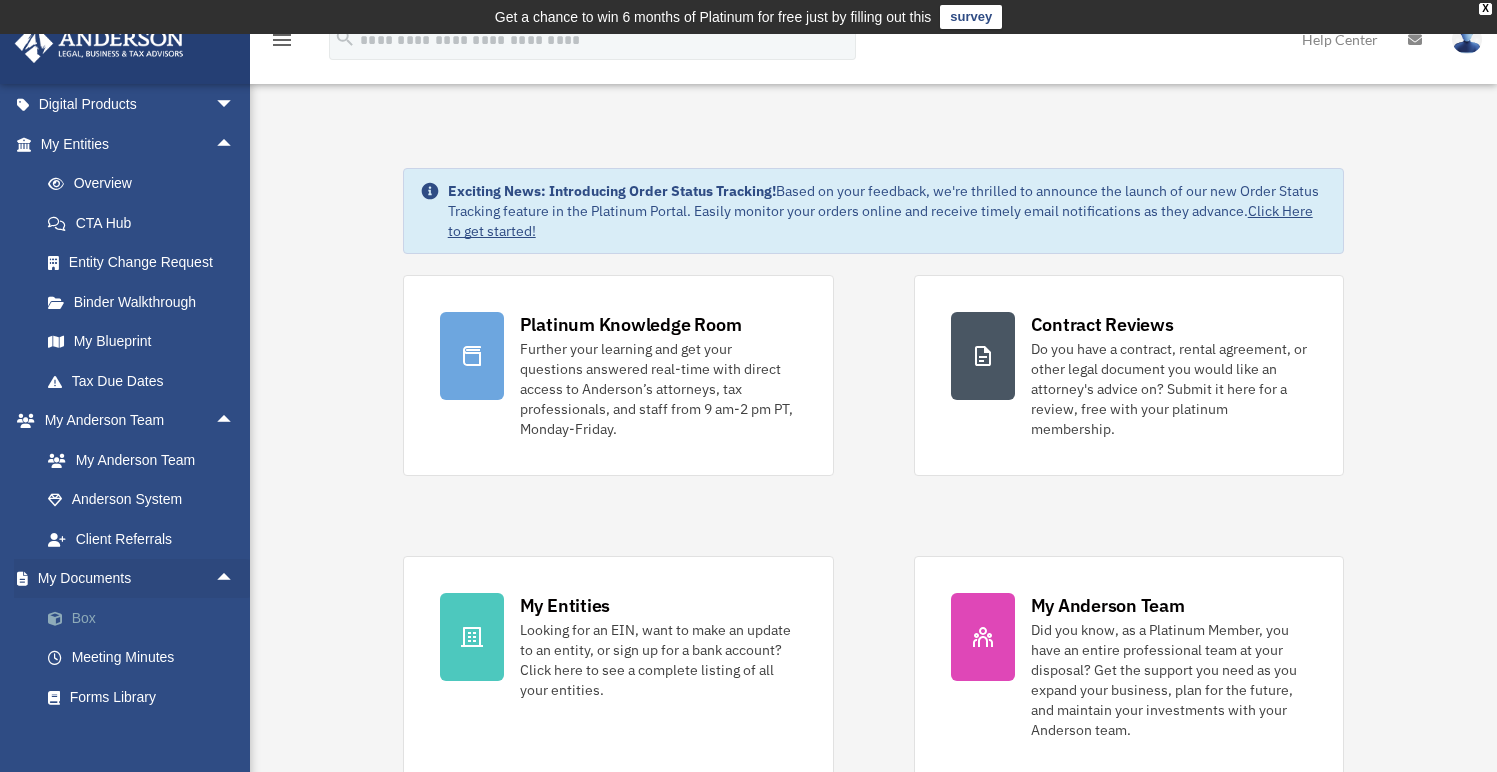 click on "Box" at bounding box center (146, 618) 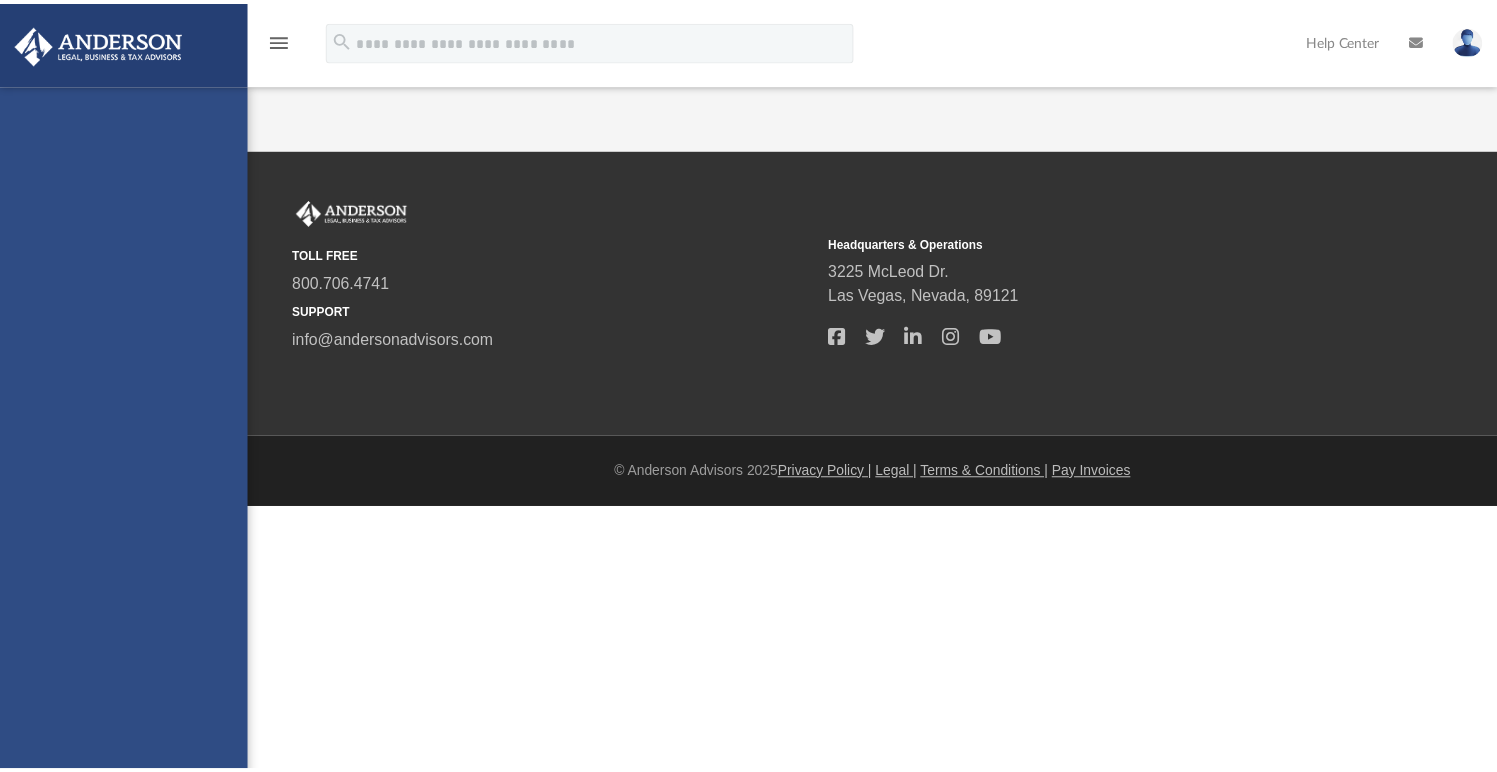 scroll, scrollTop: 0, scrollLeft: 0, axis: both 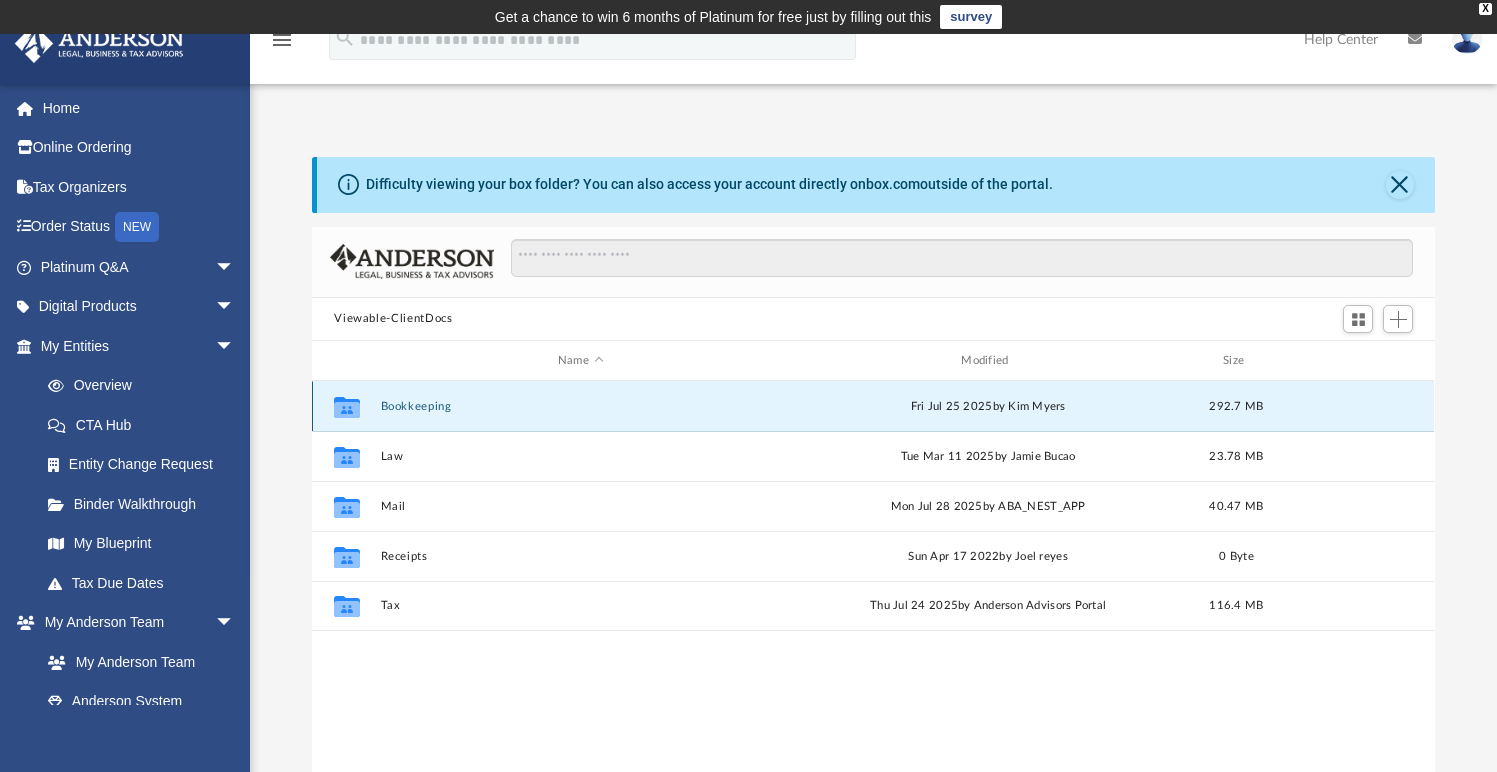 click on "Bookkeeping" at bounding box center [580, 406] 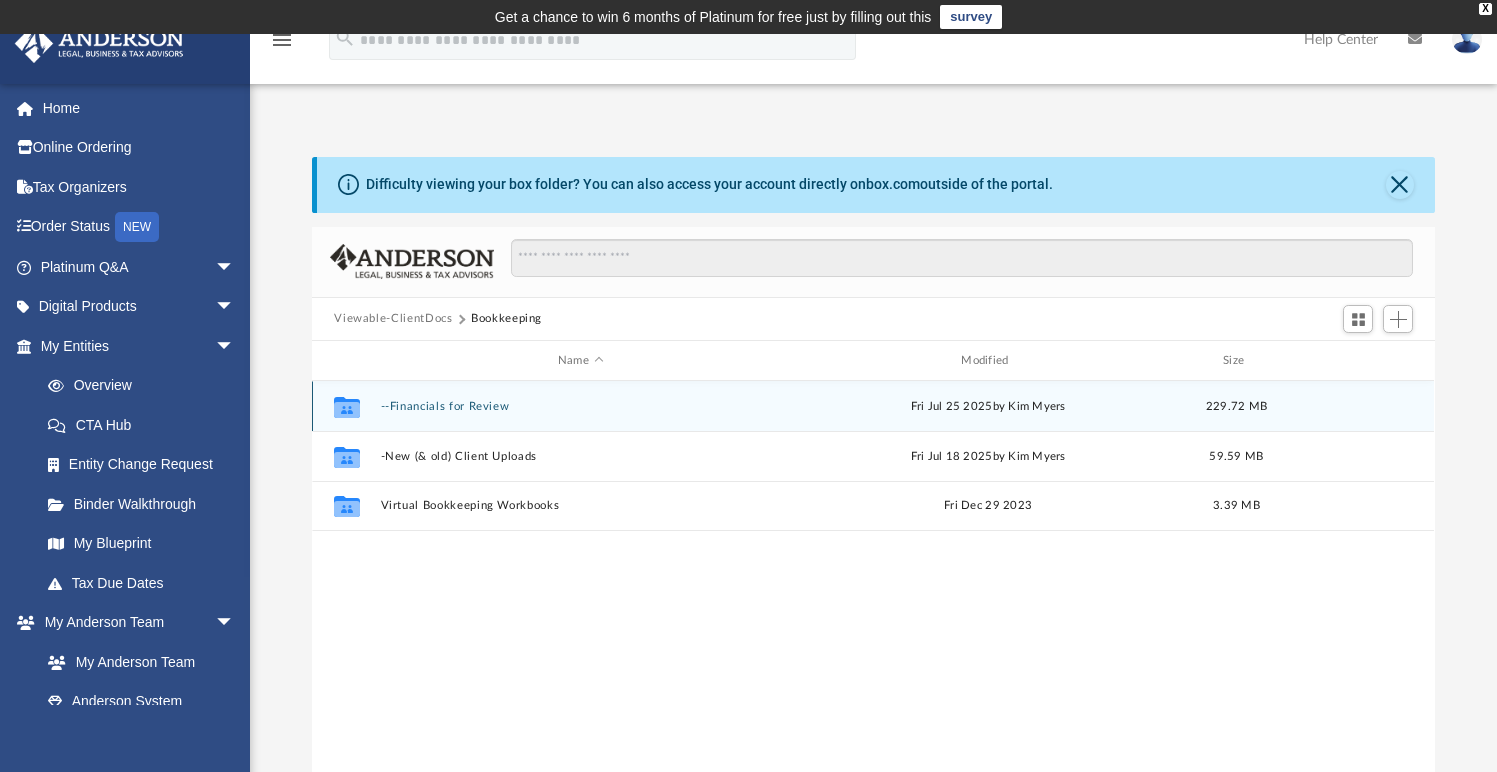 click on "--Financials for Review" at bounding box center [580, 406] 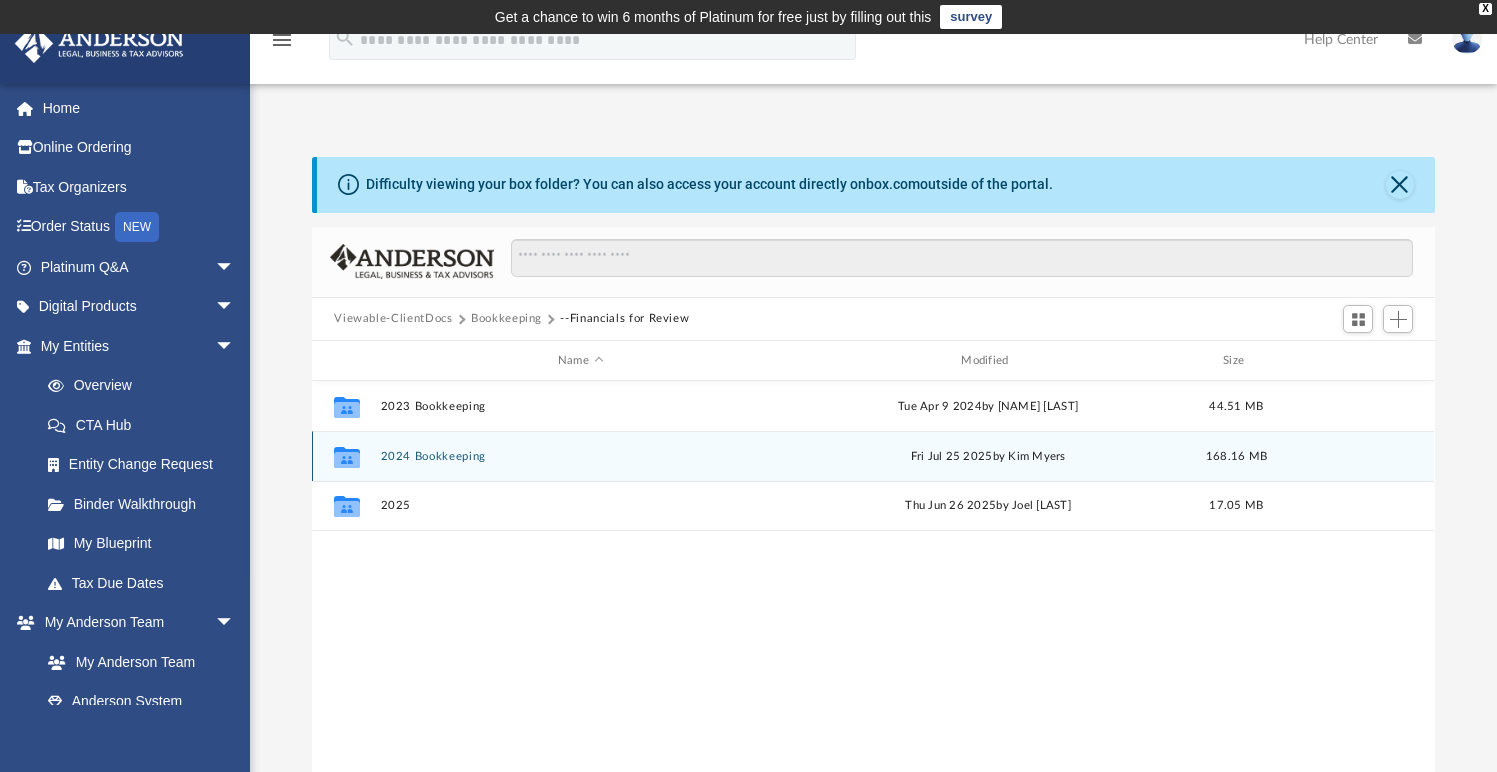 click on "2024 Bookkeeping" at bounding box center [580, 456] 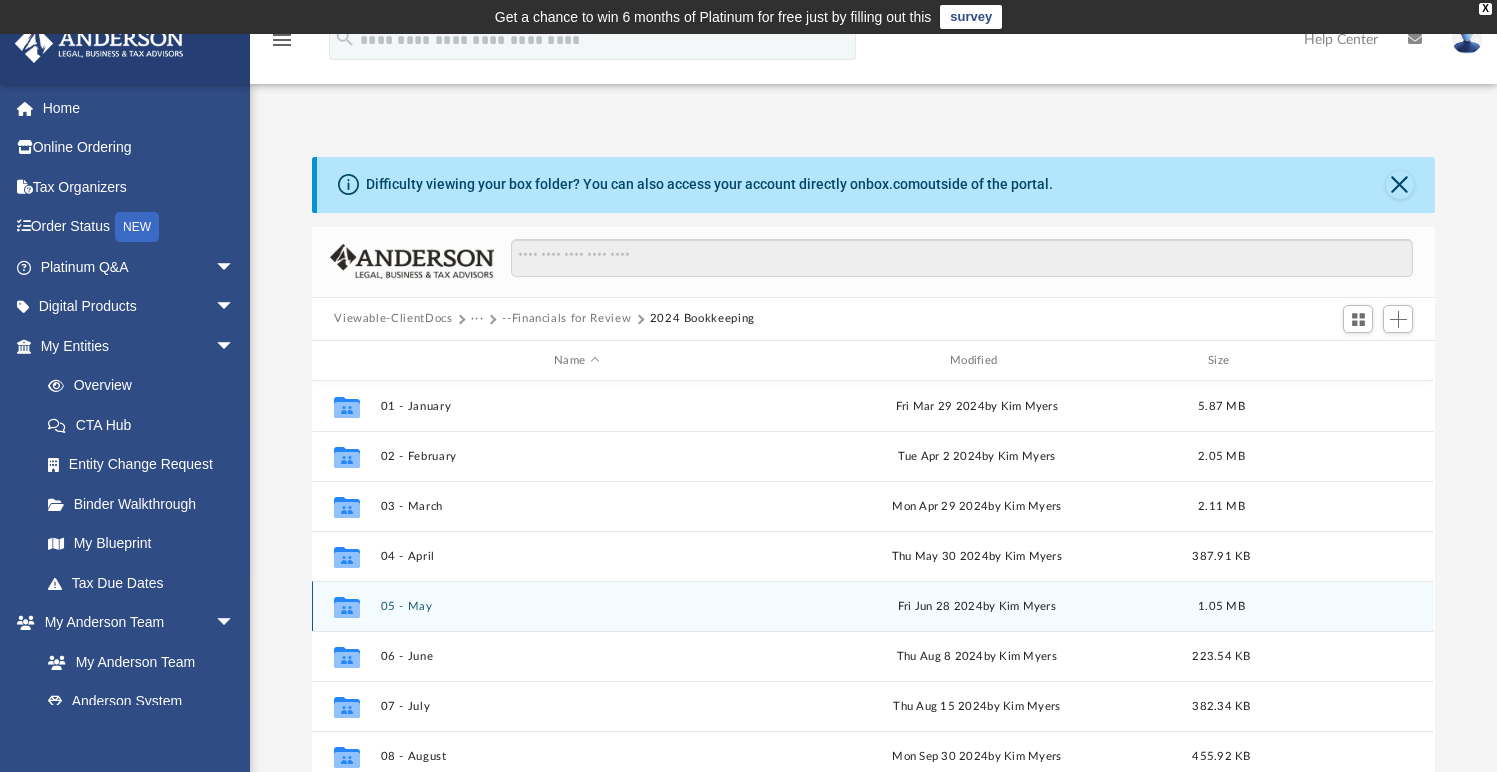 scroll, scrollTop: 185, scrollLeft: 0, axis: vertical 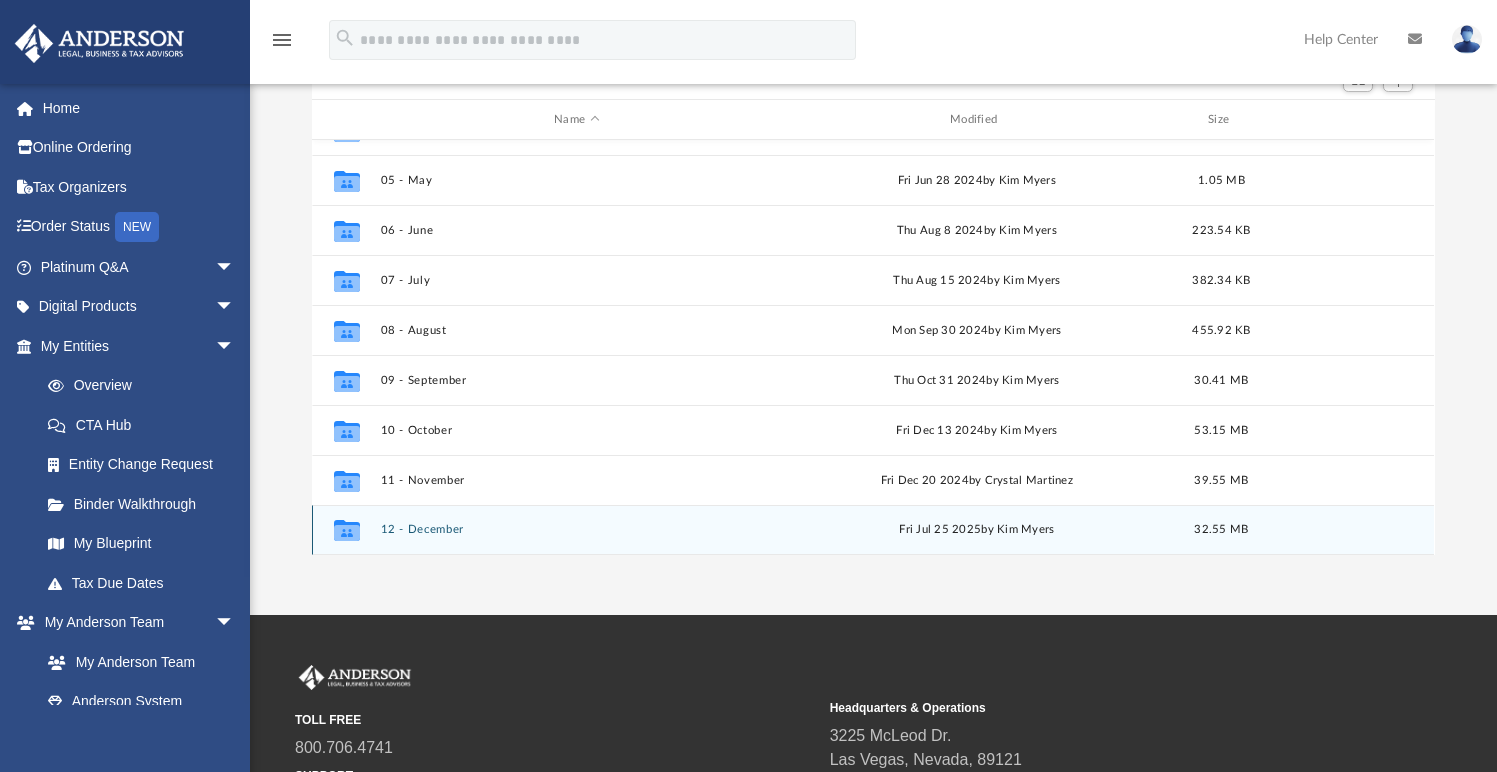 click on "12 - December" at bounding box center (577, 530) 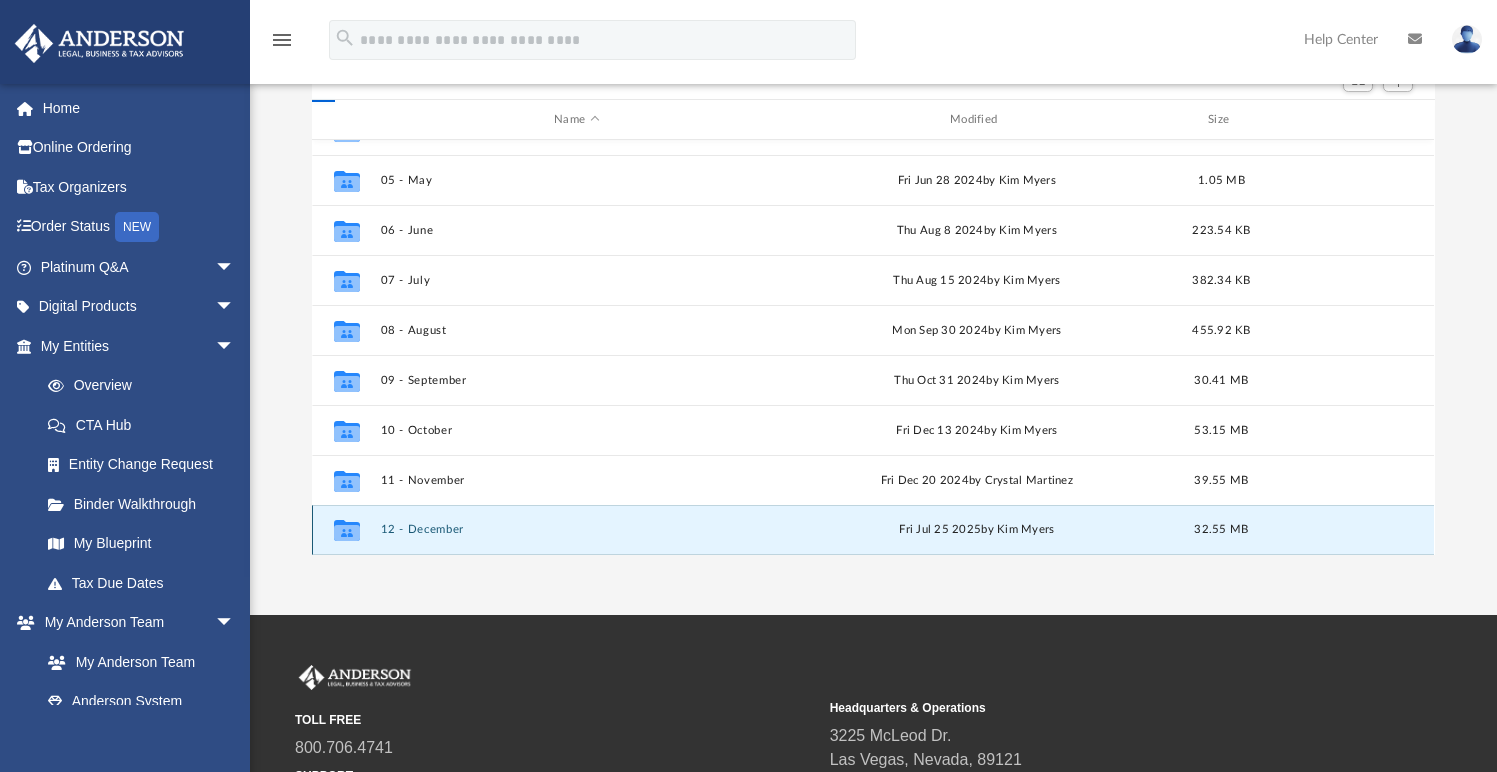 scroll, scrollTop: 0, scrollLeft: 0, axis: both 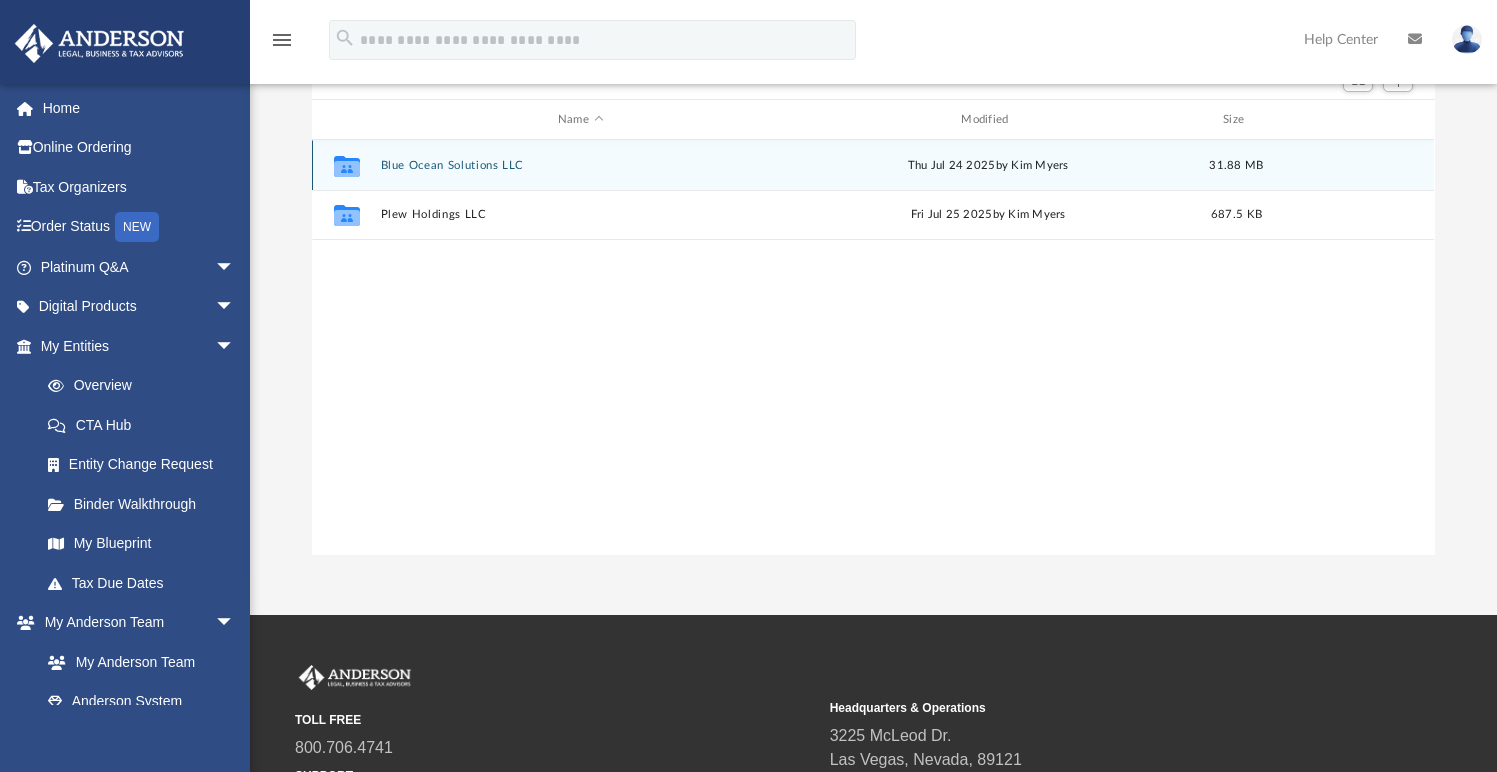 click on "Blue Ocean Solutions LLC" at bounding box center [580, 165] 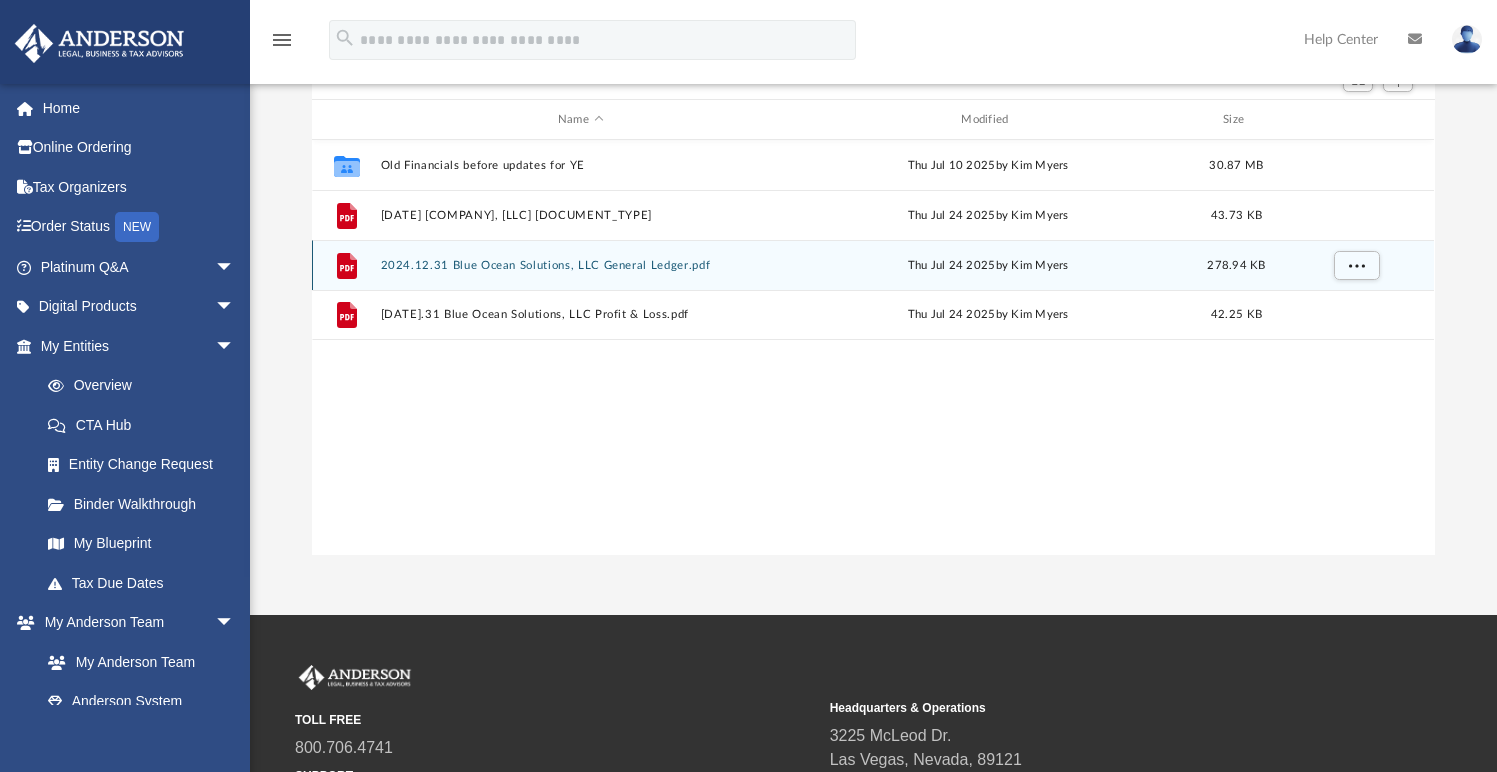 click on "[DATE] Blue Ocean Solutions, LLC General Ledger.pdf" at bounding box center [580, 265] 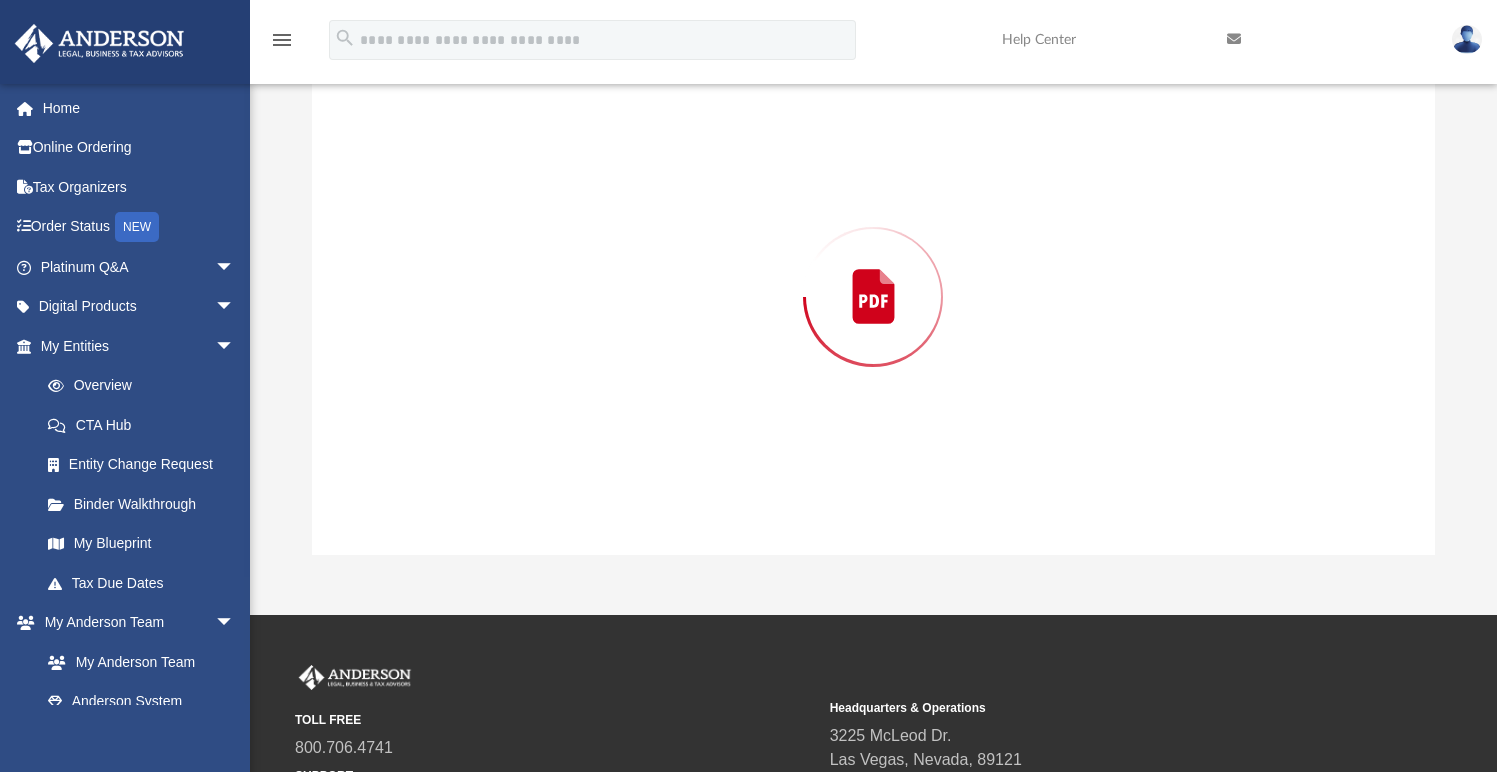 scroll, scrollTop: 227, scrollLeft: 0, axis: vertical 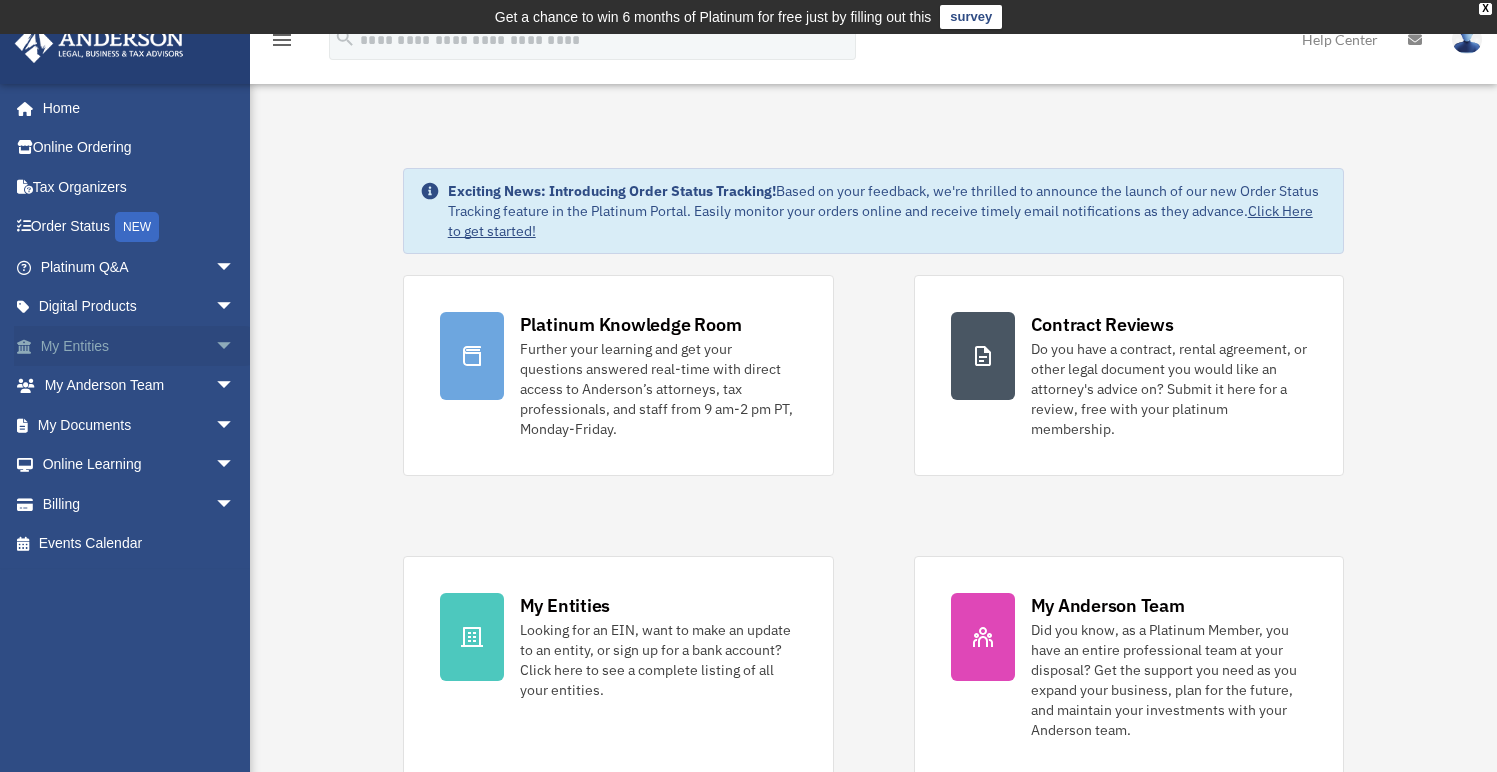 click on "arrow_drop_down" at bounding box center (235, 346) 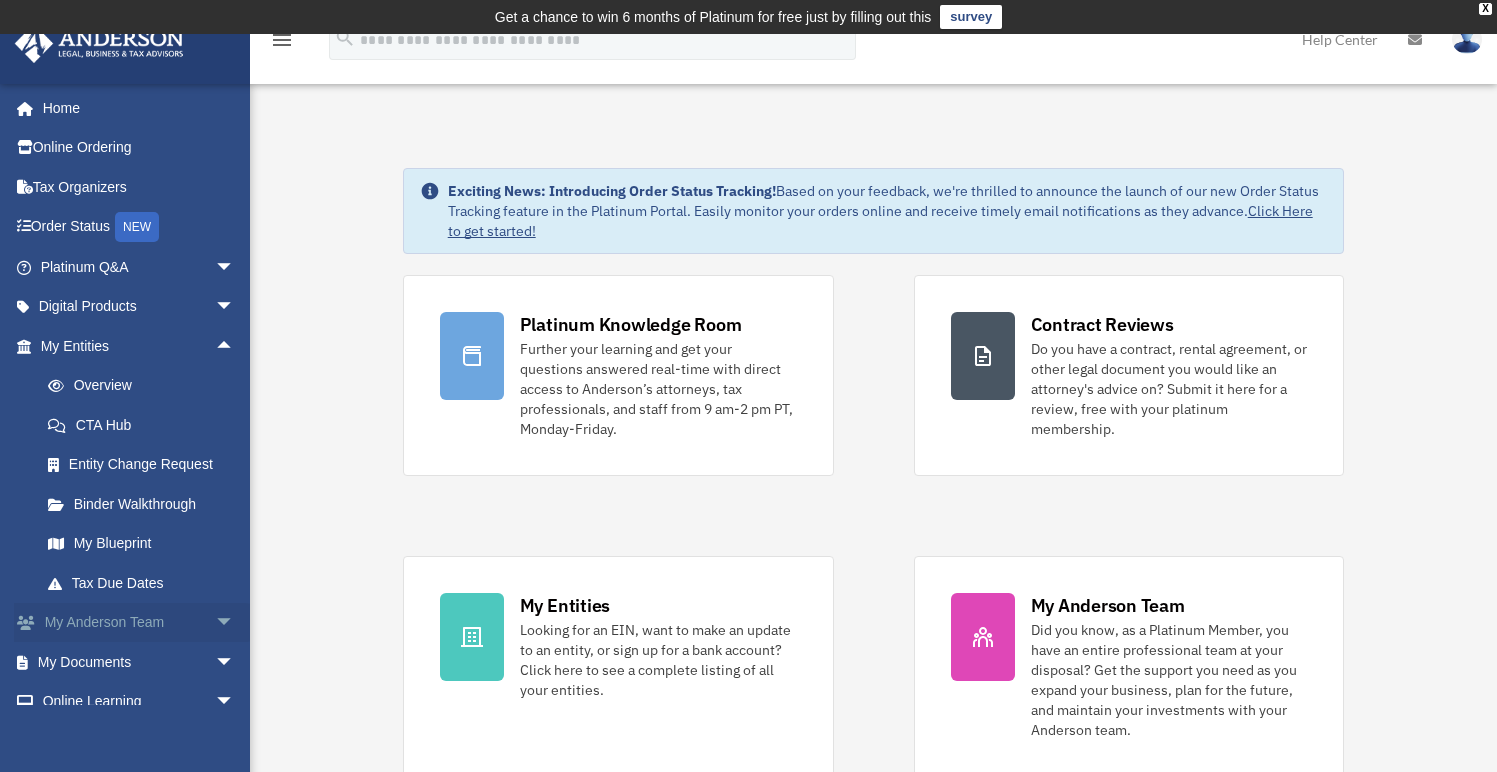 click on "arrow_drop_down" at bounding box center (235, 623) 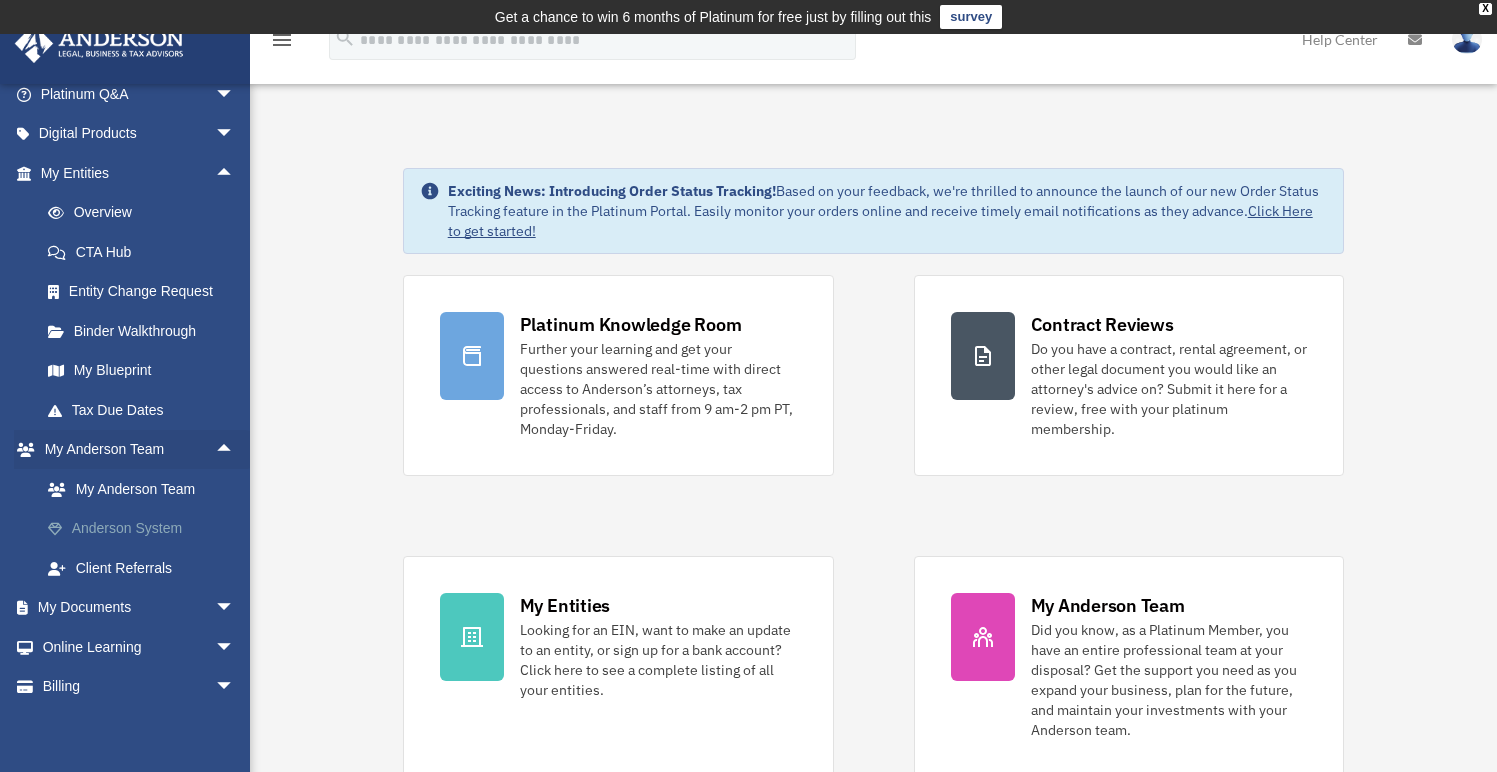 scroll, scrollTop: 218, scrollLeft: 0, axis: vertical 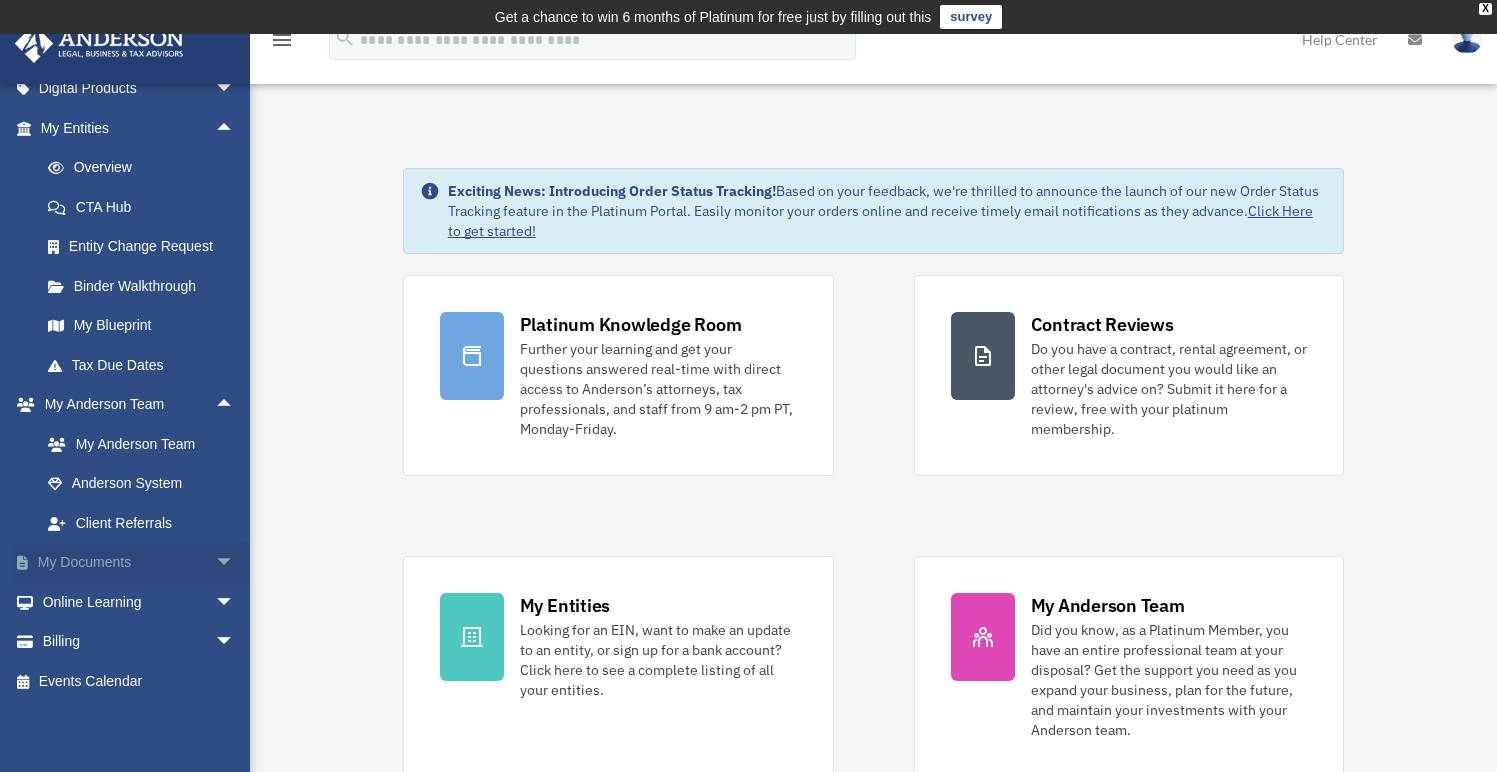 click on "arrow_drop_down" at bounding box center [235, 563] 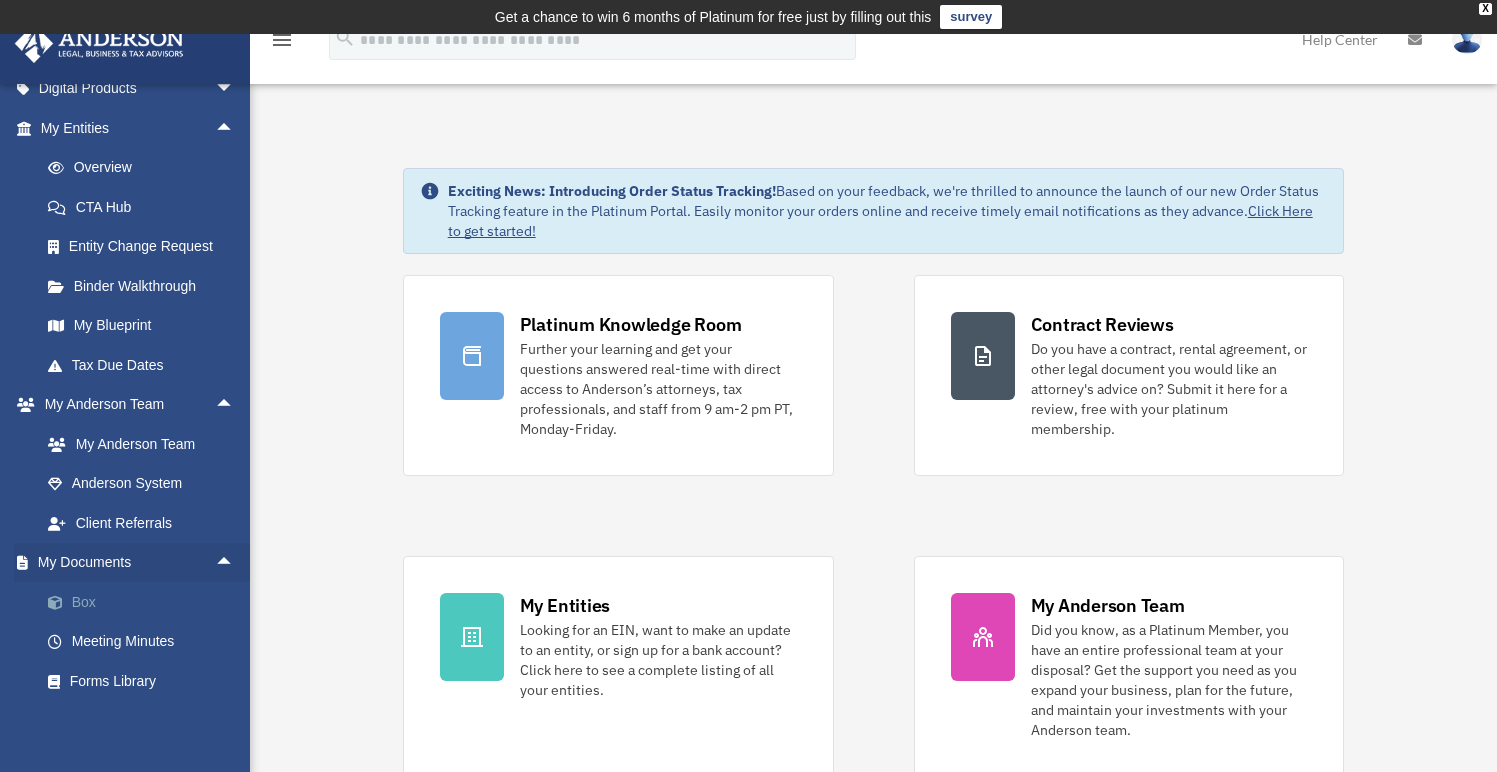 click on "Box" at bounding box center (146, 602) 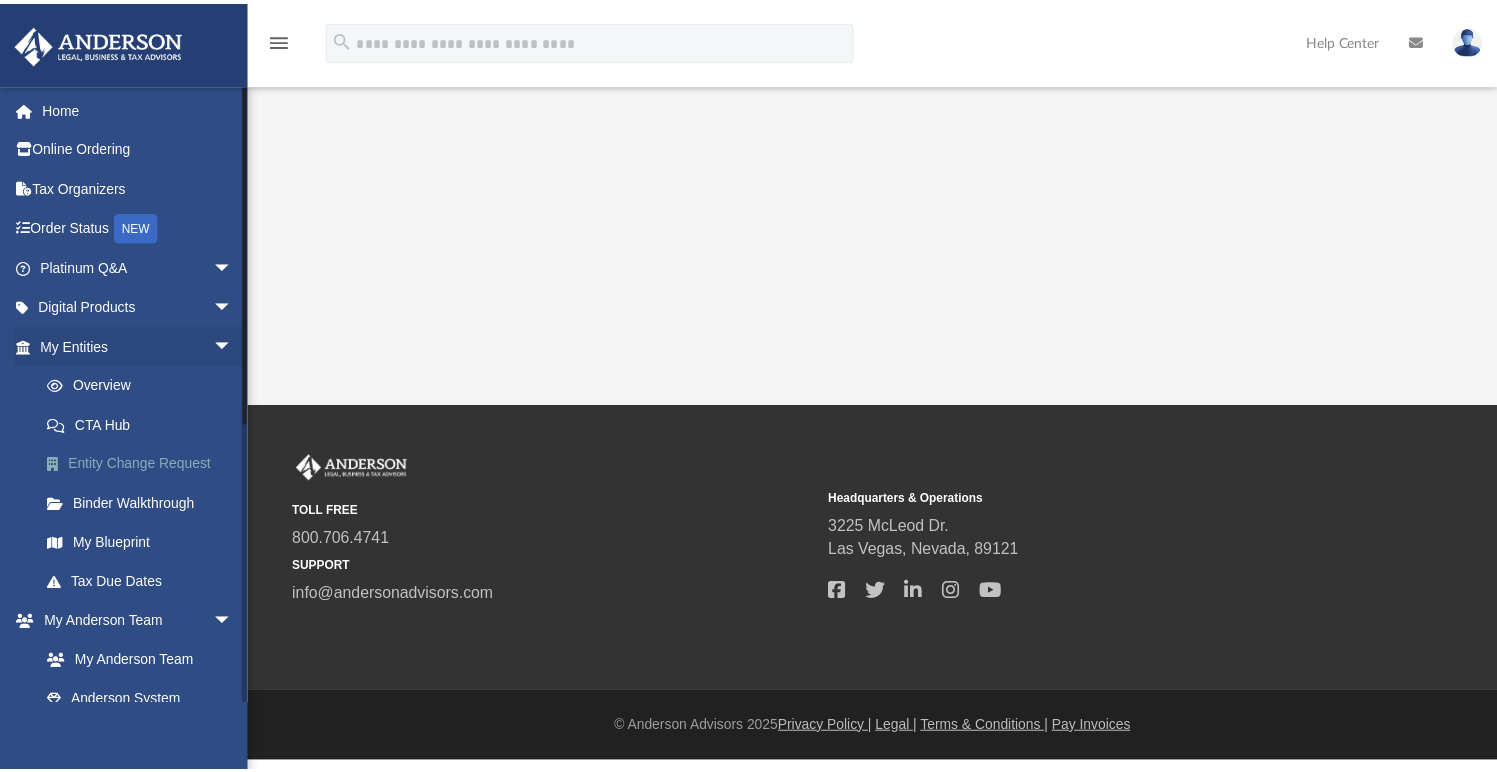 scroll, scrollTop: 0, scrollLeft: 0, axis: both 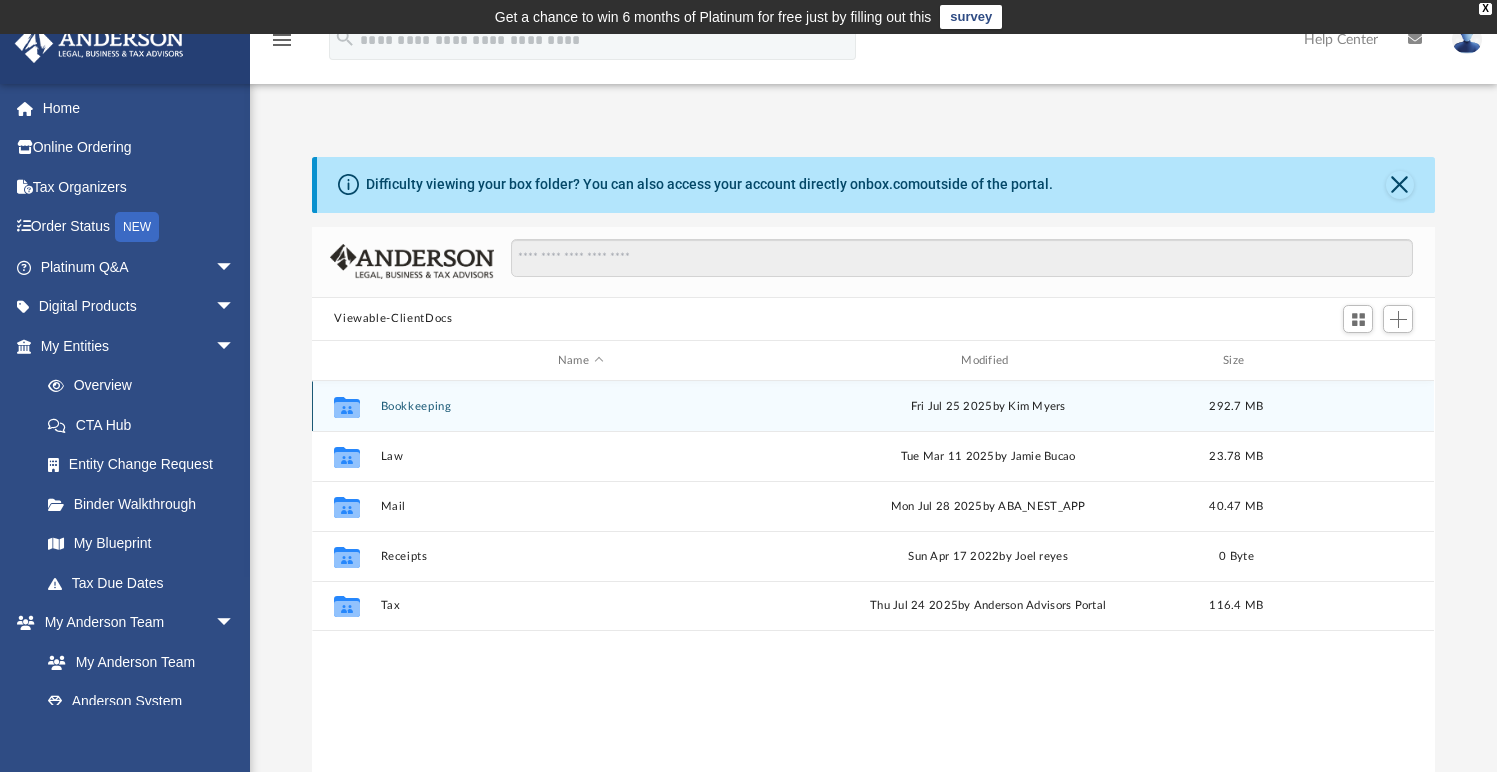 click on "Bookkeeping" at bounding box center [580, 406] 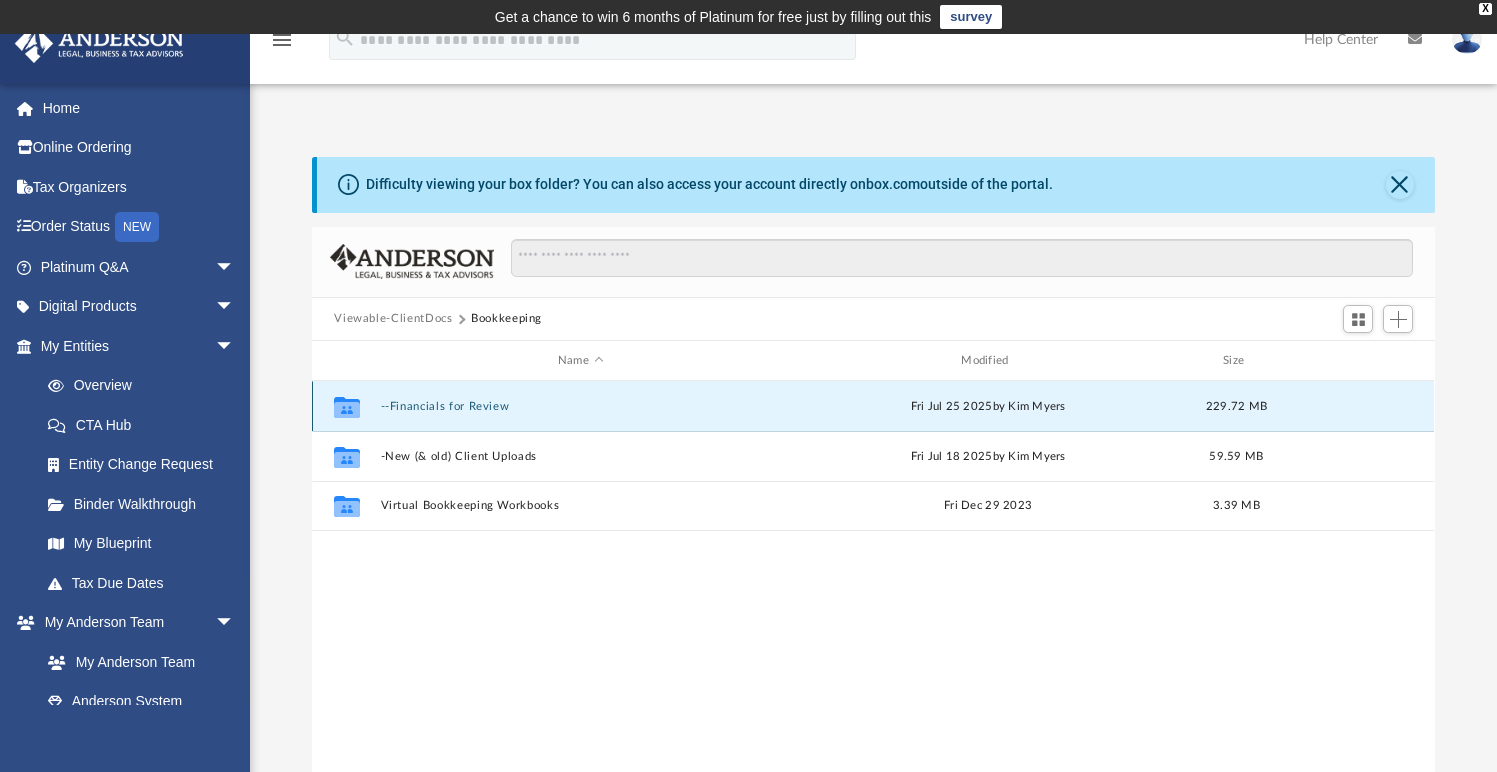 click on "--Financials for Review" at bounding box center [580, 406] 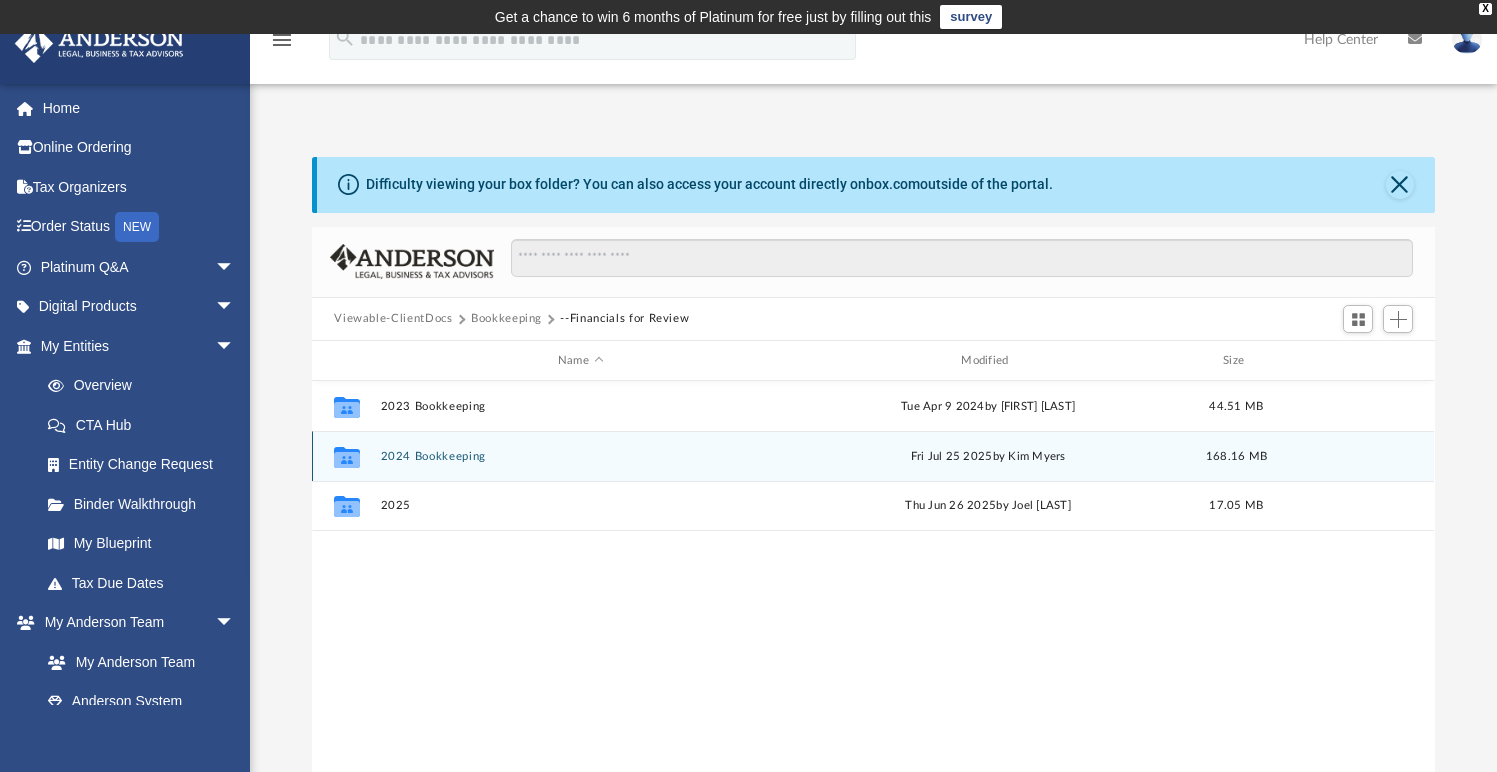 click on "Collaborated Folder 2024 Bookkeeping Fri Jul 25 2025  by Kim Myers 168.16 MB" at bounding box center (873, 456) 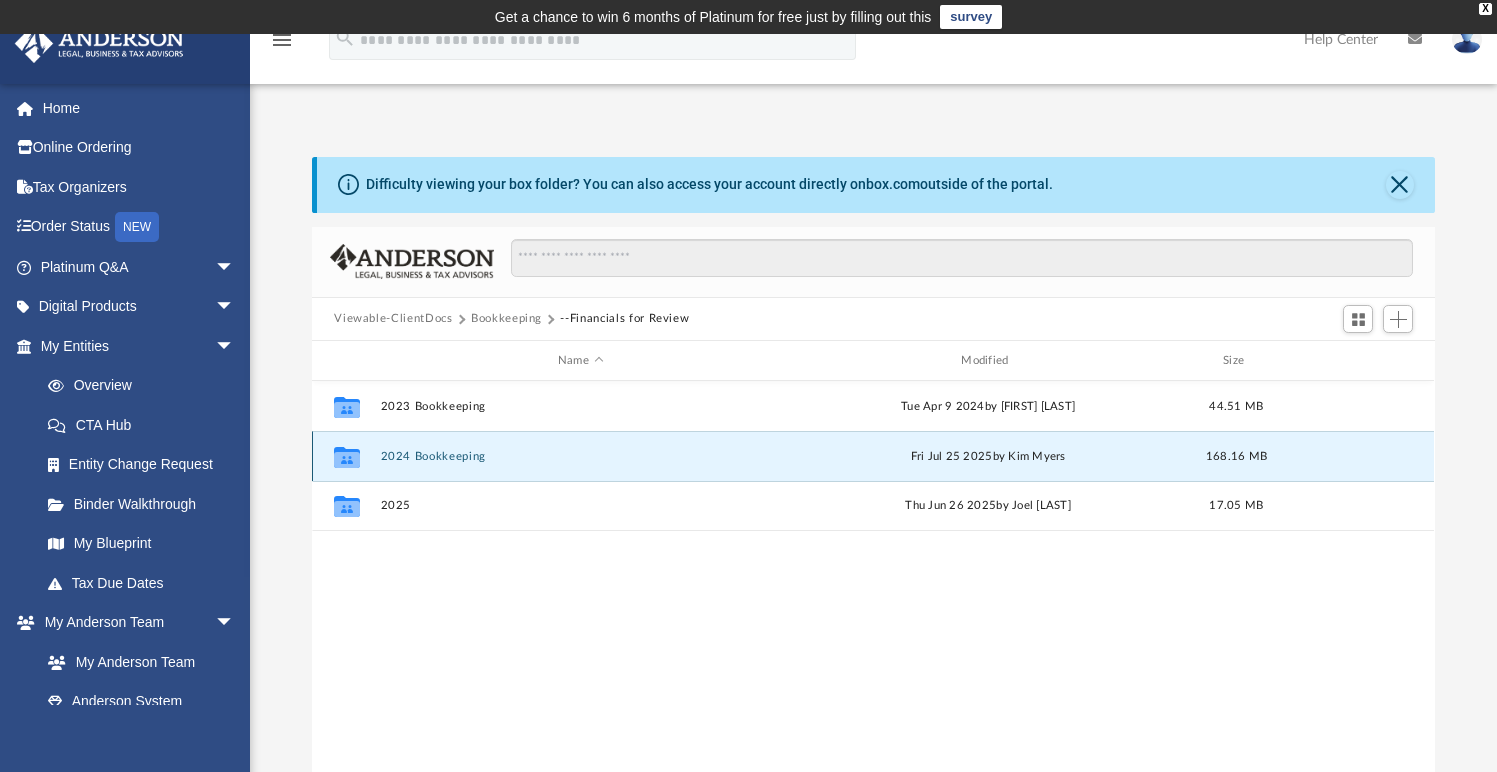click on "2024 Bookkeeping" at bounding box center [580, 456] 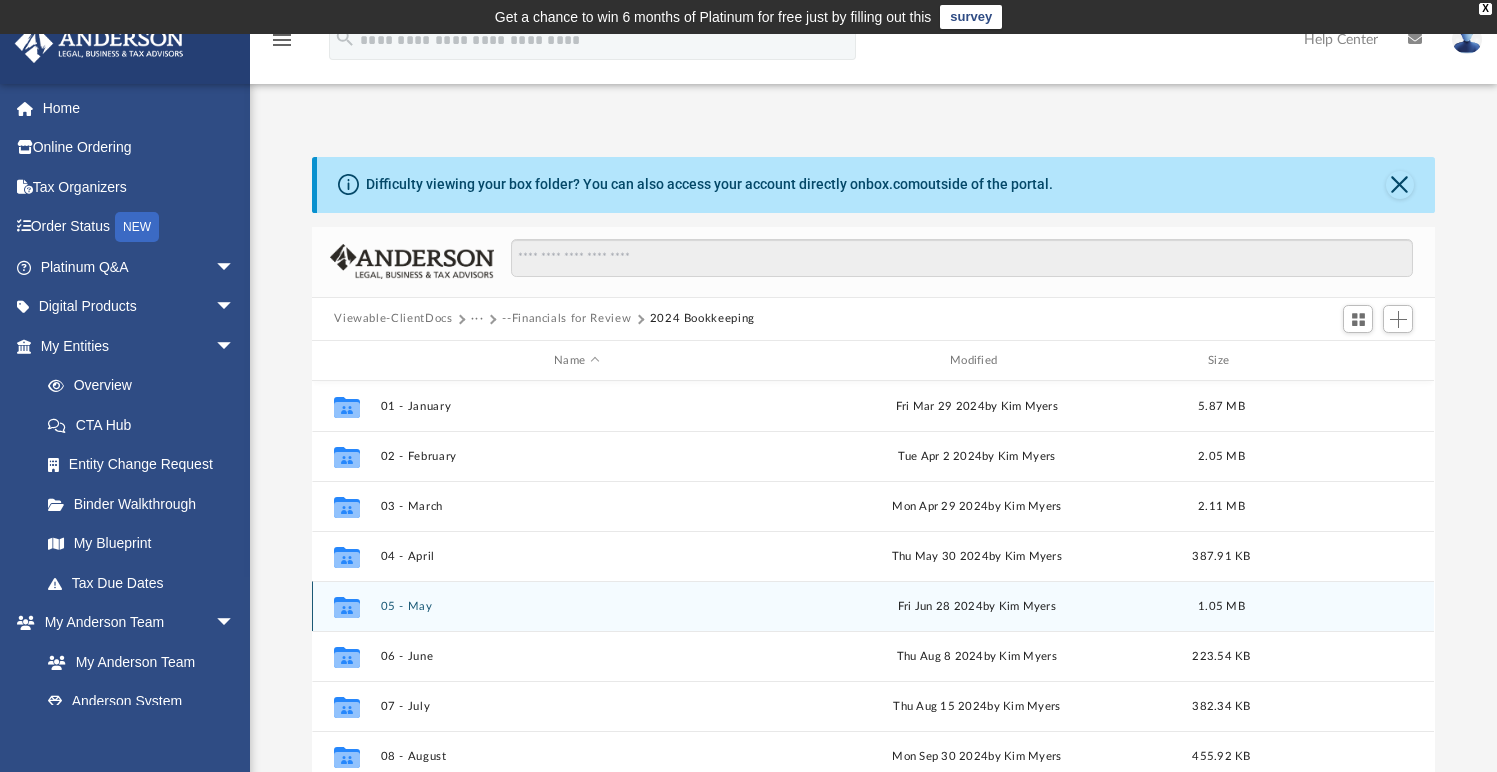 scroll, scrollTop: 185, scrollLeft: 0, axis: vertical 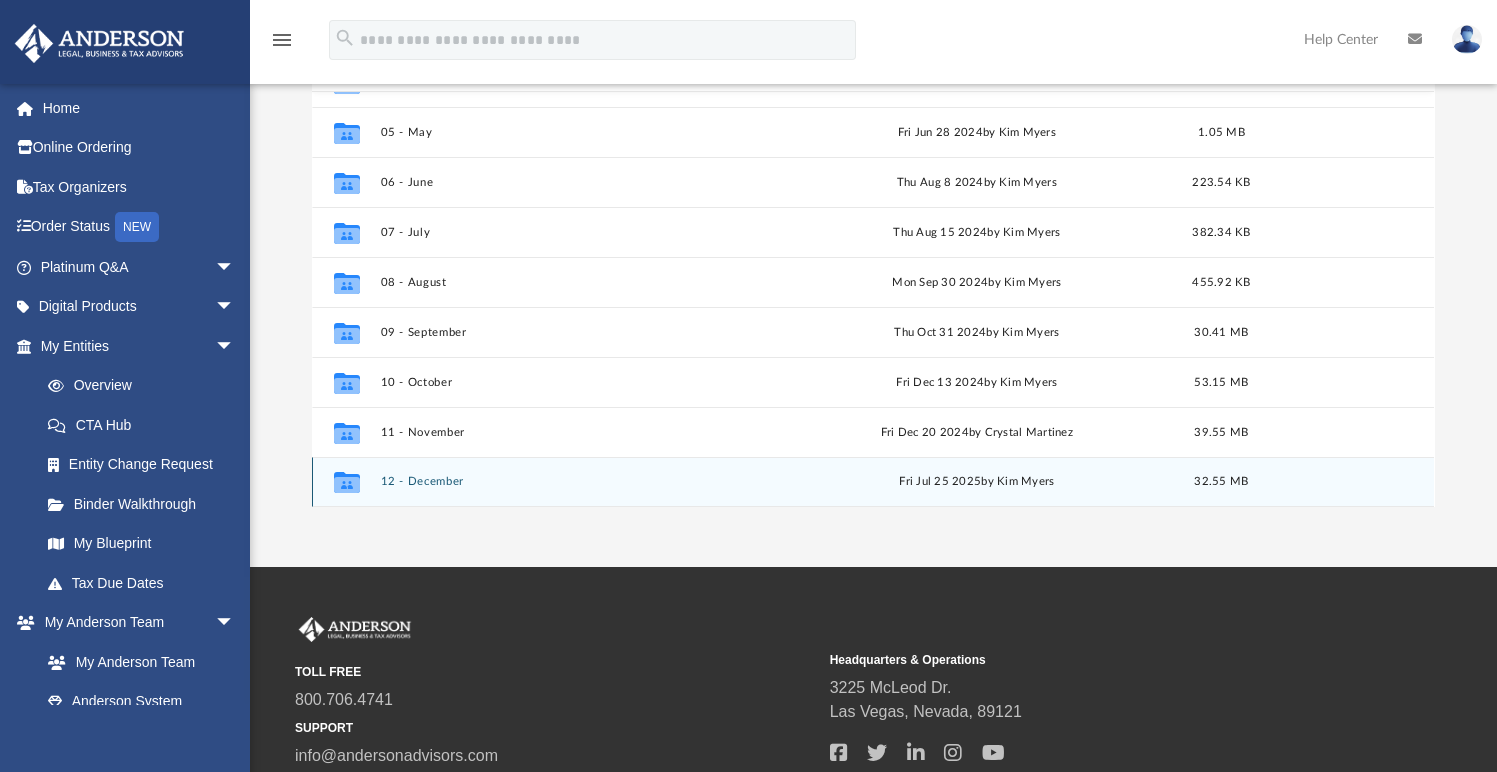 click on "12 - December" at bounding box center (577, 482) 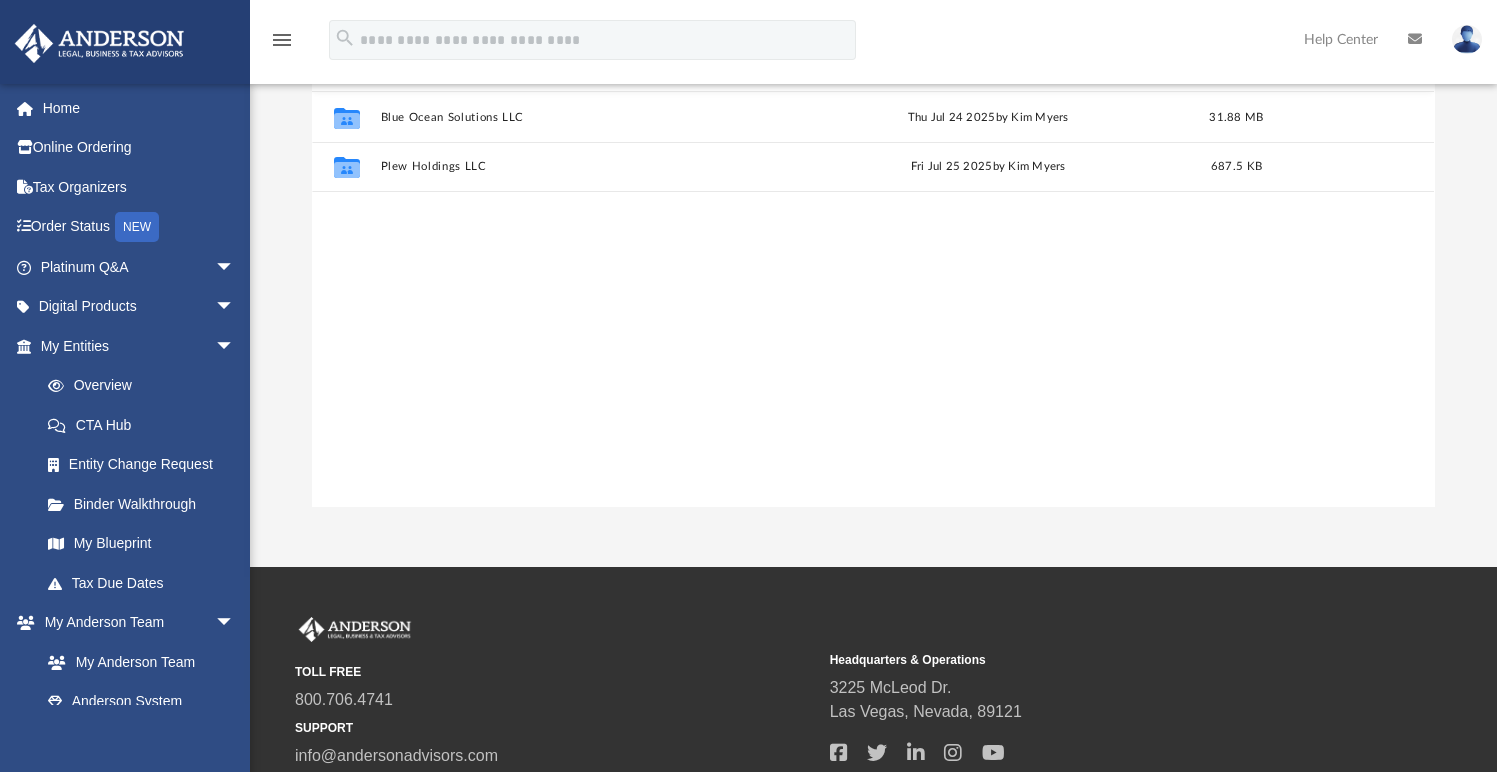 scroll, scrollTop: 0, scrollLeft: 0, axis: both 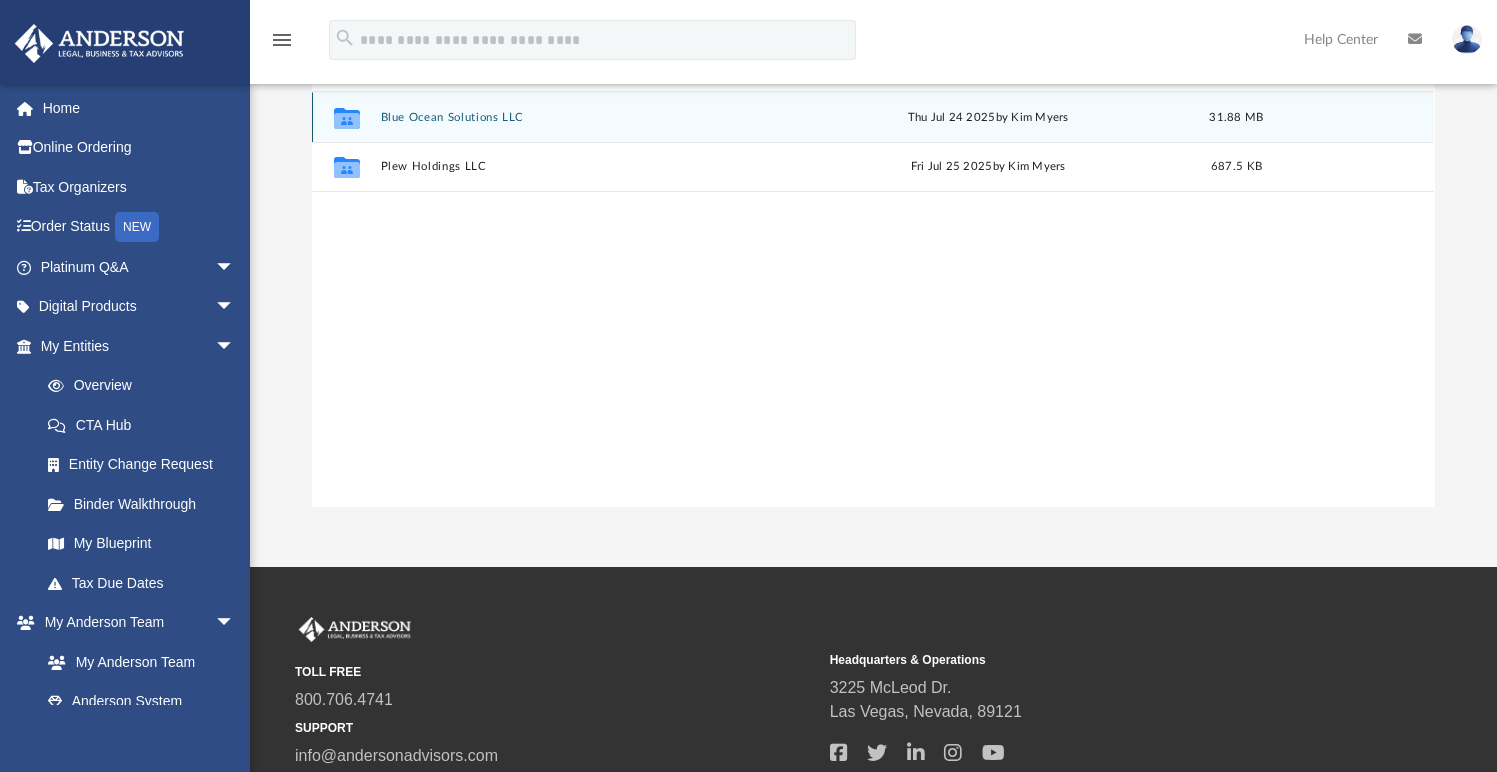 click on "Blue Ocean Solutions LLC" at bounding box center [580, 117] 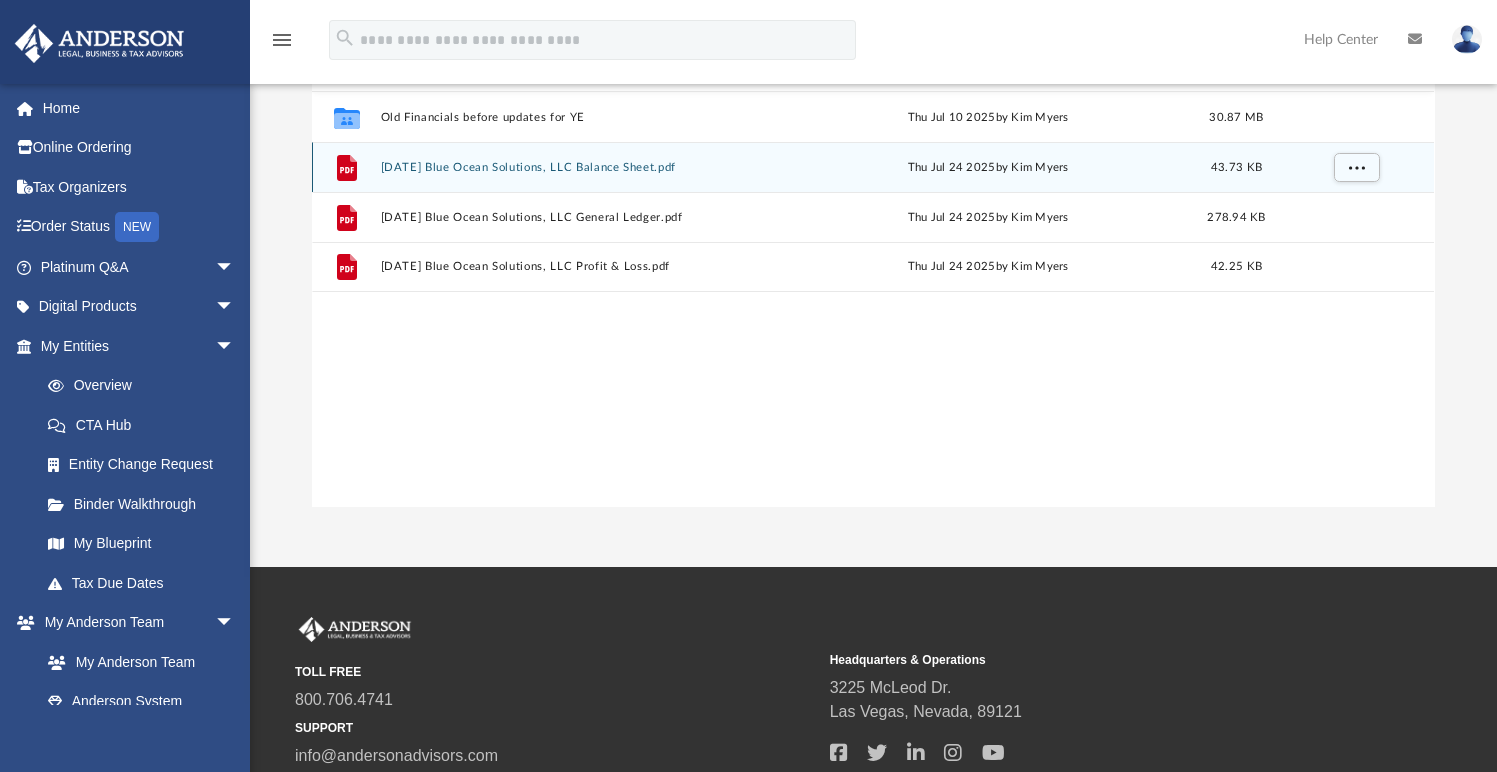 click on "[DATE] Blue Ocean Solutions, LLC Balance Sheet.pdf" at bounding box center [580, 167] 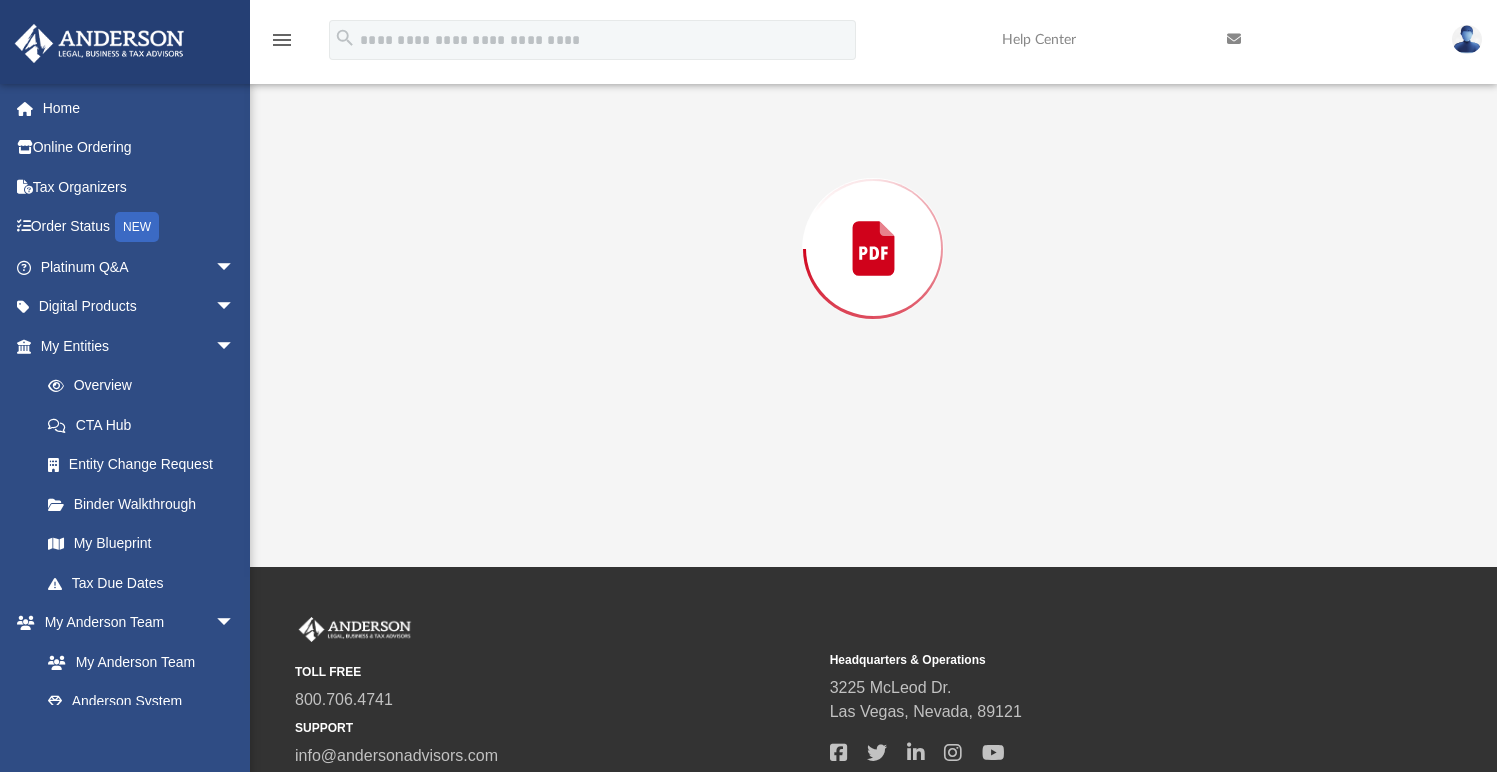 scroll, scrollTop: 227, scrollLeft: 0, axis: vertical 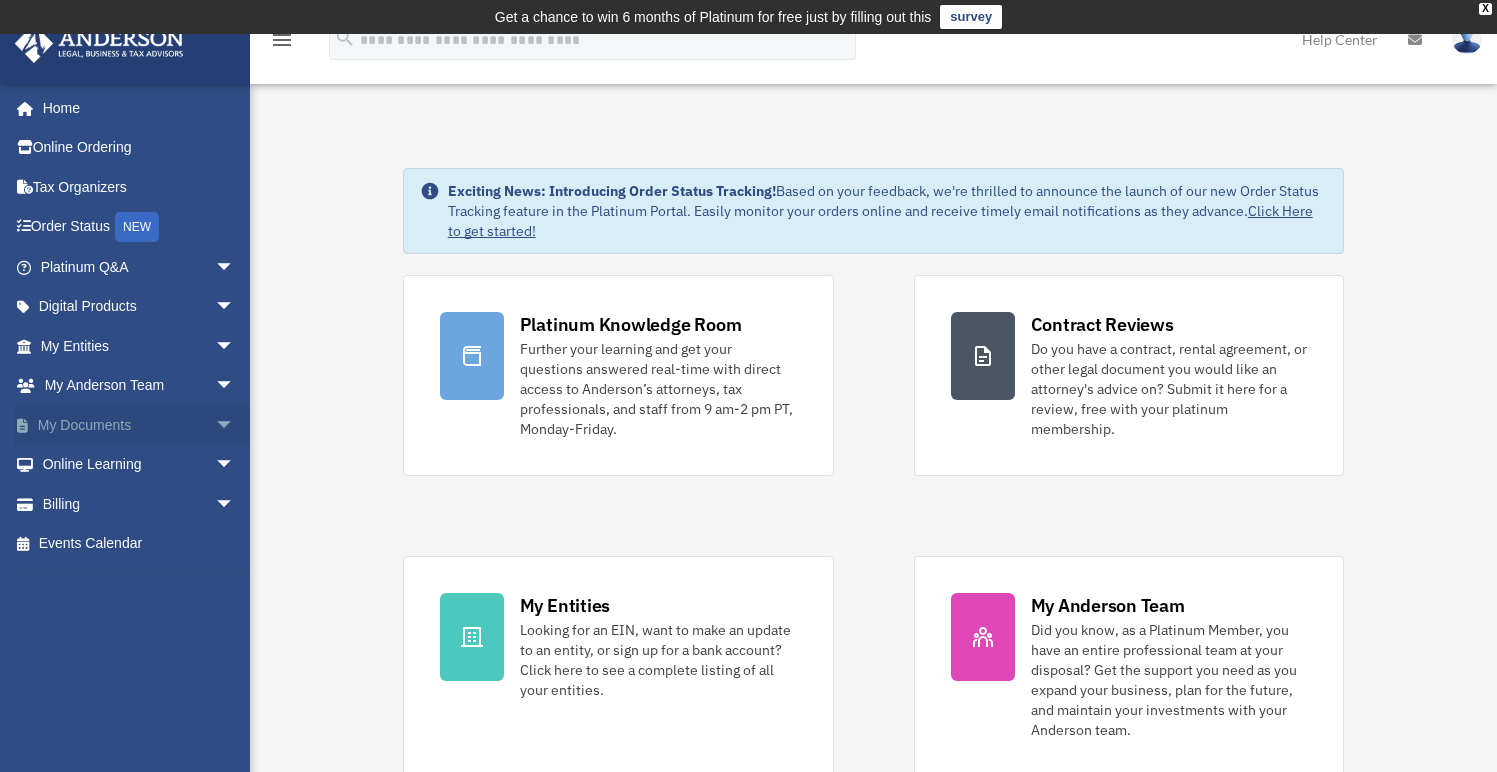 click on "arrow_drop_down" at bounding box center [235, 425] 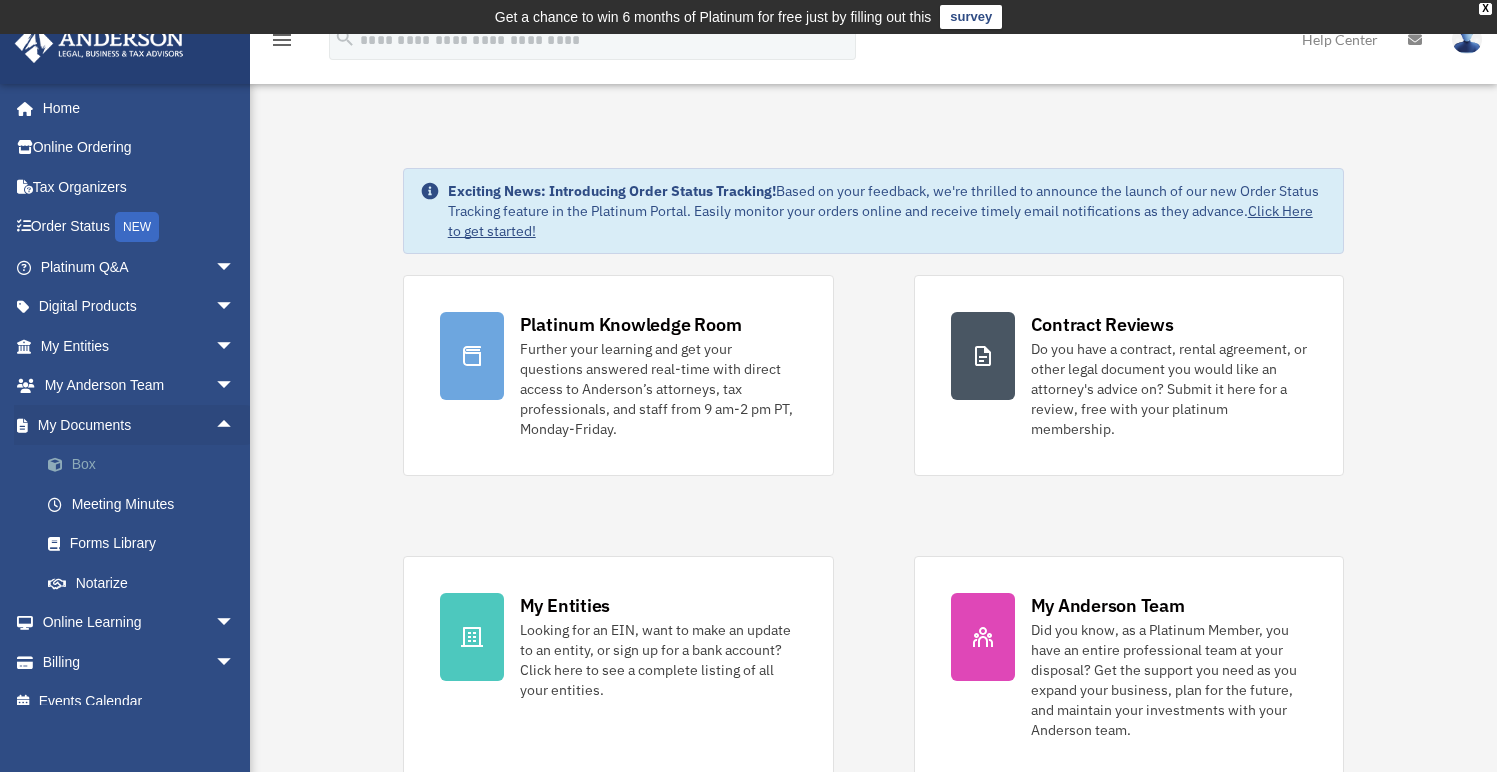 click on "Box" at bounding box center [146, 465] 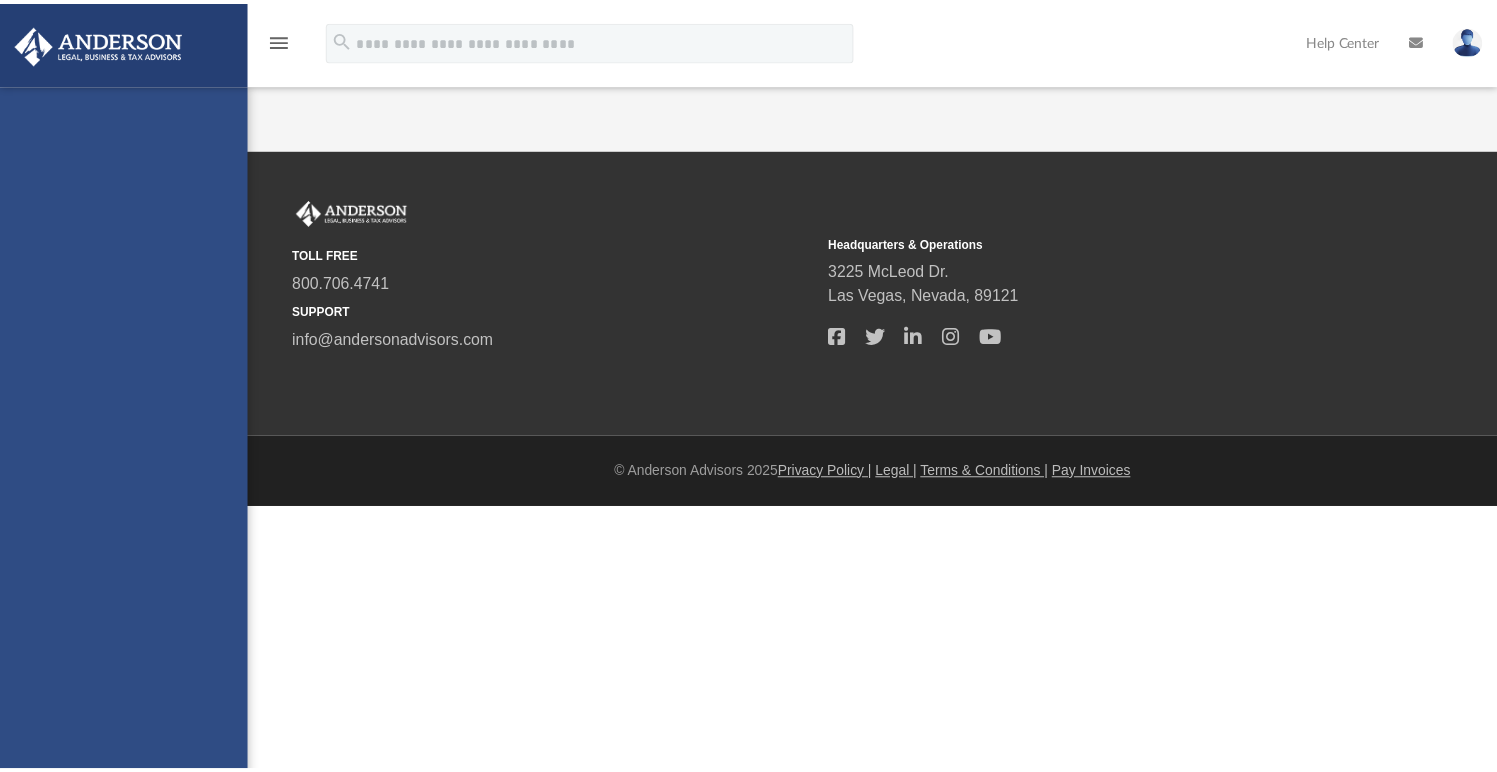 scroll, scrollTop: 0, scrollLeft: 0, axis: both 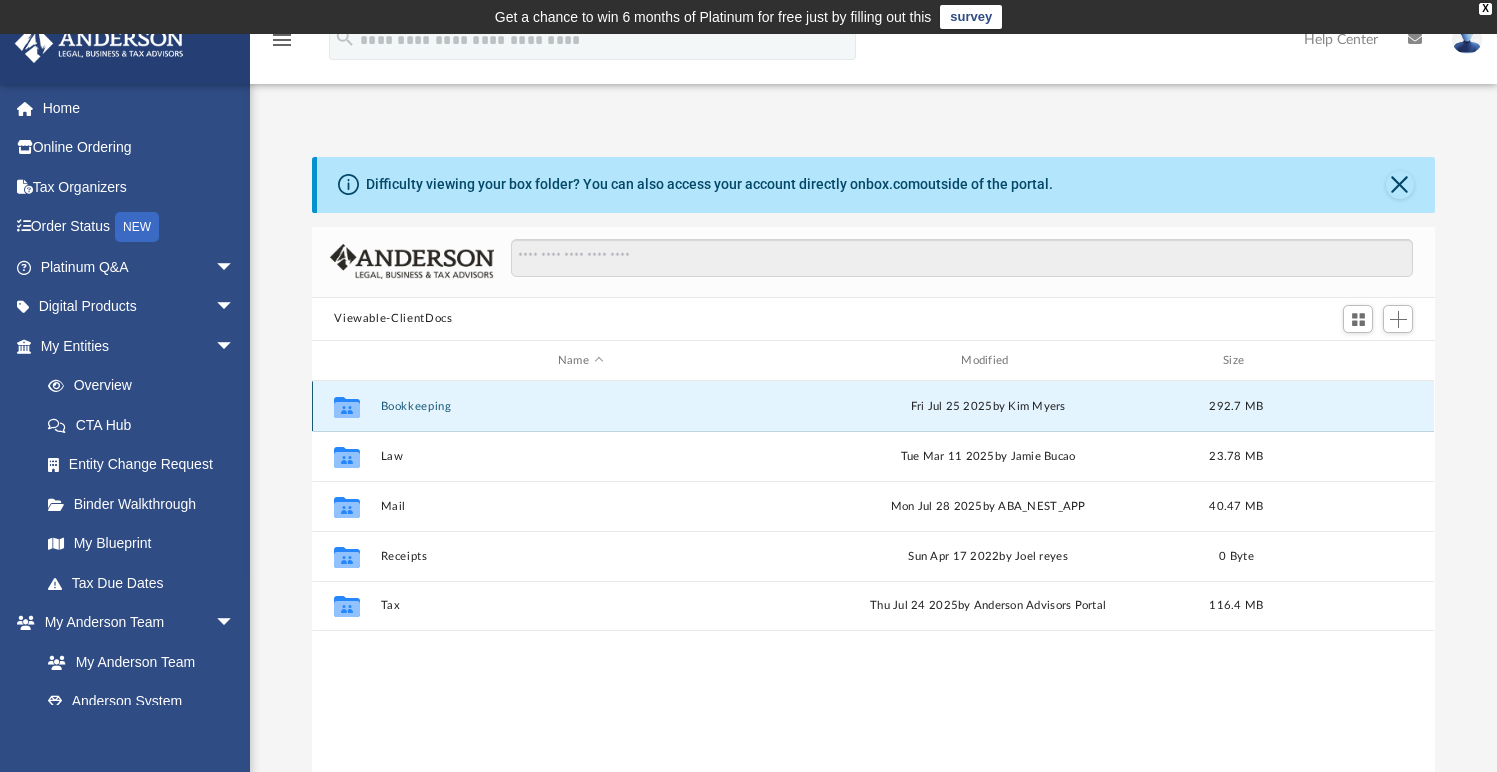 click on "Bookkeeping" at bounding box center (580, 406) 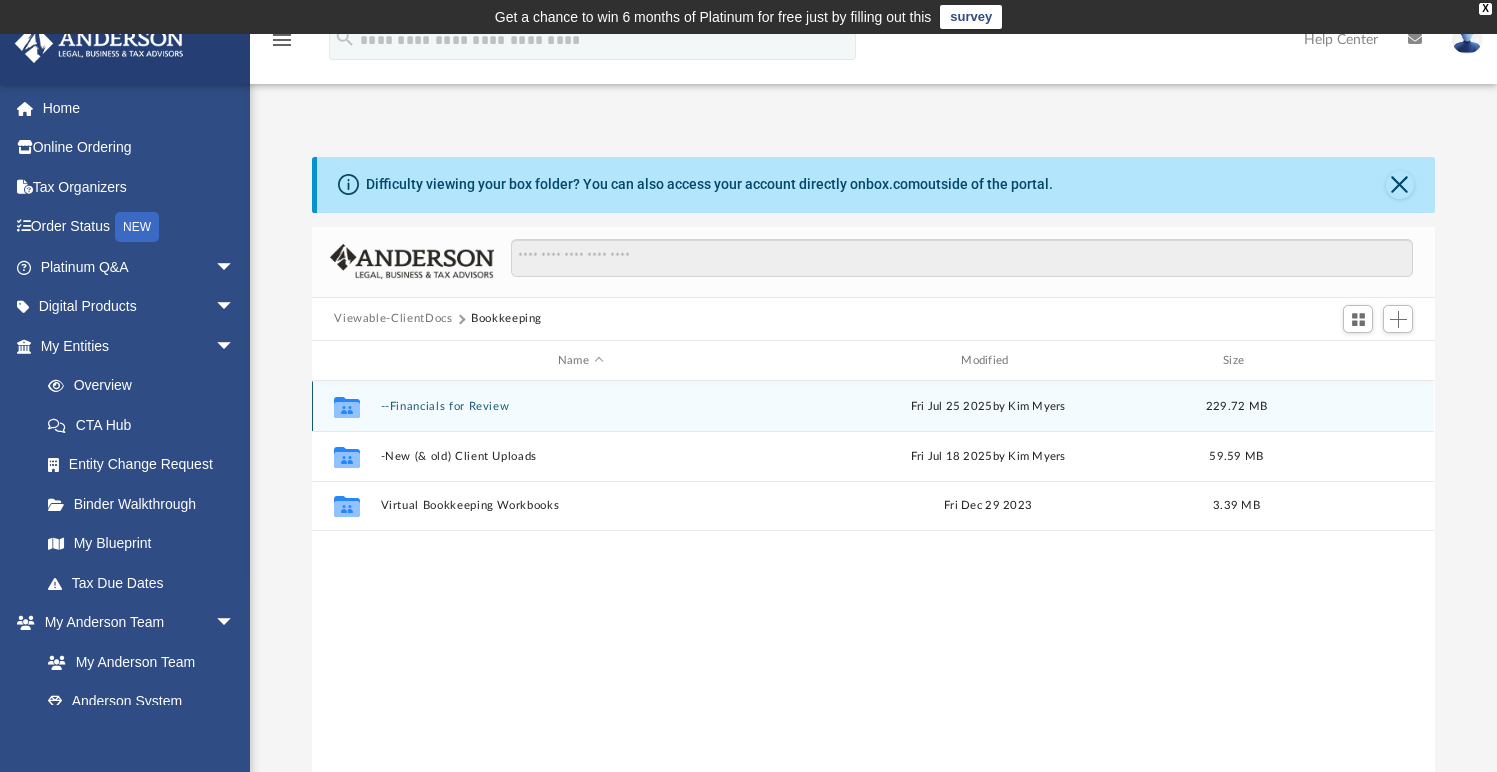 click on "--Financials for Review" at bounding box center [580, 406] 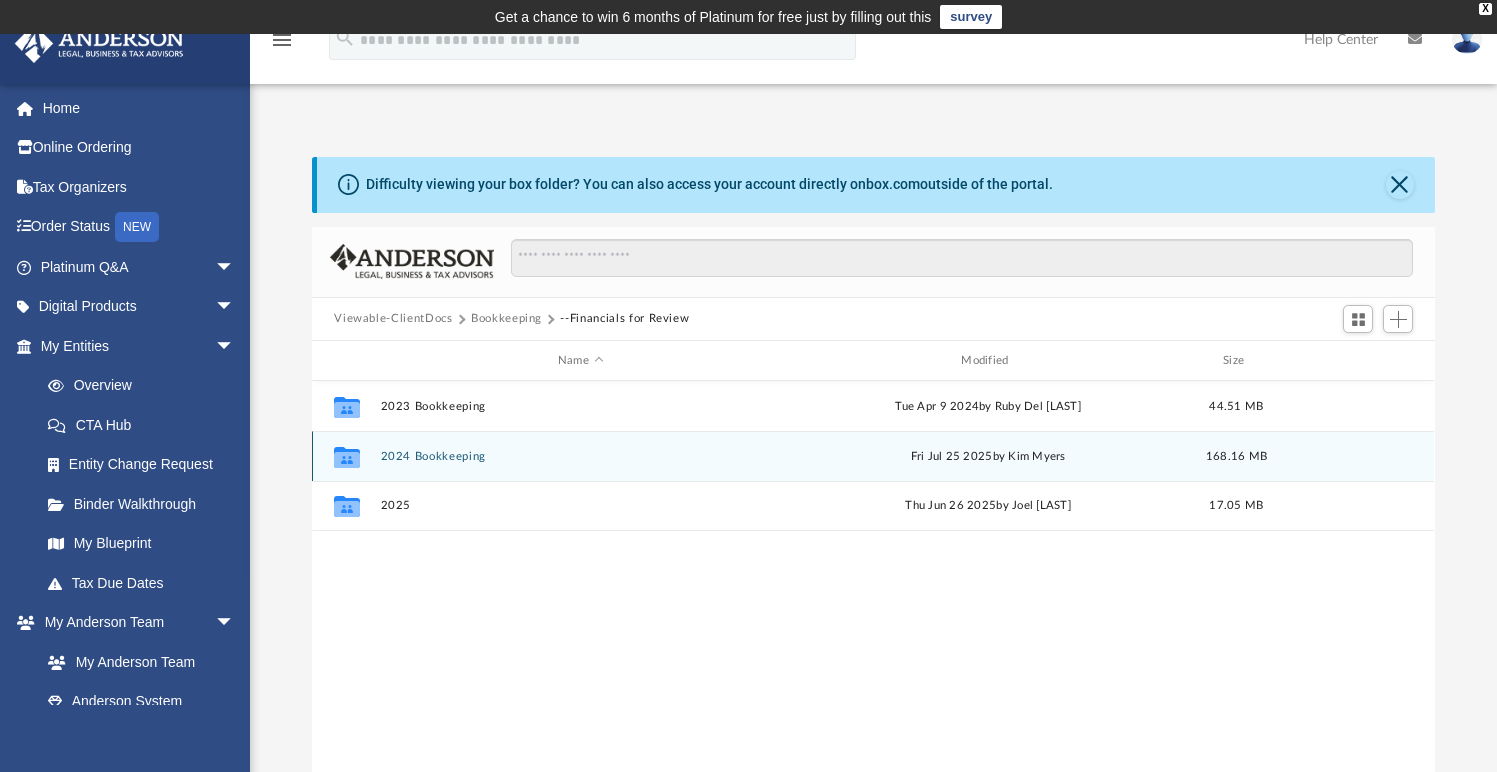 click on "2024 Bookkeeping" at bounding box center [580, 456] 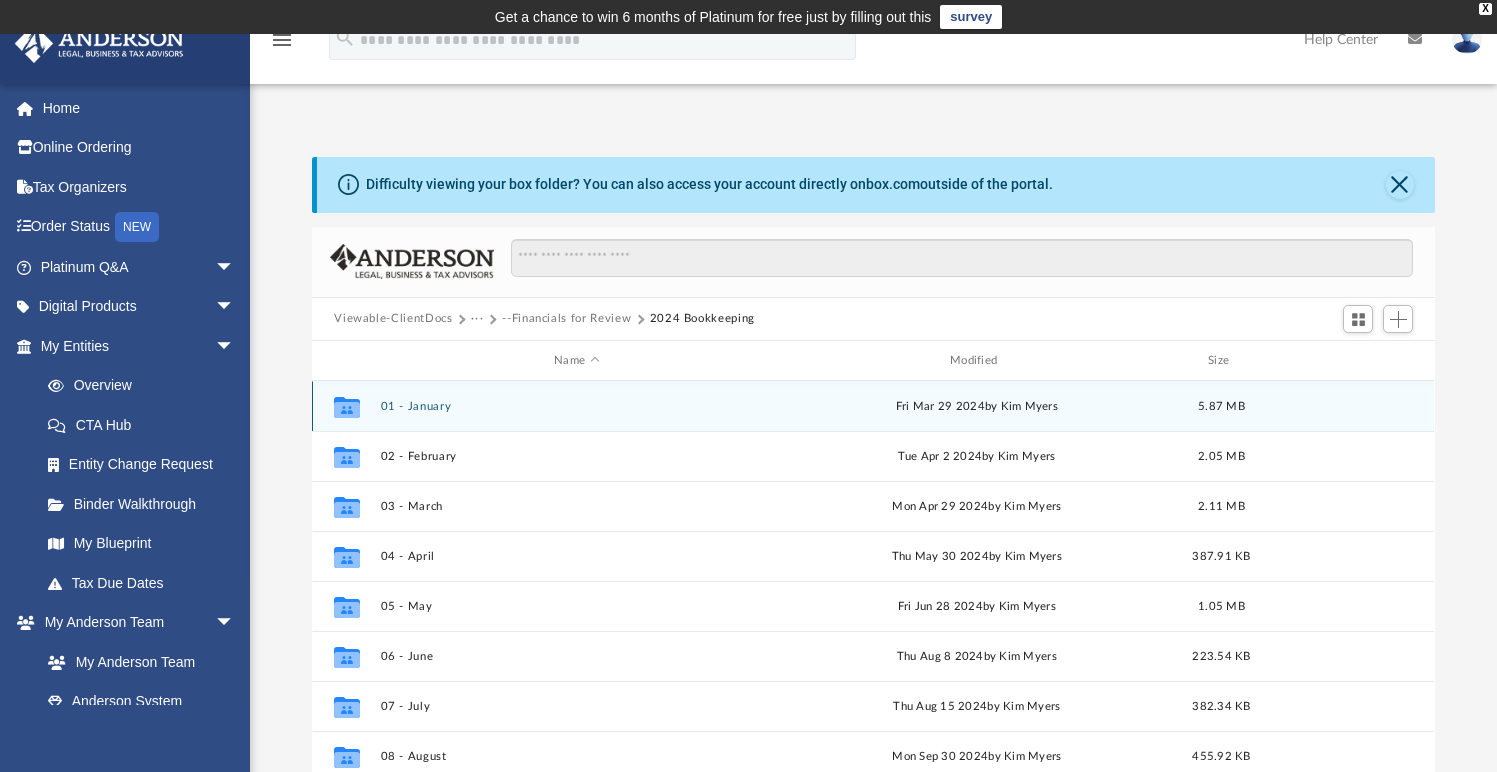 scroll, scrollTop: 185, scrollLeft: 0, axis: vertical 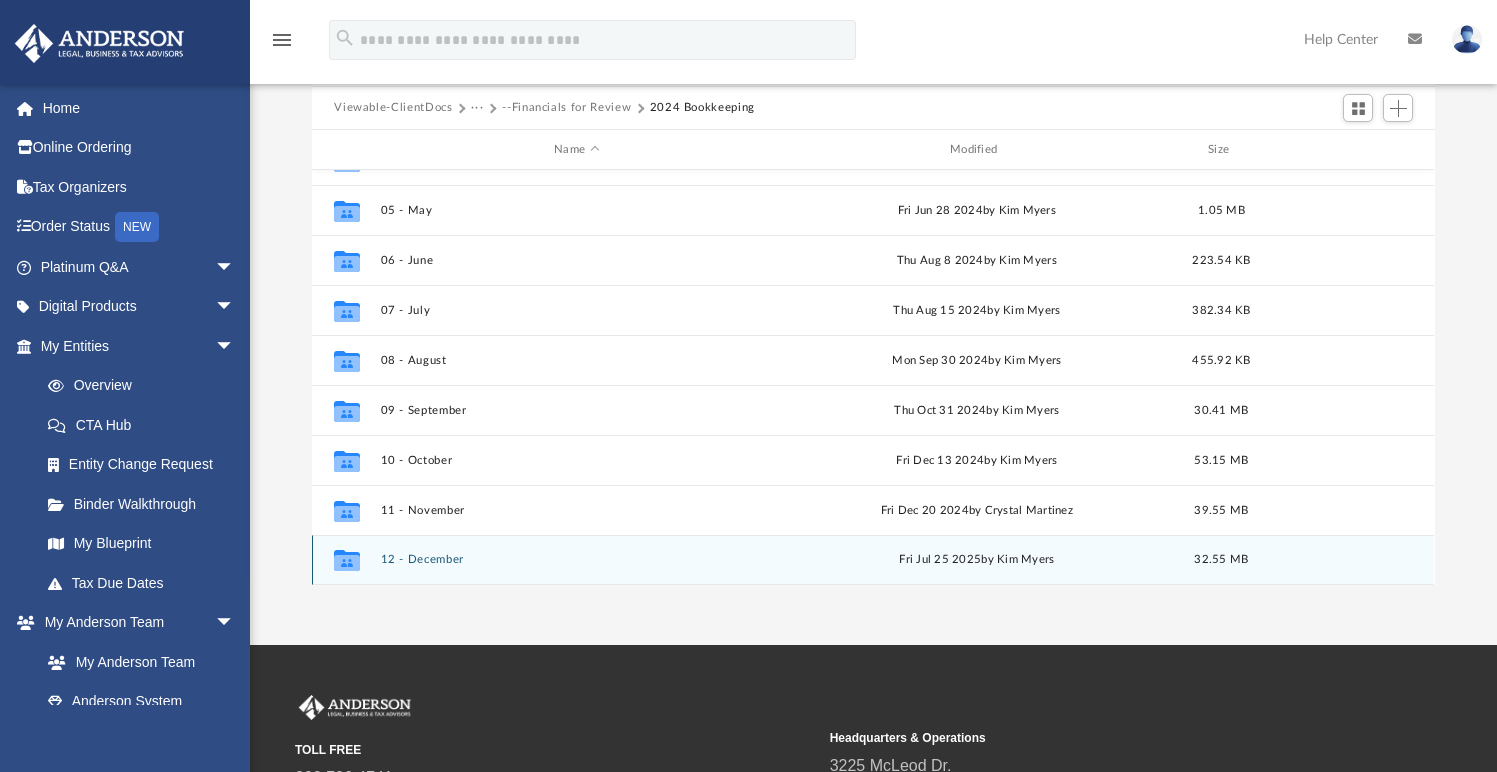 click on "12 - December" at bounding box center (577, 560) 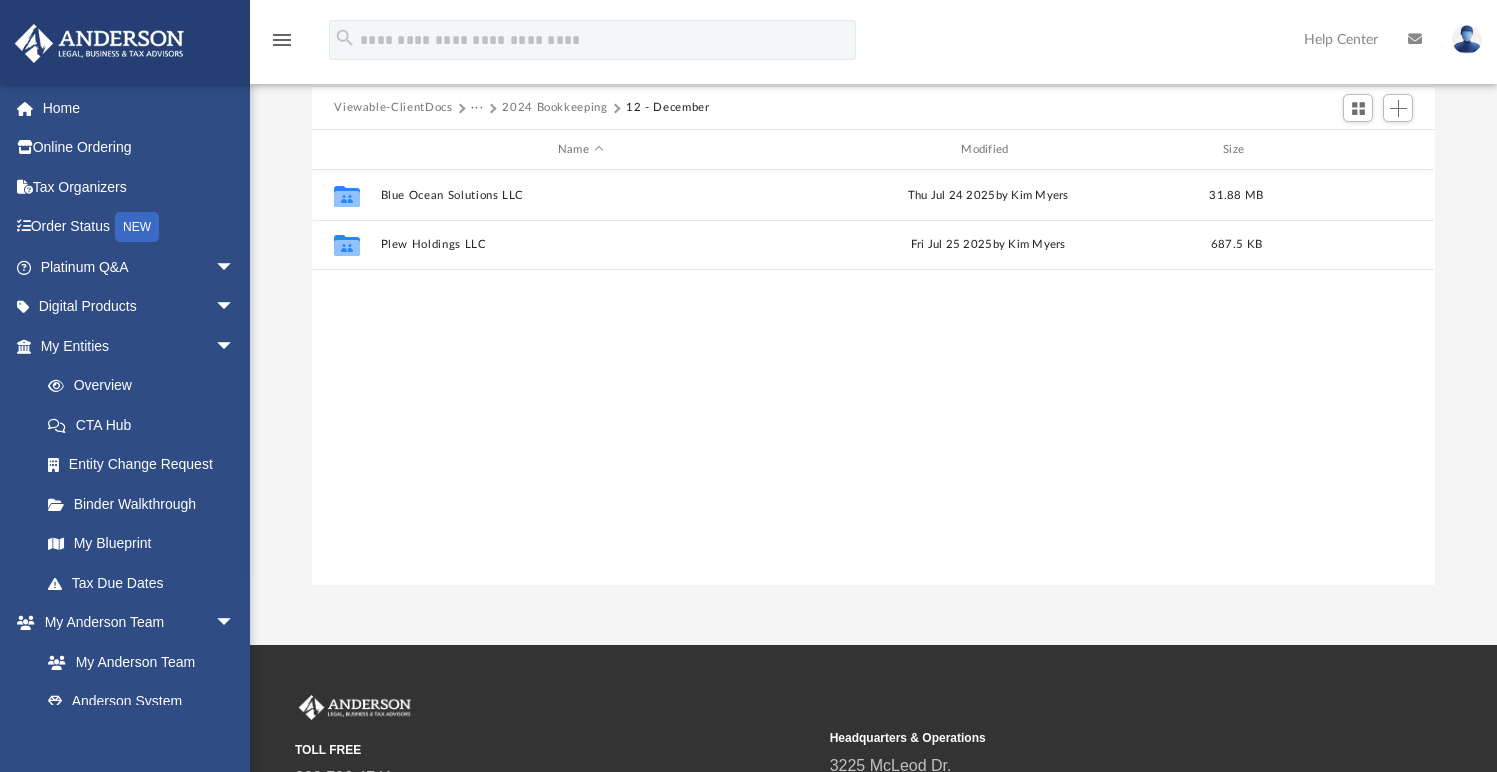scroll, scrollTop: 0, scrollLeft: 0, axis: both 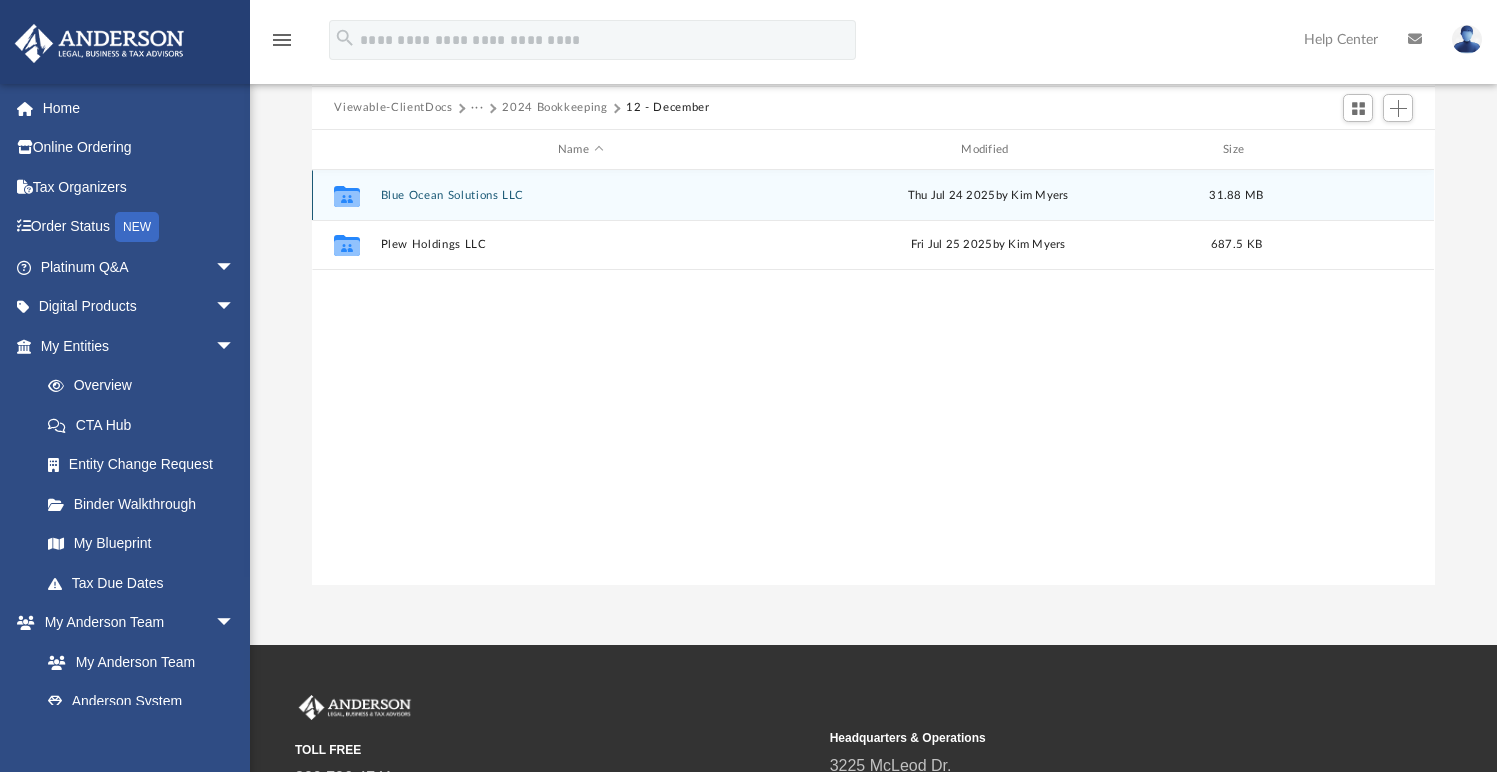 click on "Blue Ocean Solutions LLC" at bounding box center [580, 195] 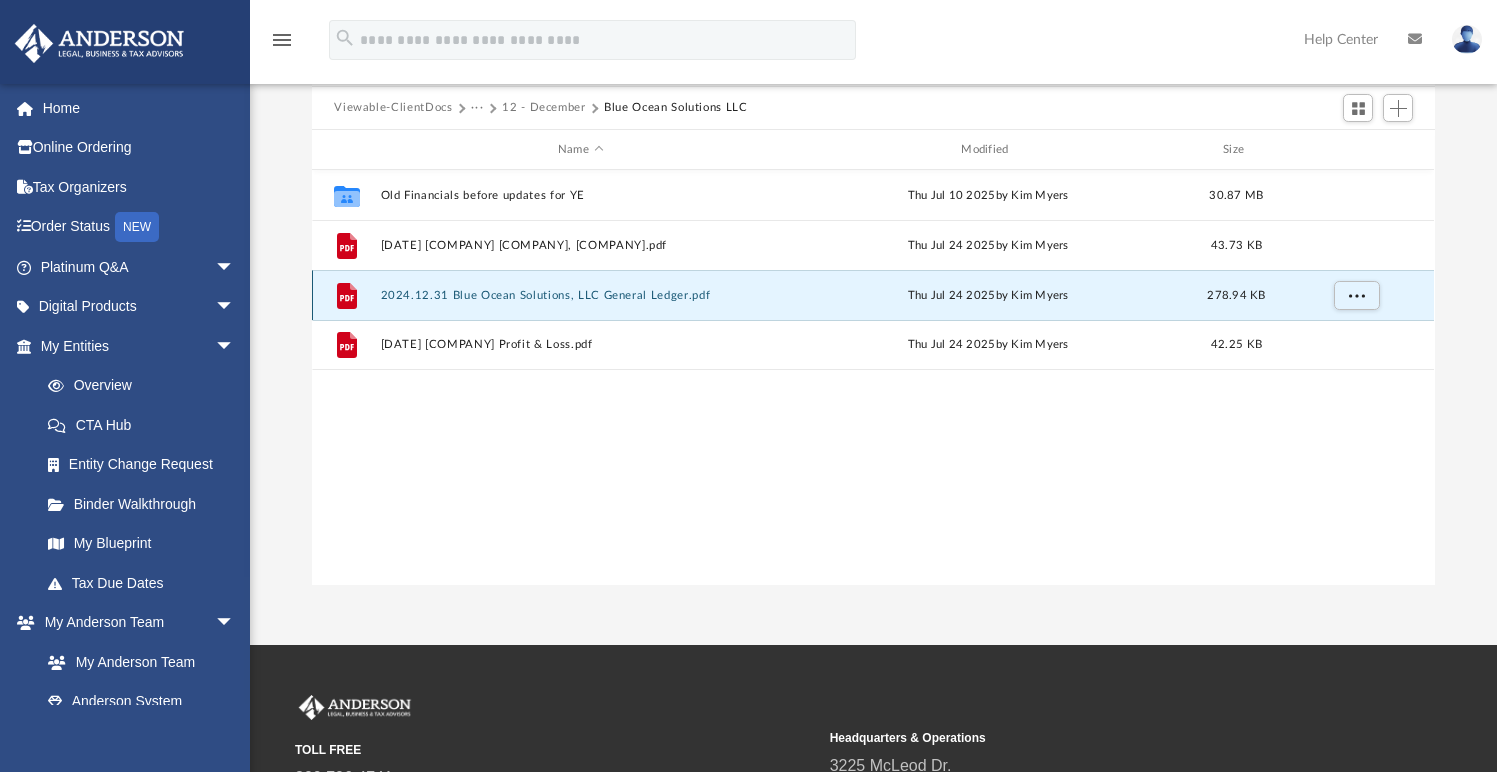 click on "2024.12.31 Blue Ocean Solutions, LLC General Ledger.pdf" at bounding box center [580, 295] 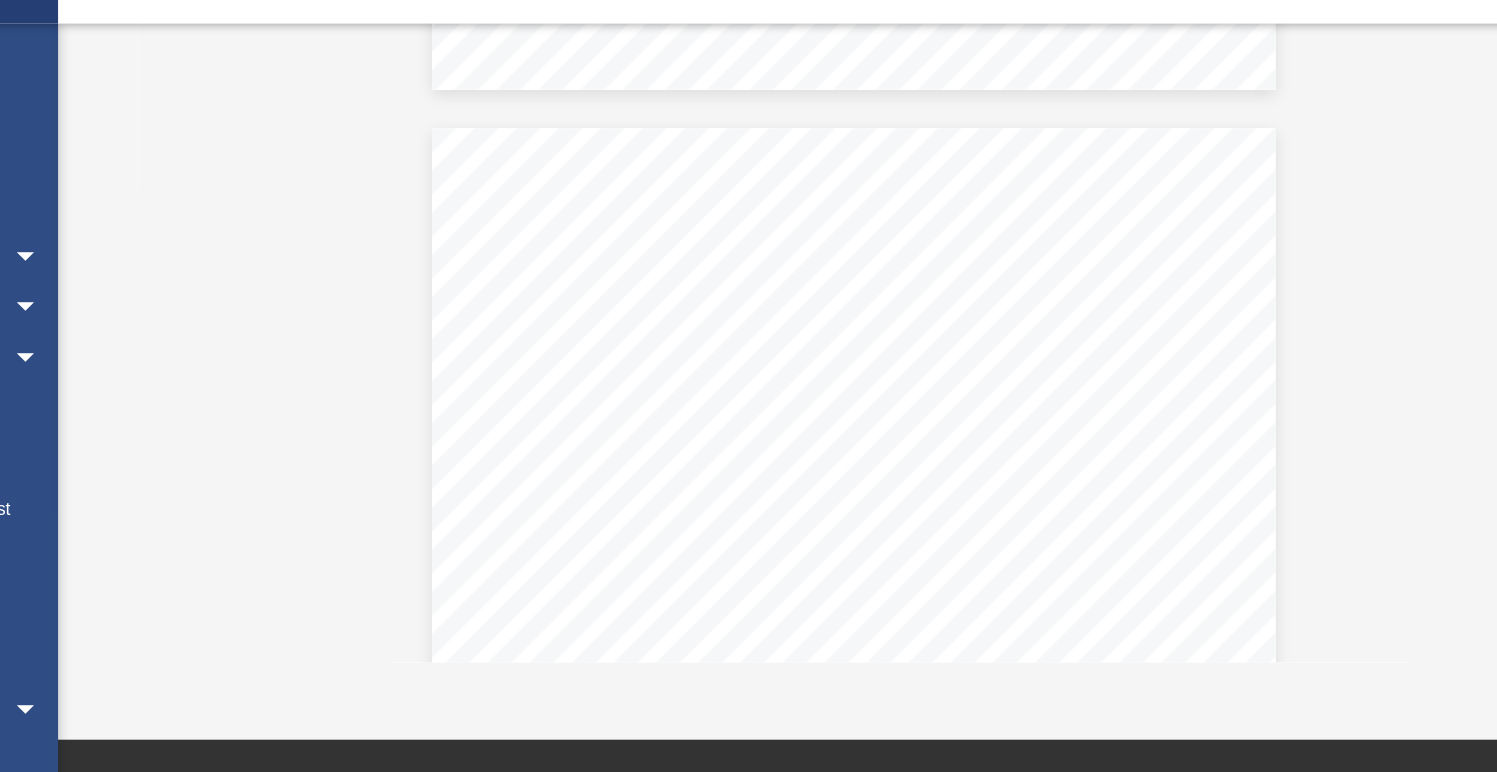 scroll, scrollTop: 0, scrollLeft: 0, axis: both 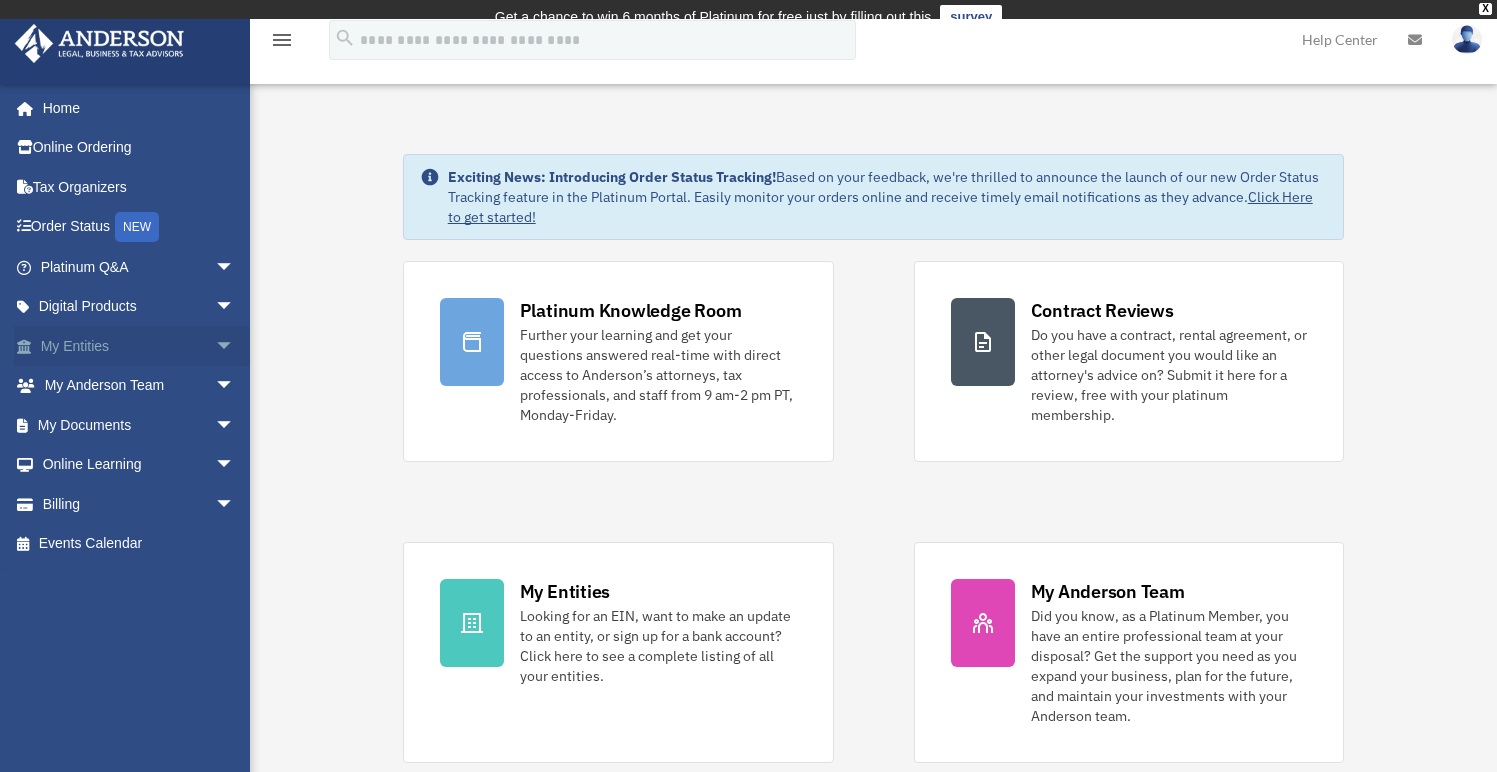 click on "arrow_drop_down" at bounding box center [235, 346] 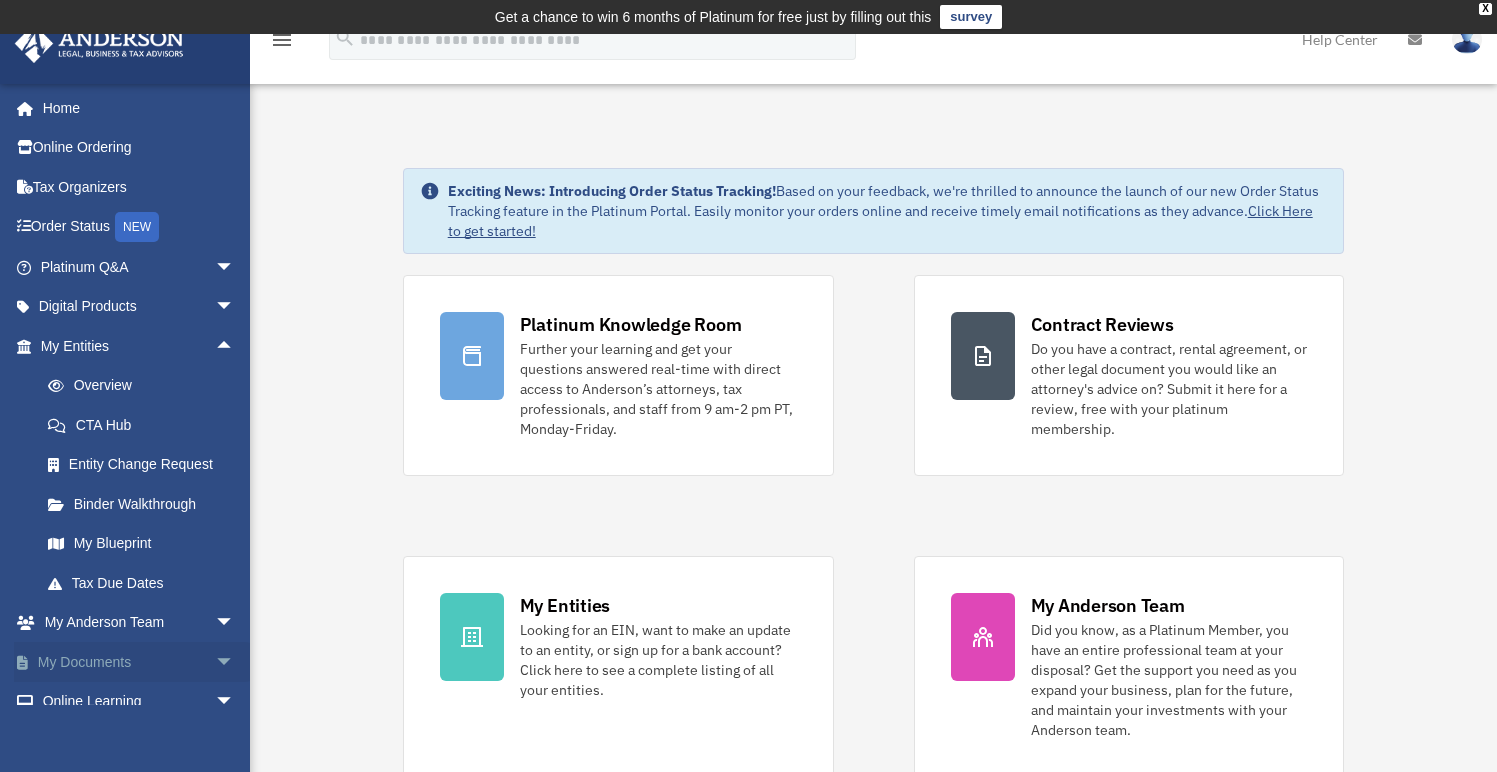 click on "arrow_drop_down" at bounding box center (235, 662) 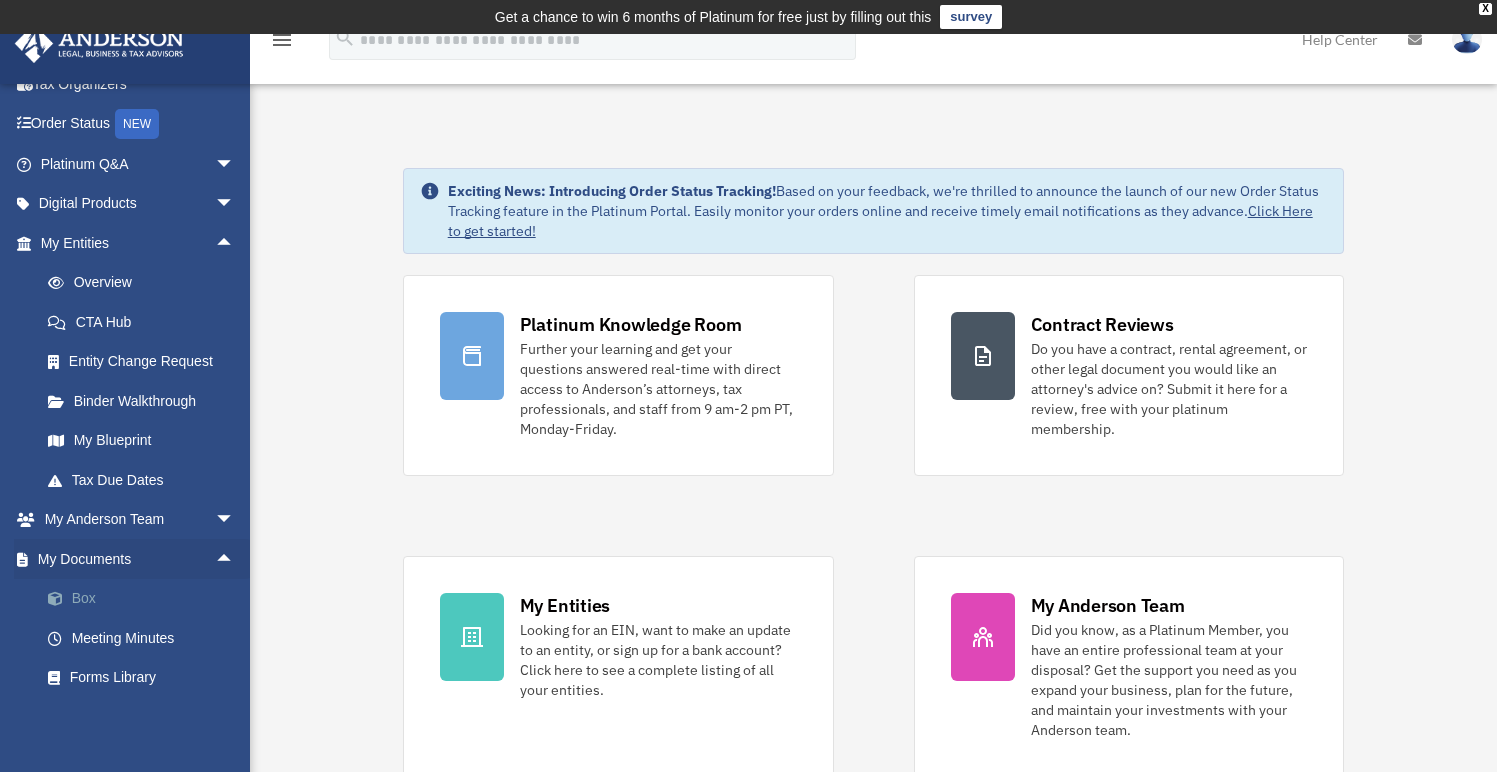 scroll, scrollTop: 154, scrollLeft: 0, axis: vertical 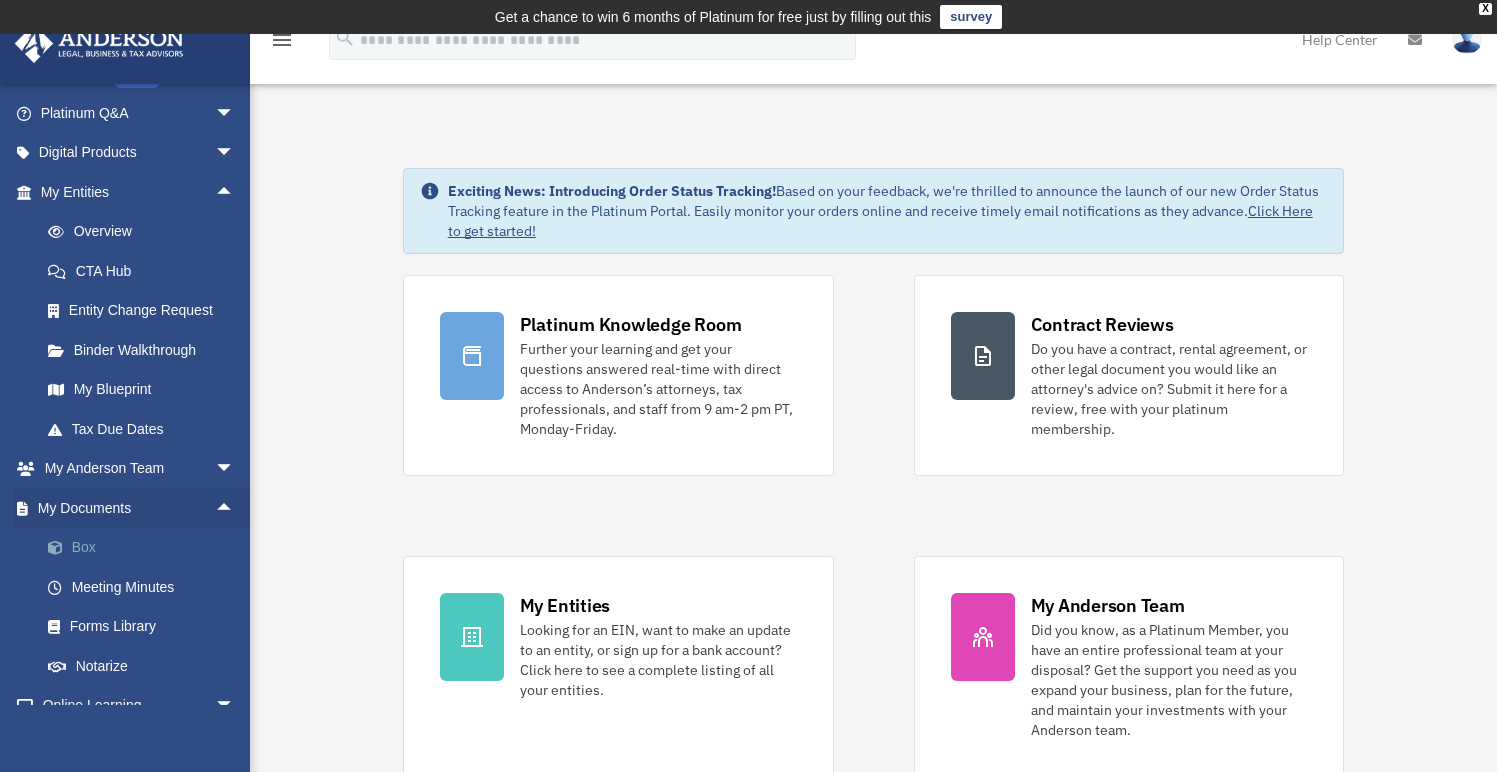 click on "Box" at bounding box center [146, 548] 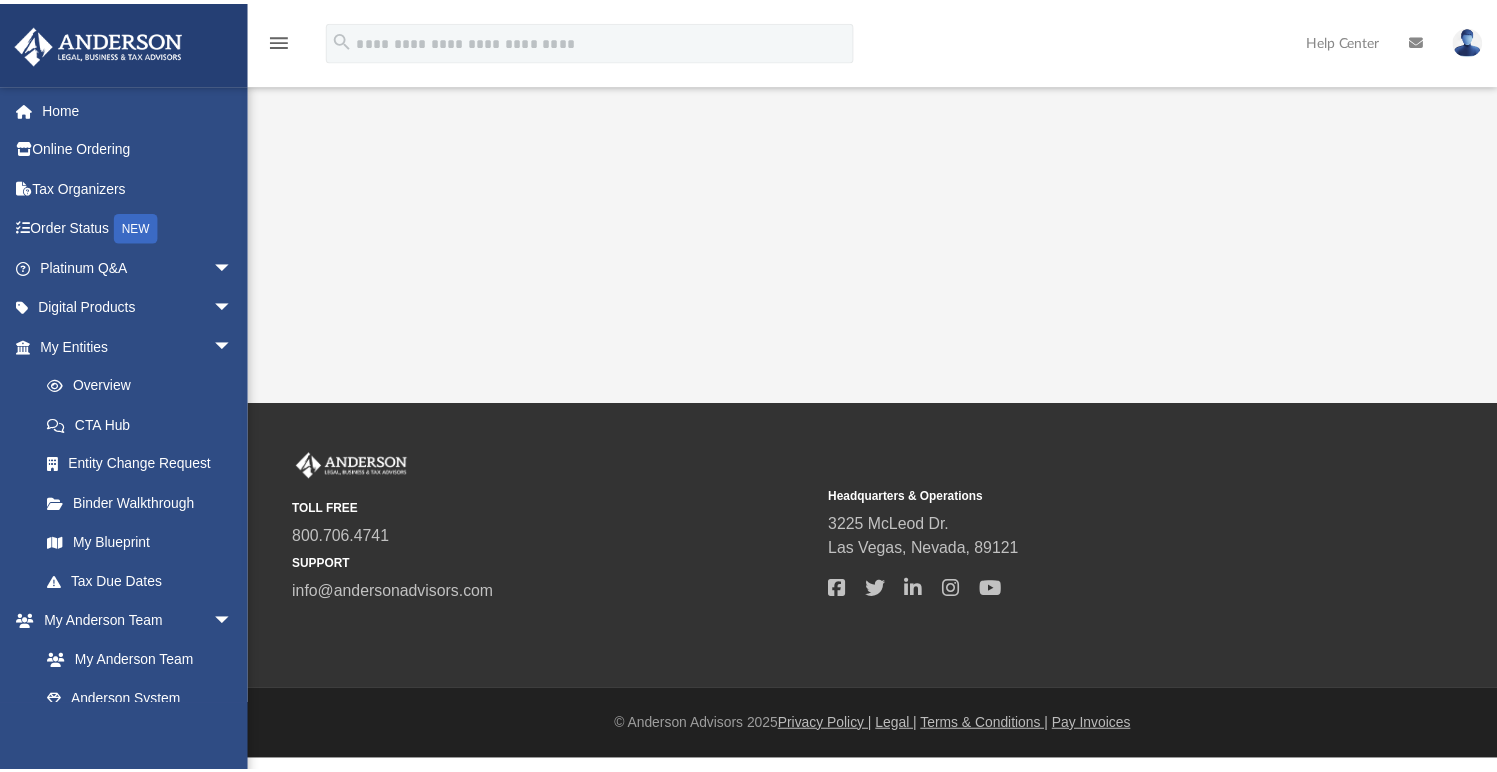 scroll, scrollTop: 0, scrollLeft: 0, axis: both 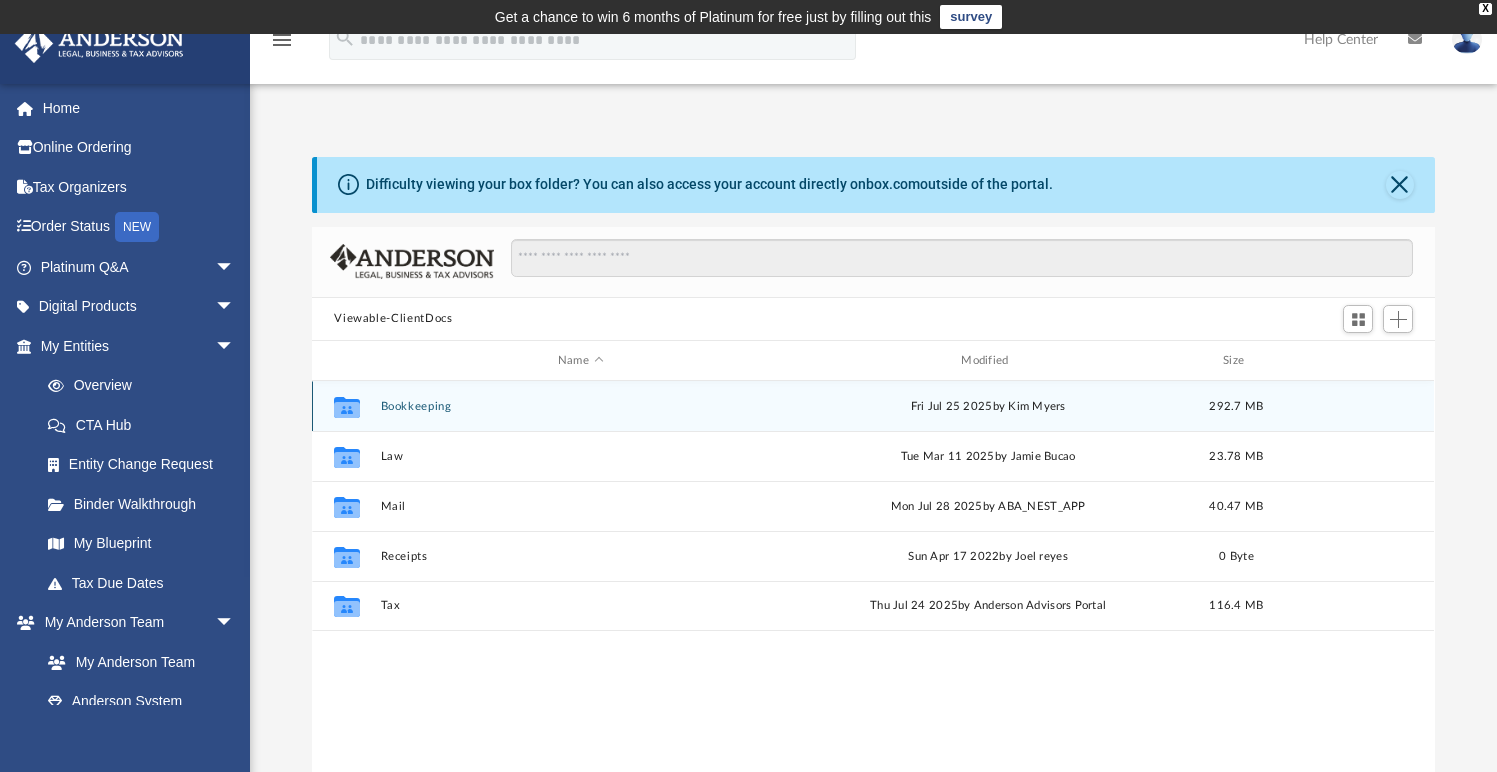 click on "Collaborated Folder Bookkeeping Fri Jul 25 2025  by Kim Myers 292.7 MB" at bounding box center [873, 406] 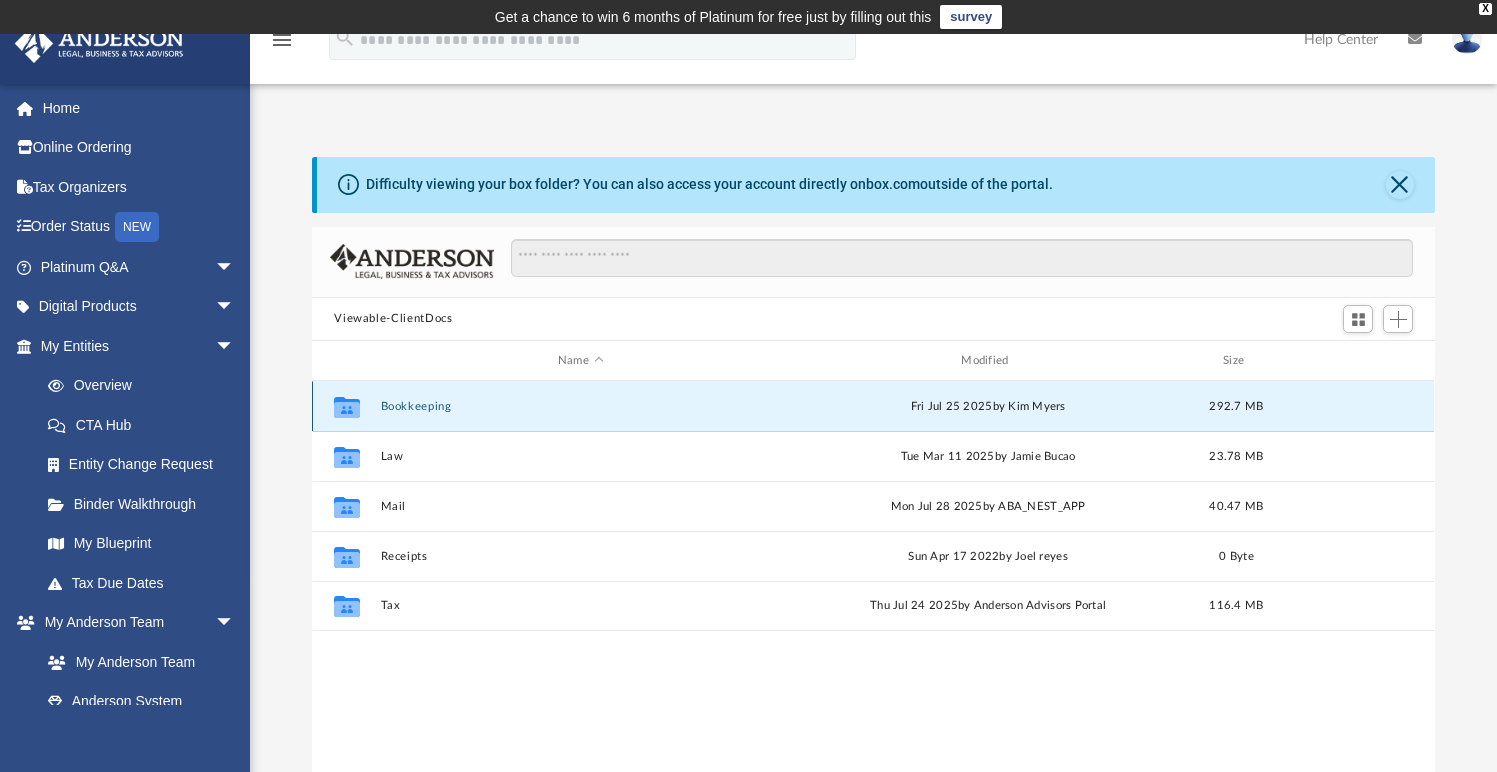 click on "Bookkeeping" at bounding box center [580, 406] 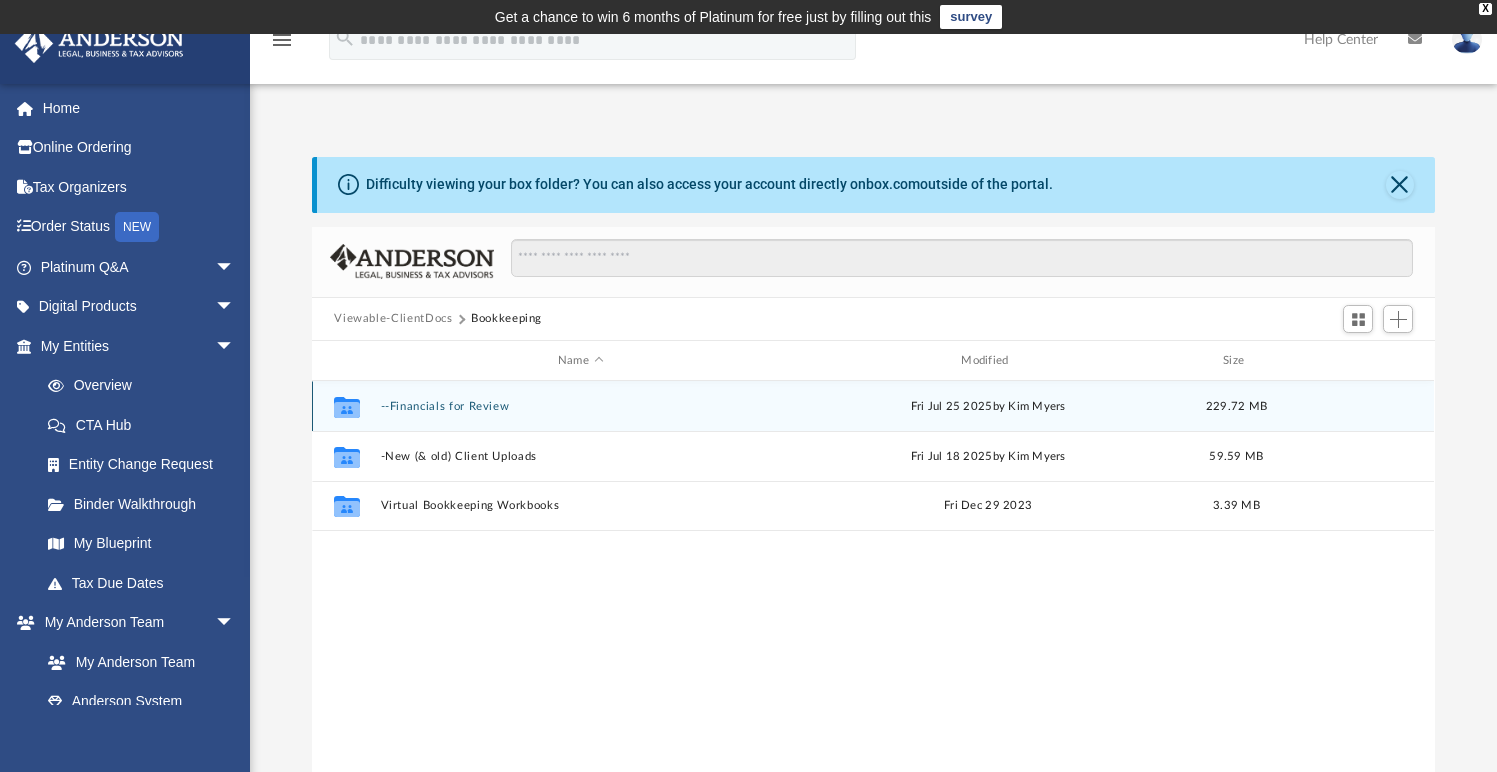 click on "--Financials for Review" at bounding box center [580, 406] 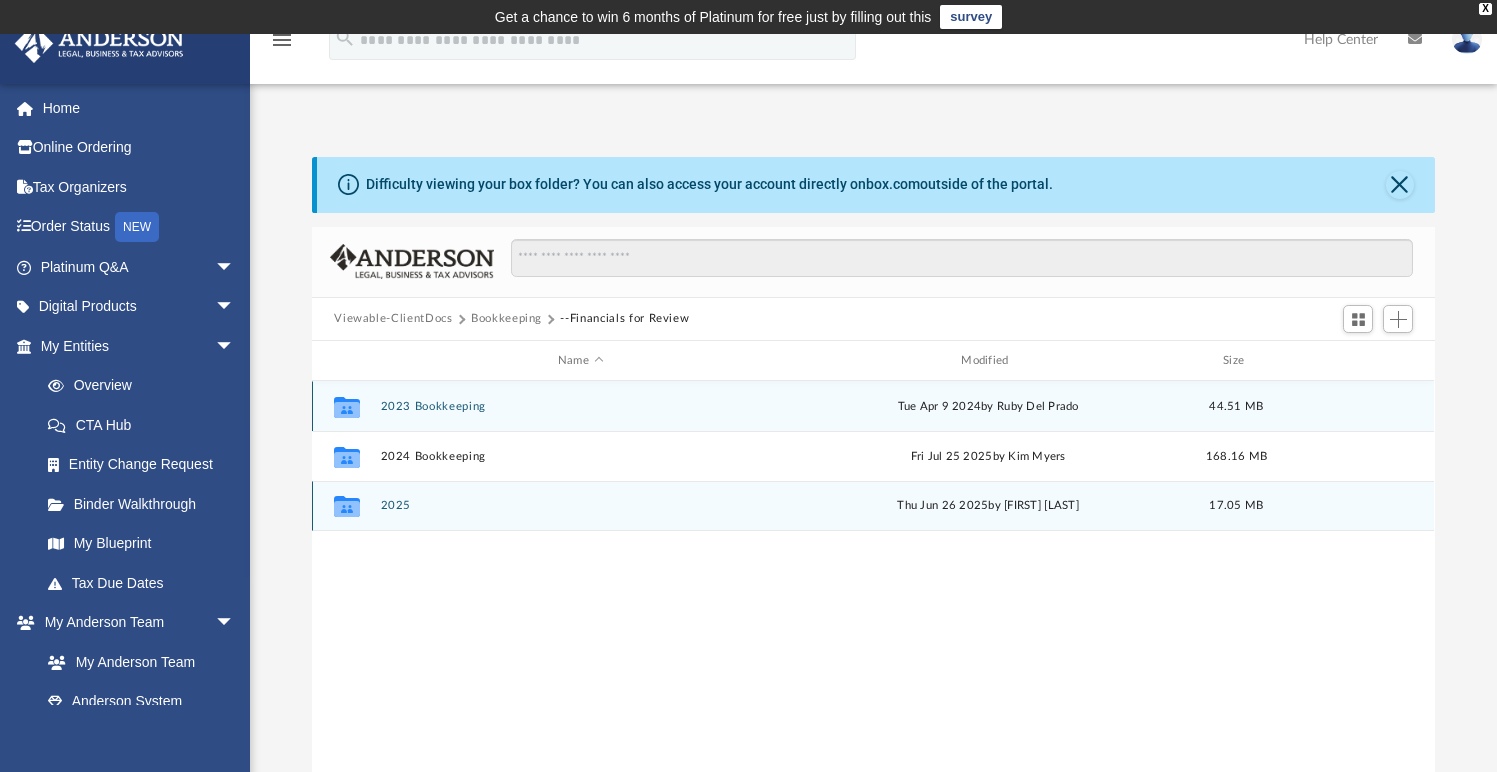 scroll, scrollTop: 19, scrollLeft: 0, axis: vertical 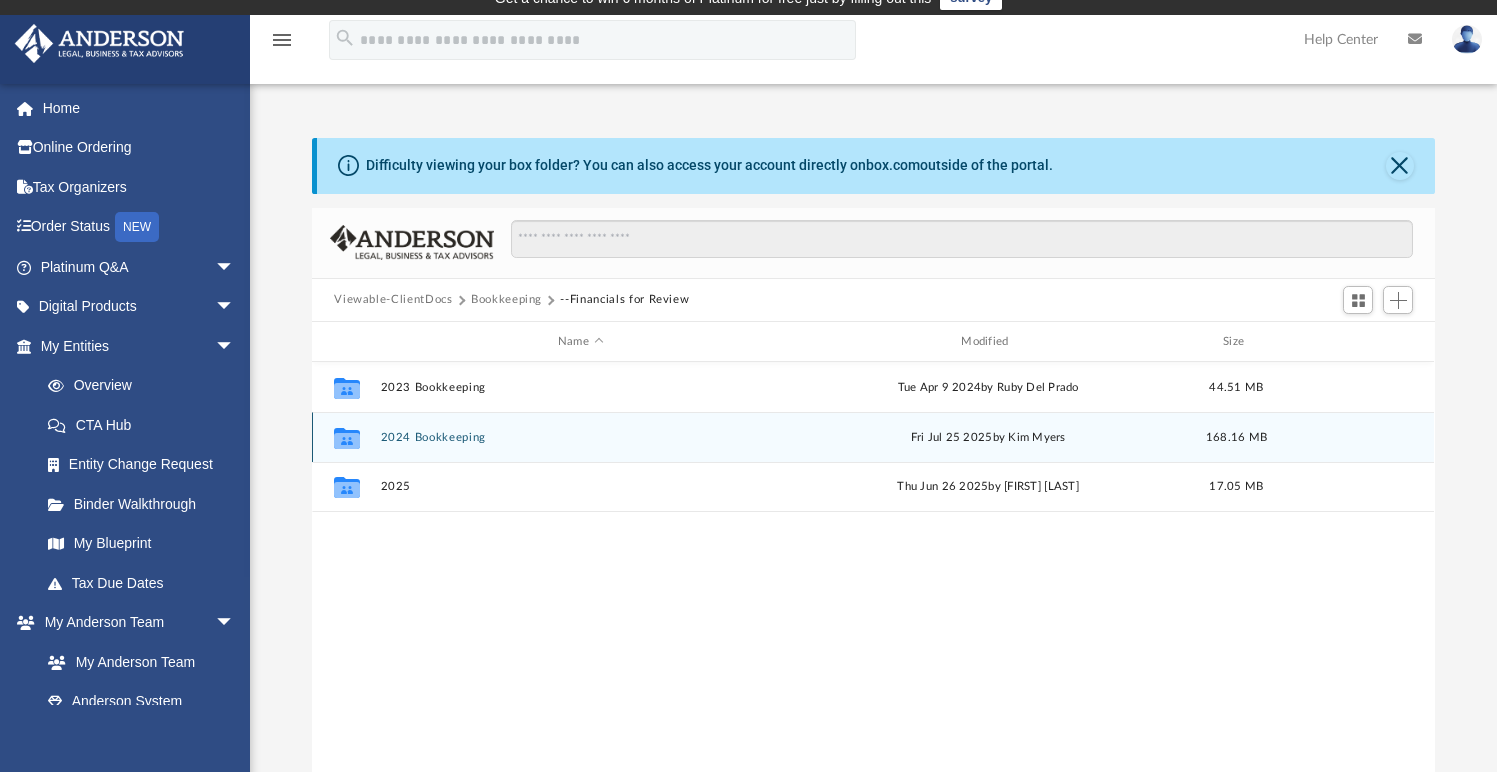 click on "2024 Bookkeeping" at bounding box center [580, 437] 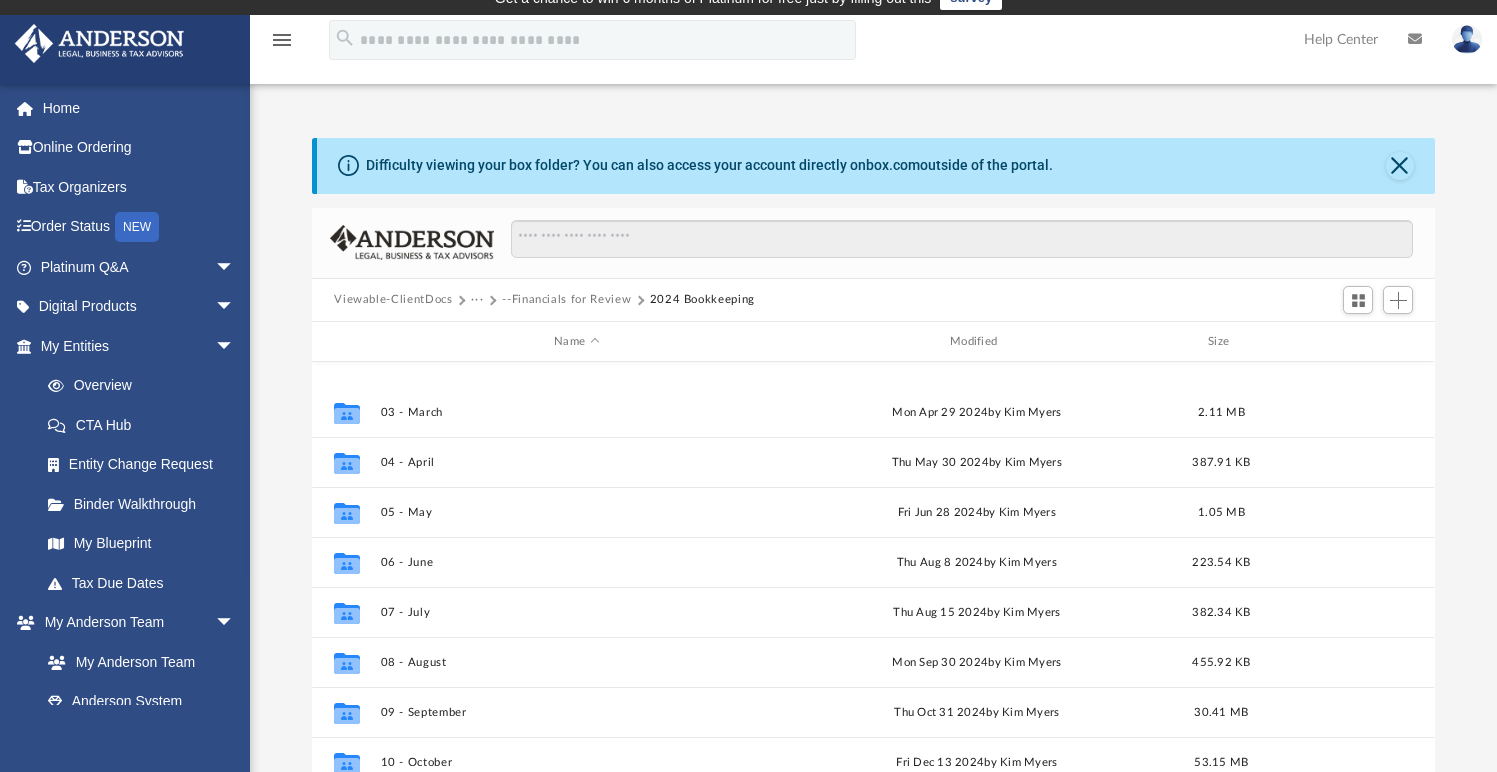 scroll, scrollTop: 185, scrollLeft: 0, axis: vertical 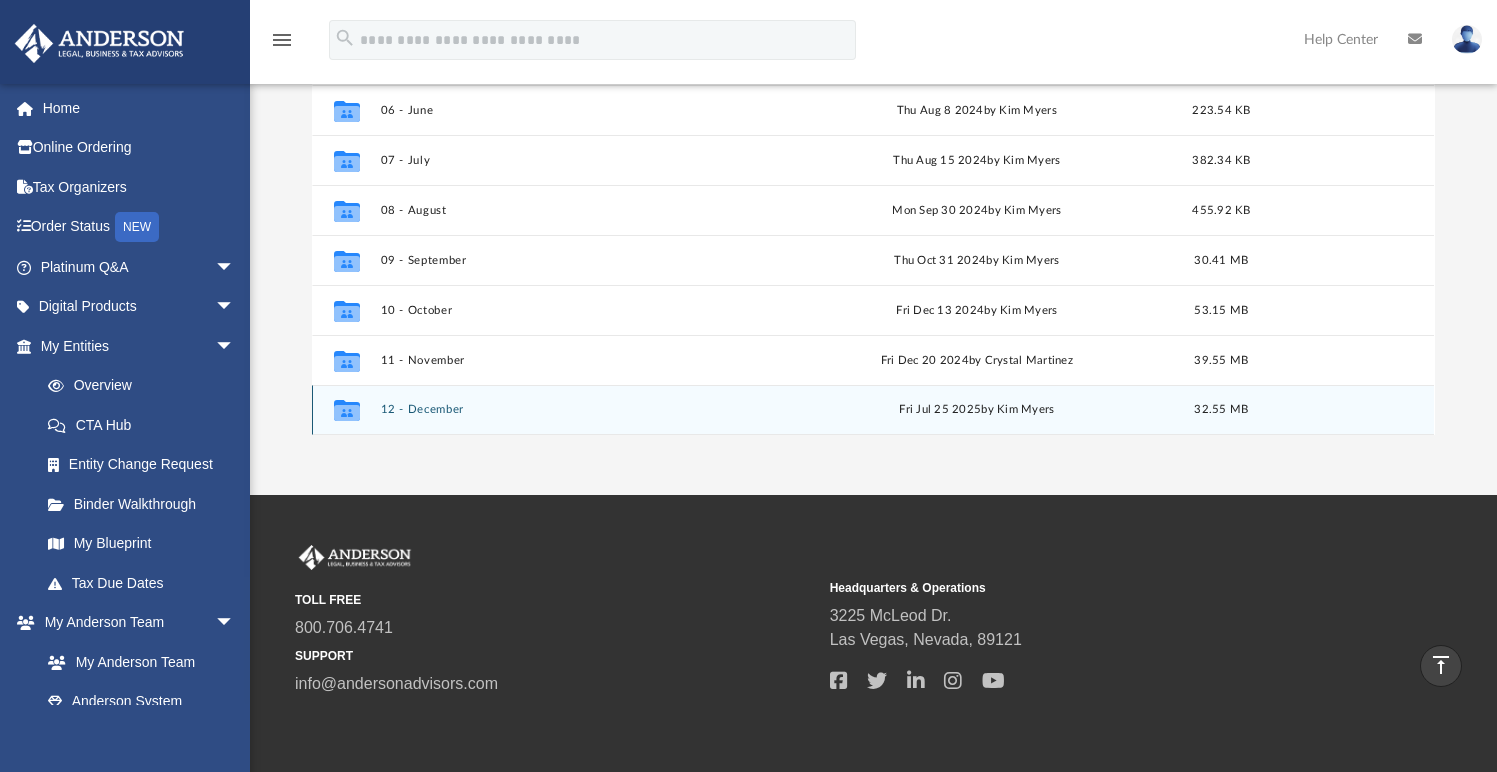 click on "12 - December" at bounding box center (577, 410) 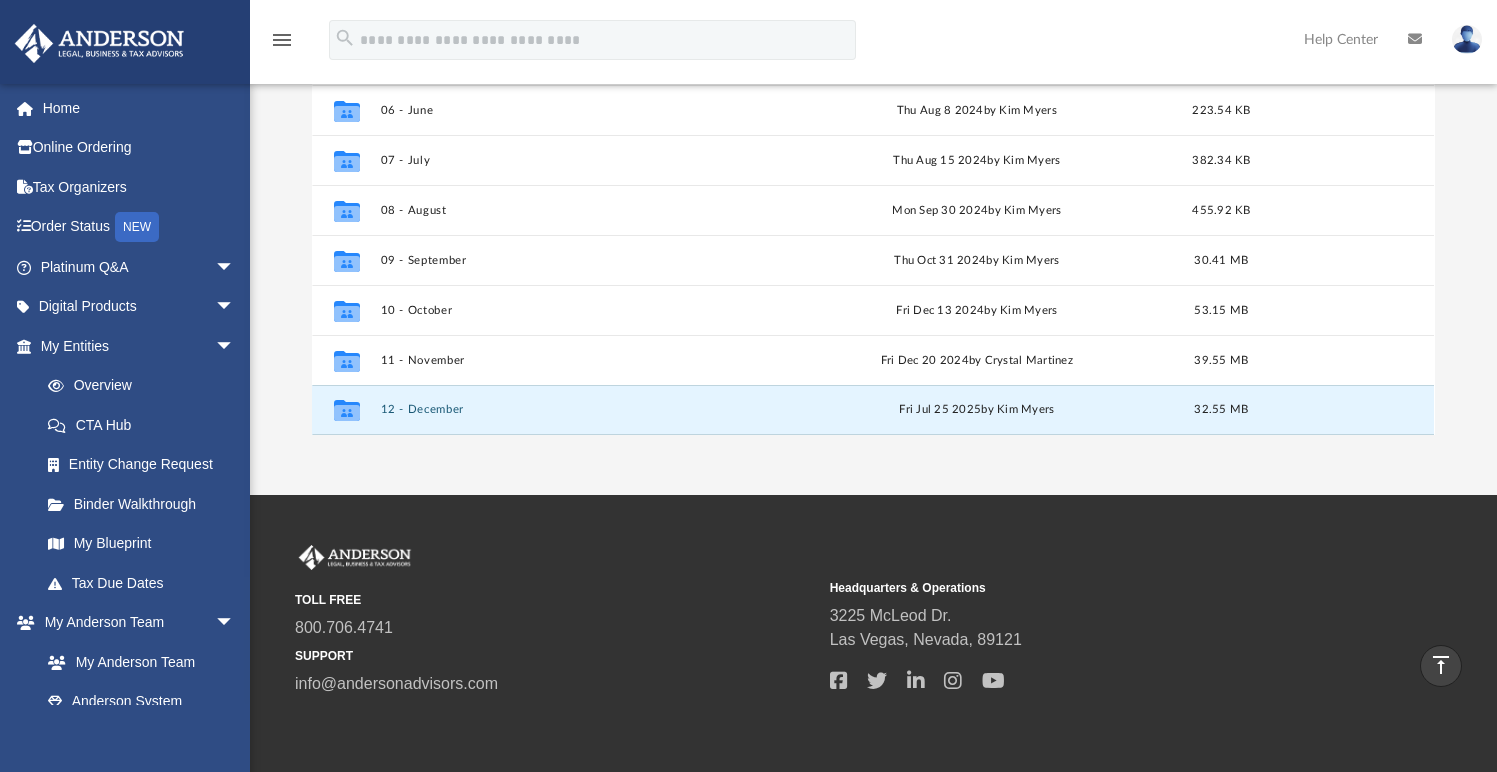 scroll, scrollTop: 0, scrollLeft: 0, axis: both 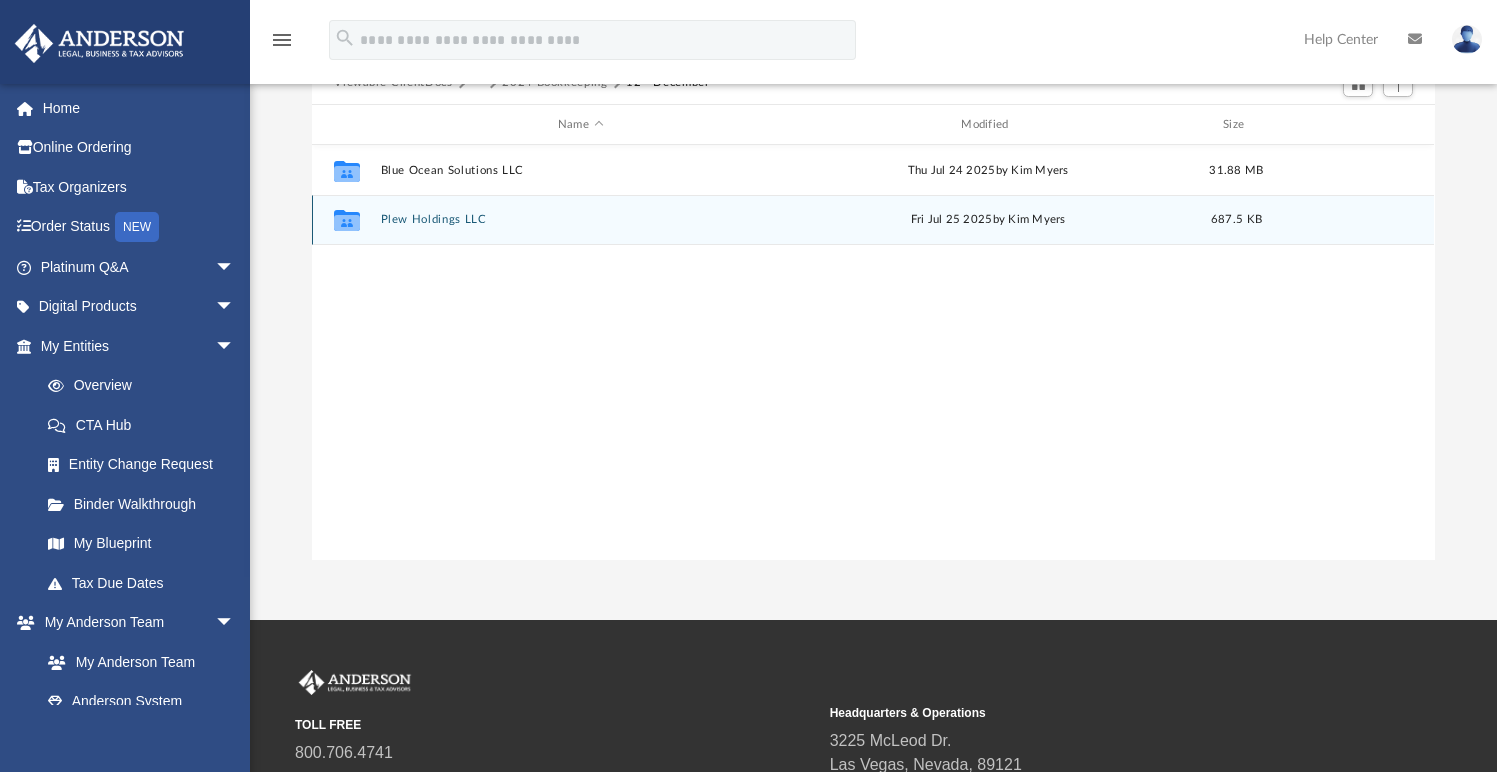 click on "Plew Holdings LLC" at bounding box center (580, 220) 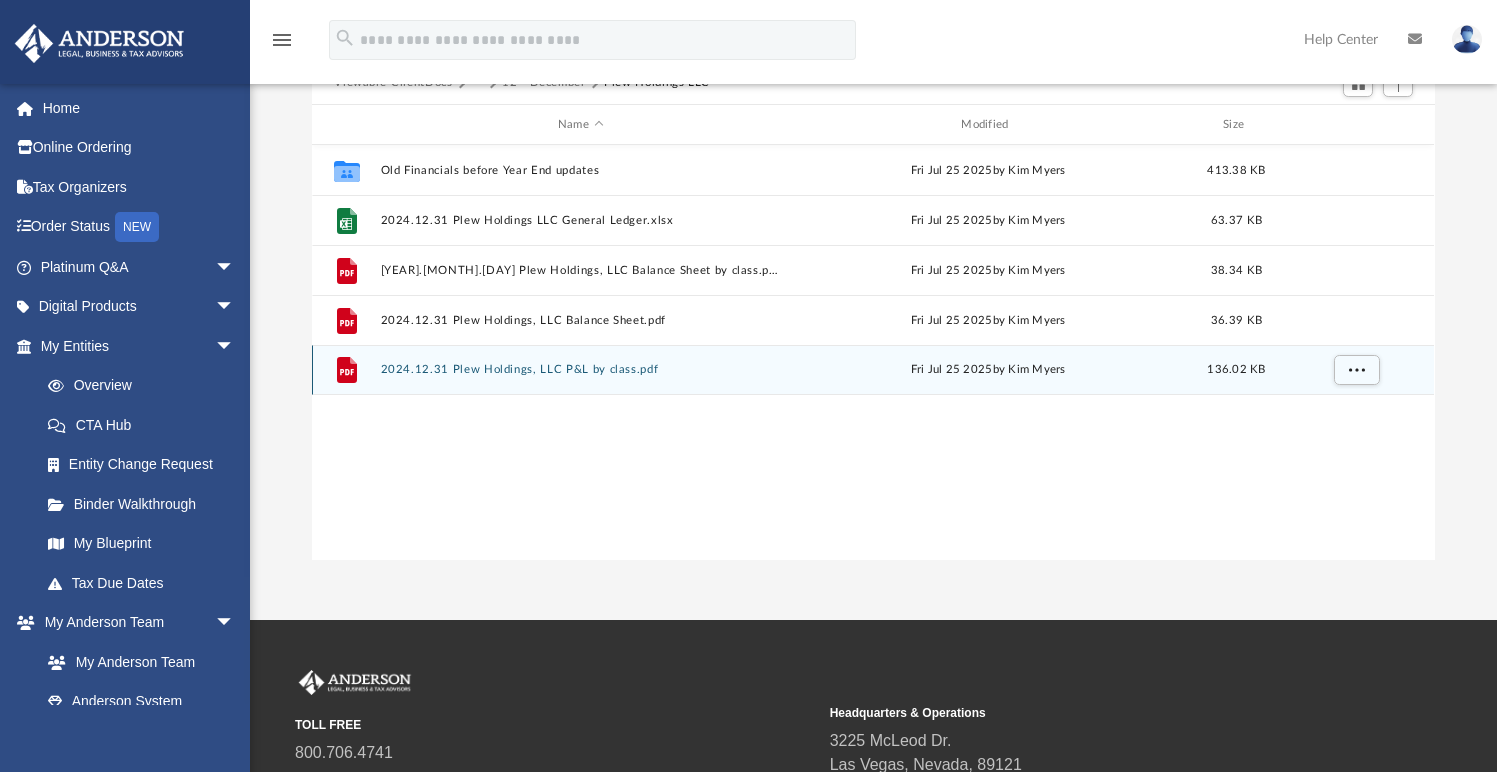 click on "2024.12.31 Plew Holdings, LLC P&L by class.pdf" at bounding box center (580, 370) 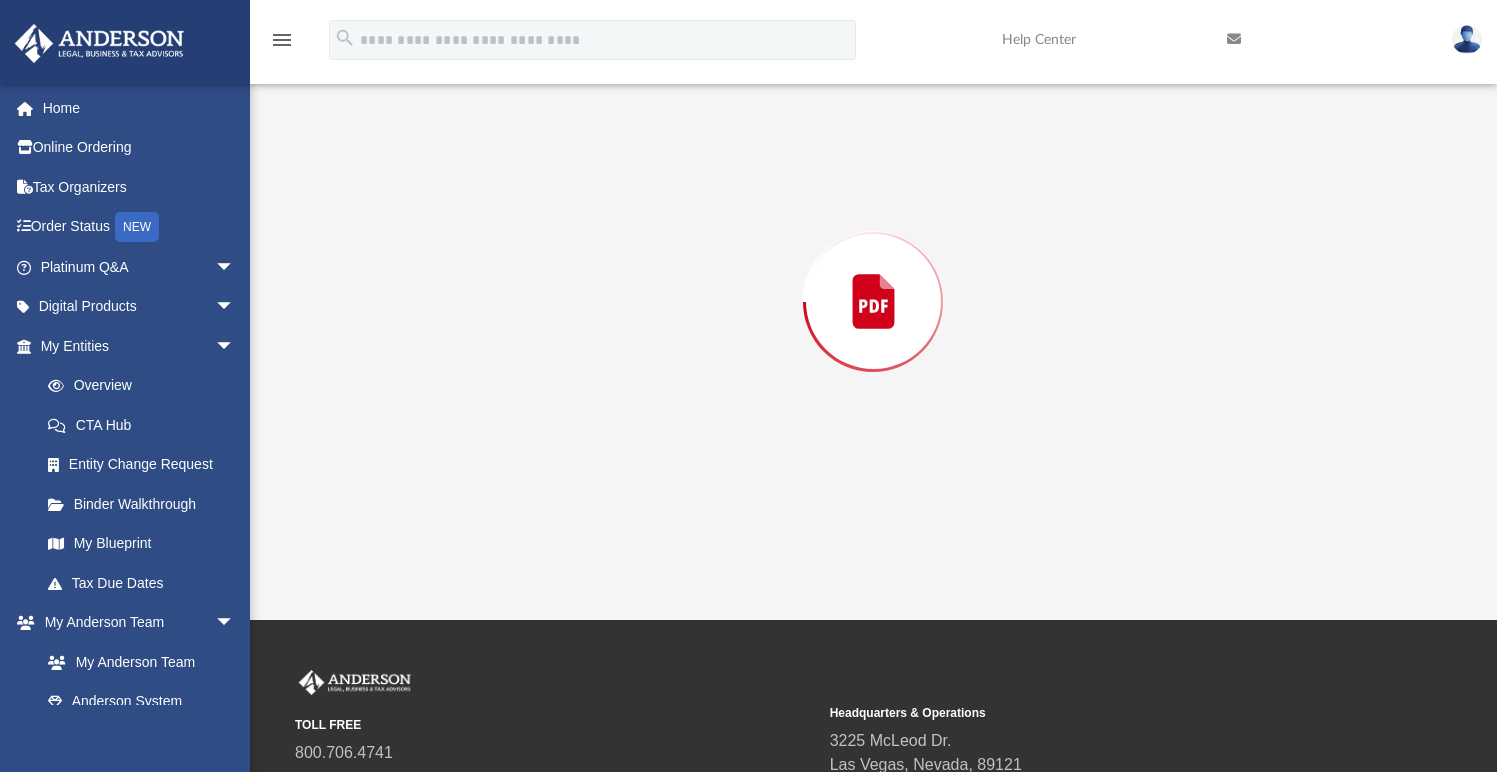 scroll, scrollTop: 227, scrollLeft: 0, axis: vertical 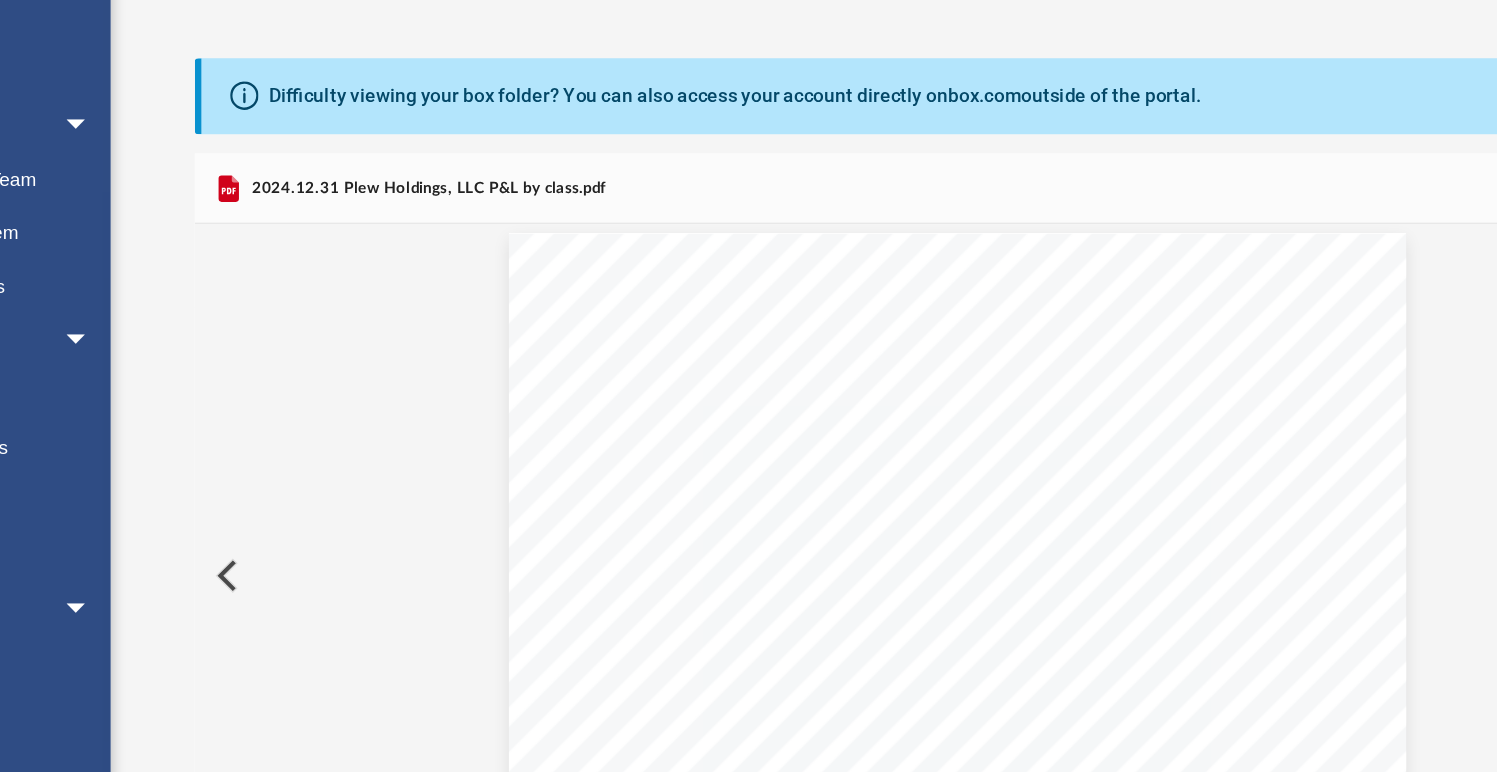 click at bounding box center [334, 538] 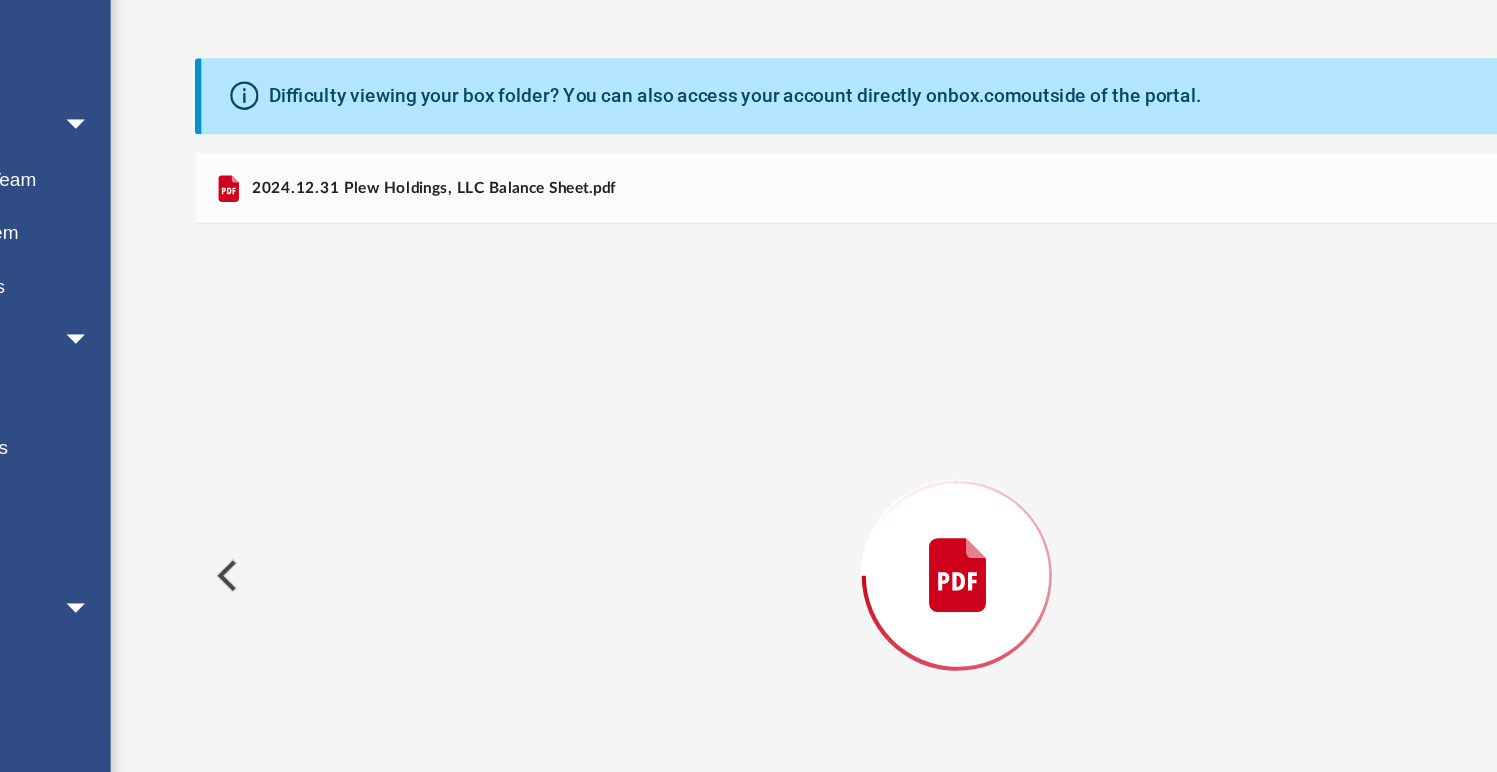 scroll, scrollTop: 23, scrollLeft: 0, axis: vertical 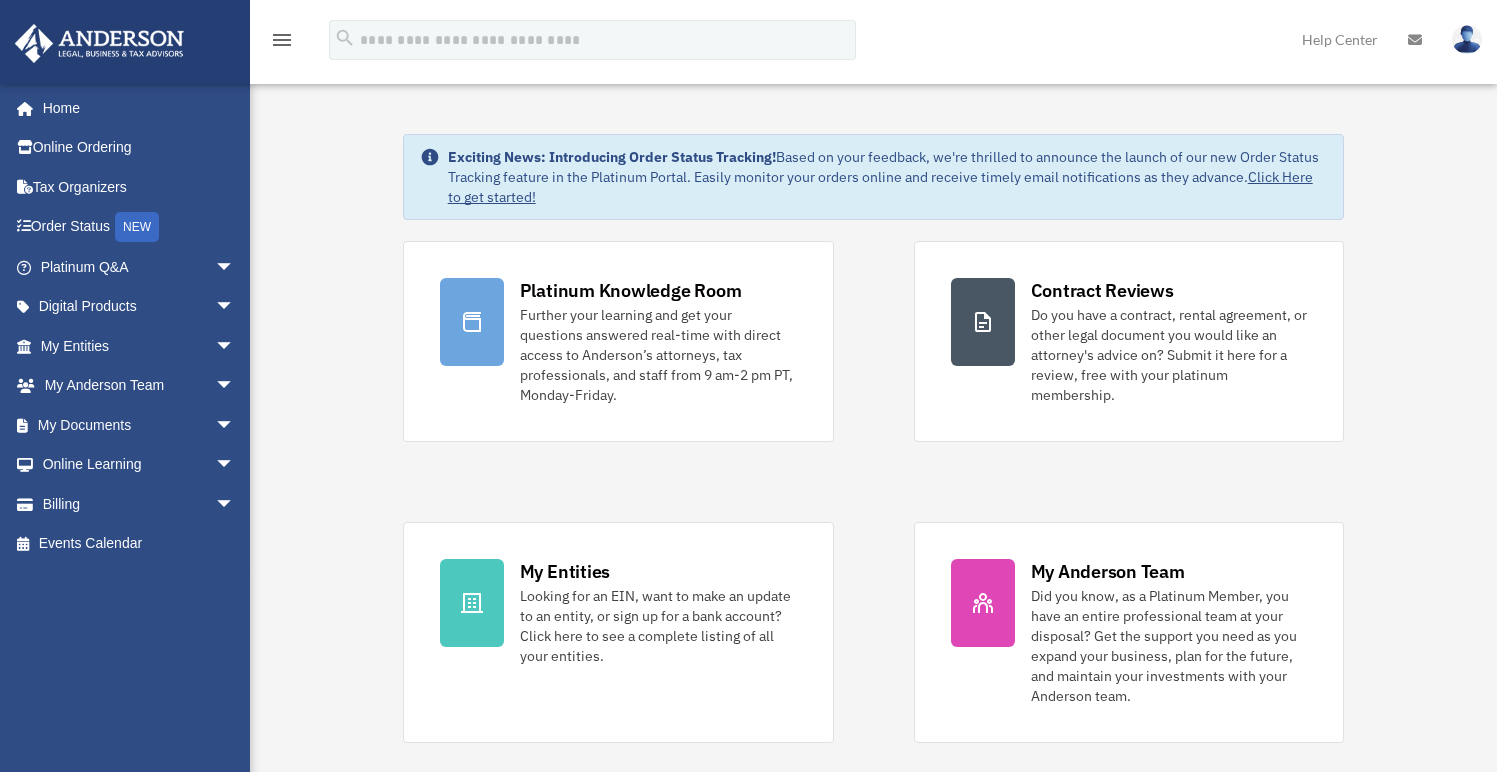 click on "arrow_drop_down" at bounding box center [235, 425] 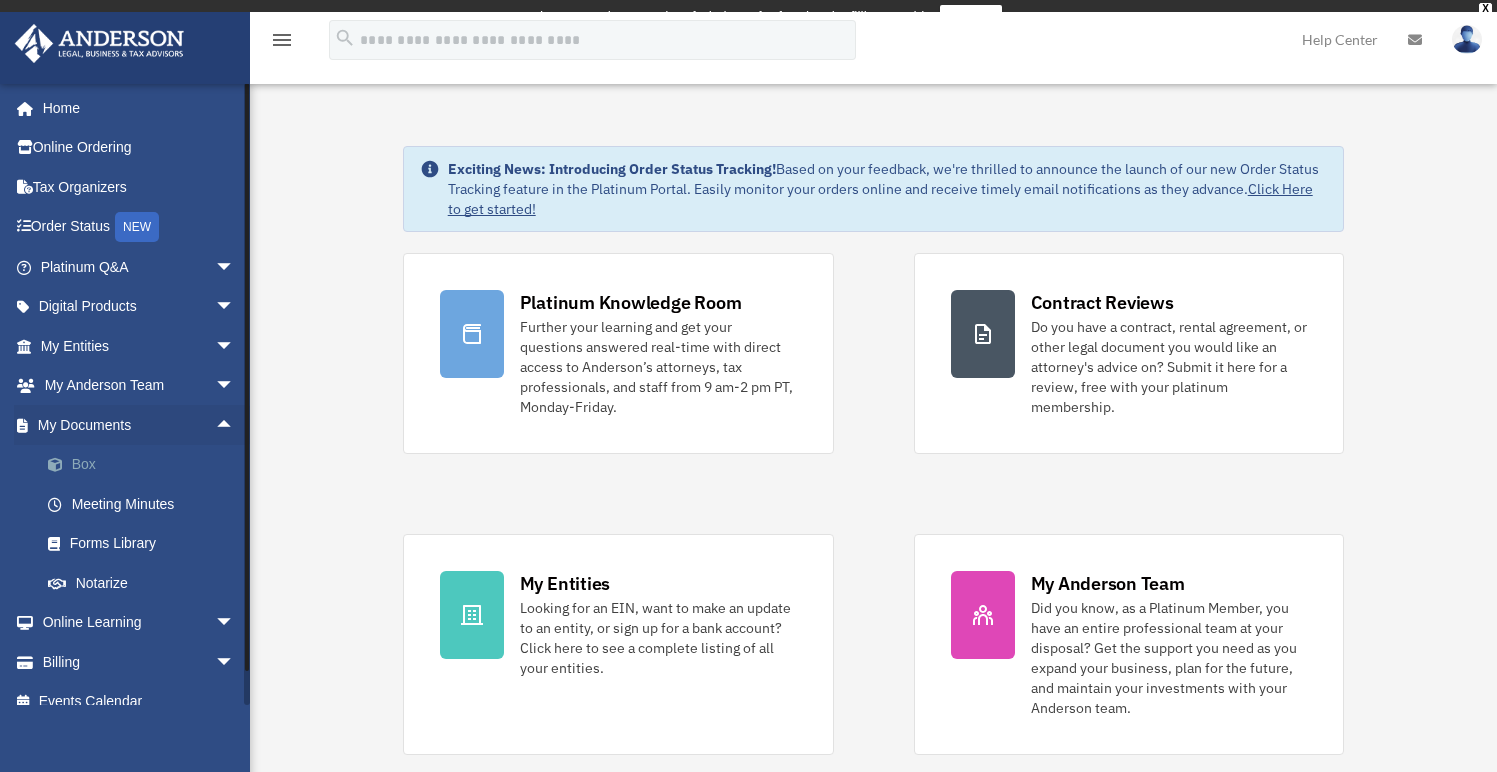 click on "Box" at bounding box center [146, 465] 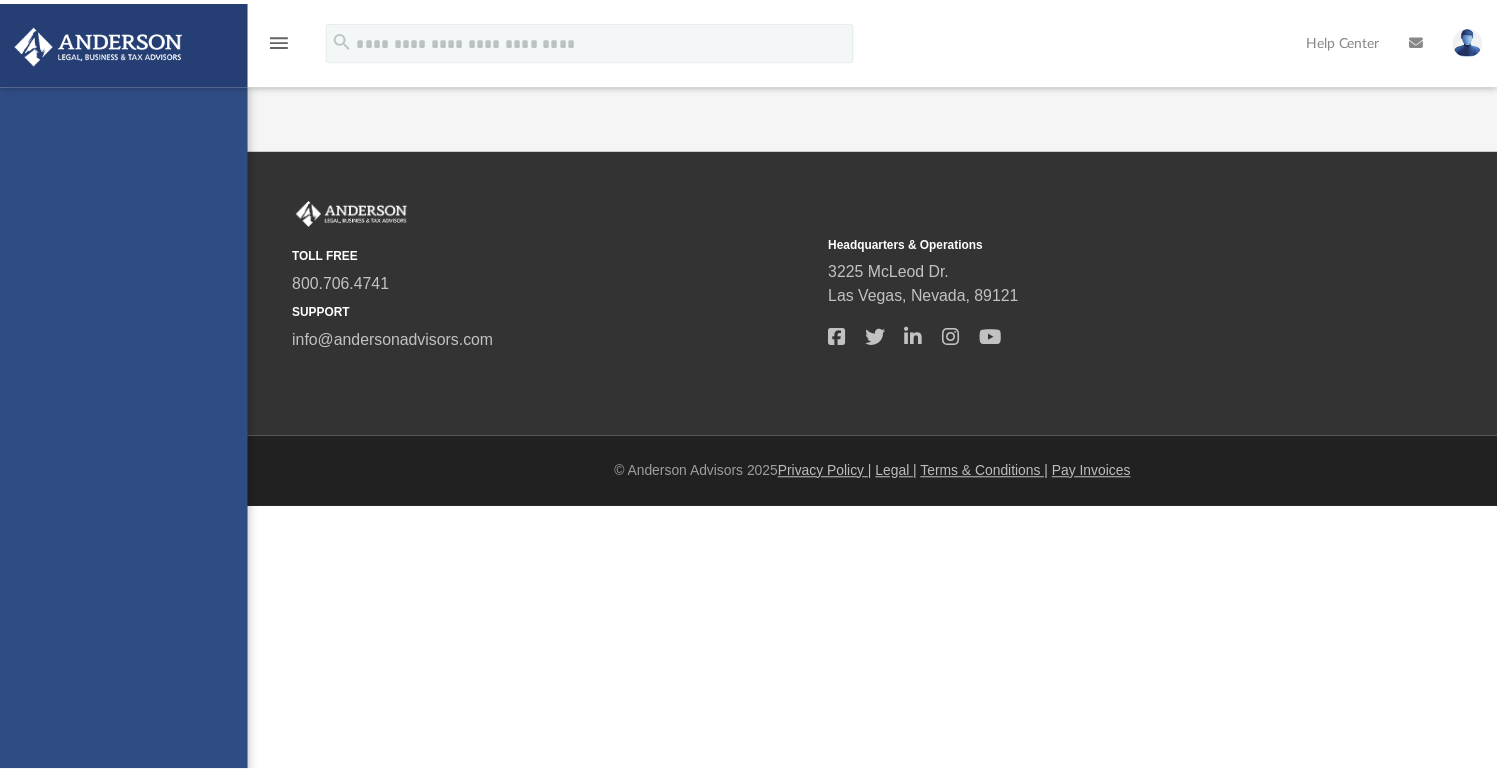 scroll, scrollTop: 0, scrollLeft: 0, axis: both 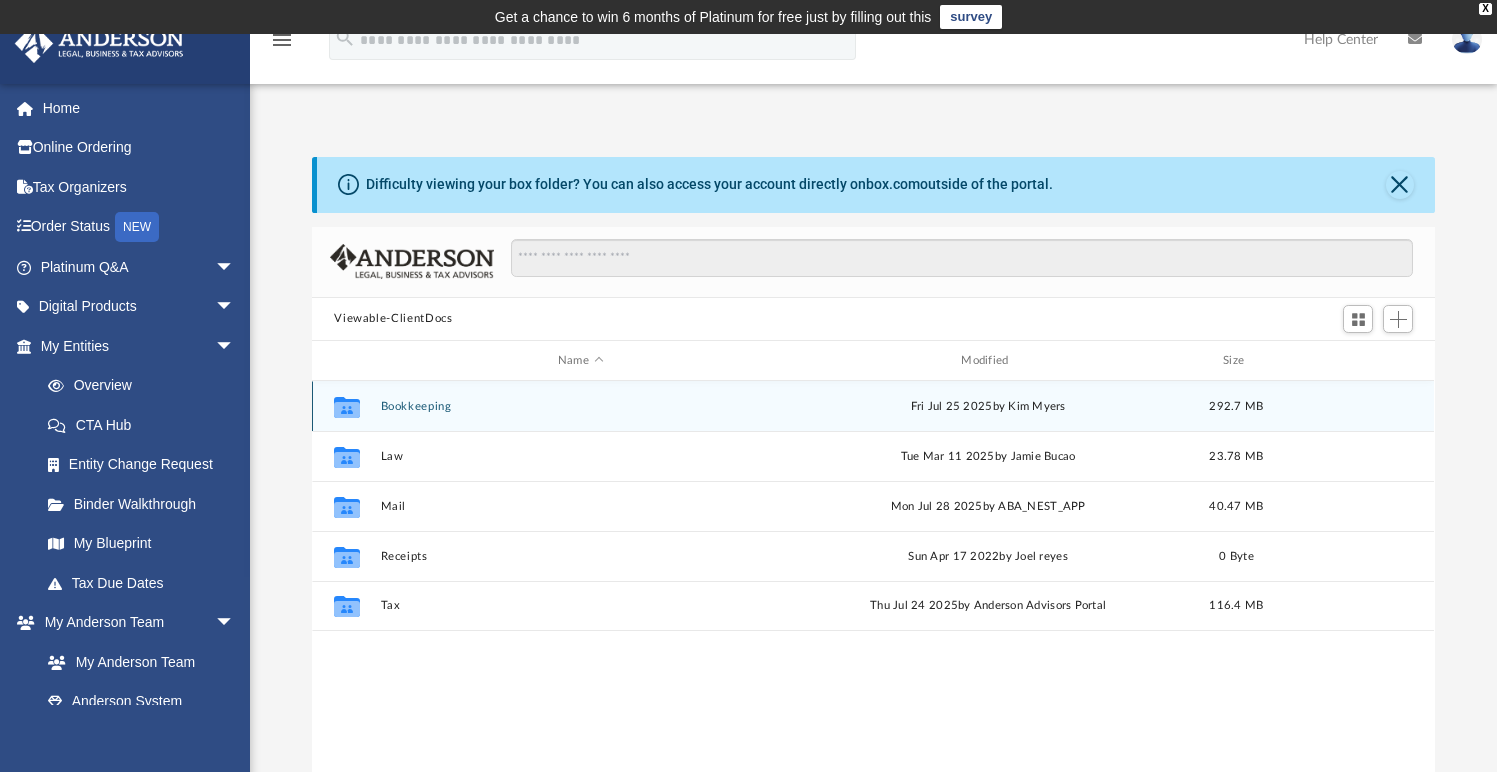 click on "Collaborated Folder Bookkeeping Fri Jul 25 2025  by [NAME] [NAME] 292.7 MB" at bounding box center (873, 406) 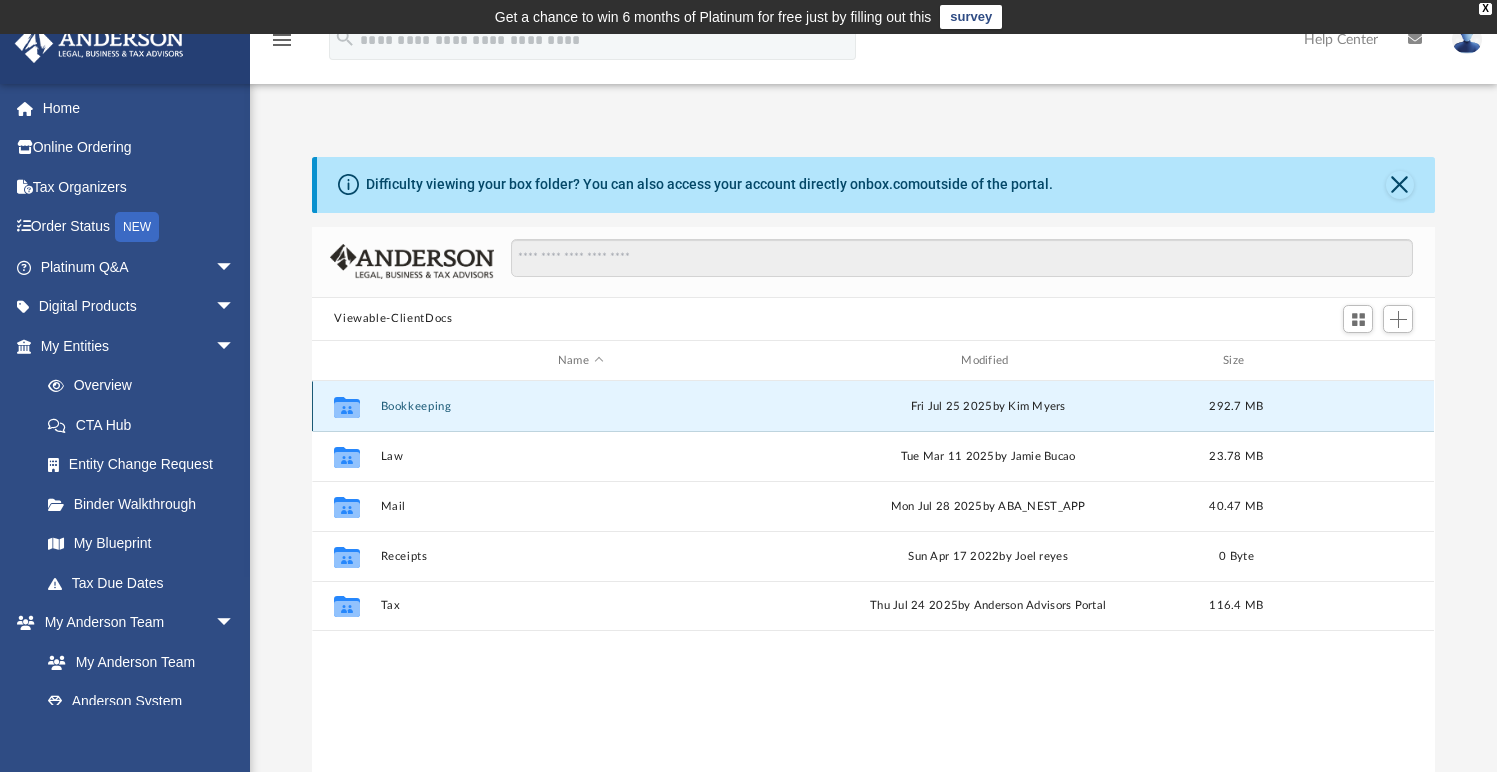 click on "Bookkeeping" at bounding box center (580, 406) 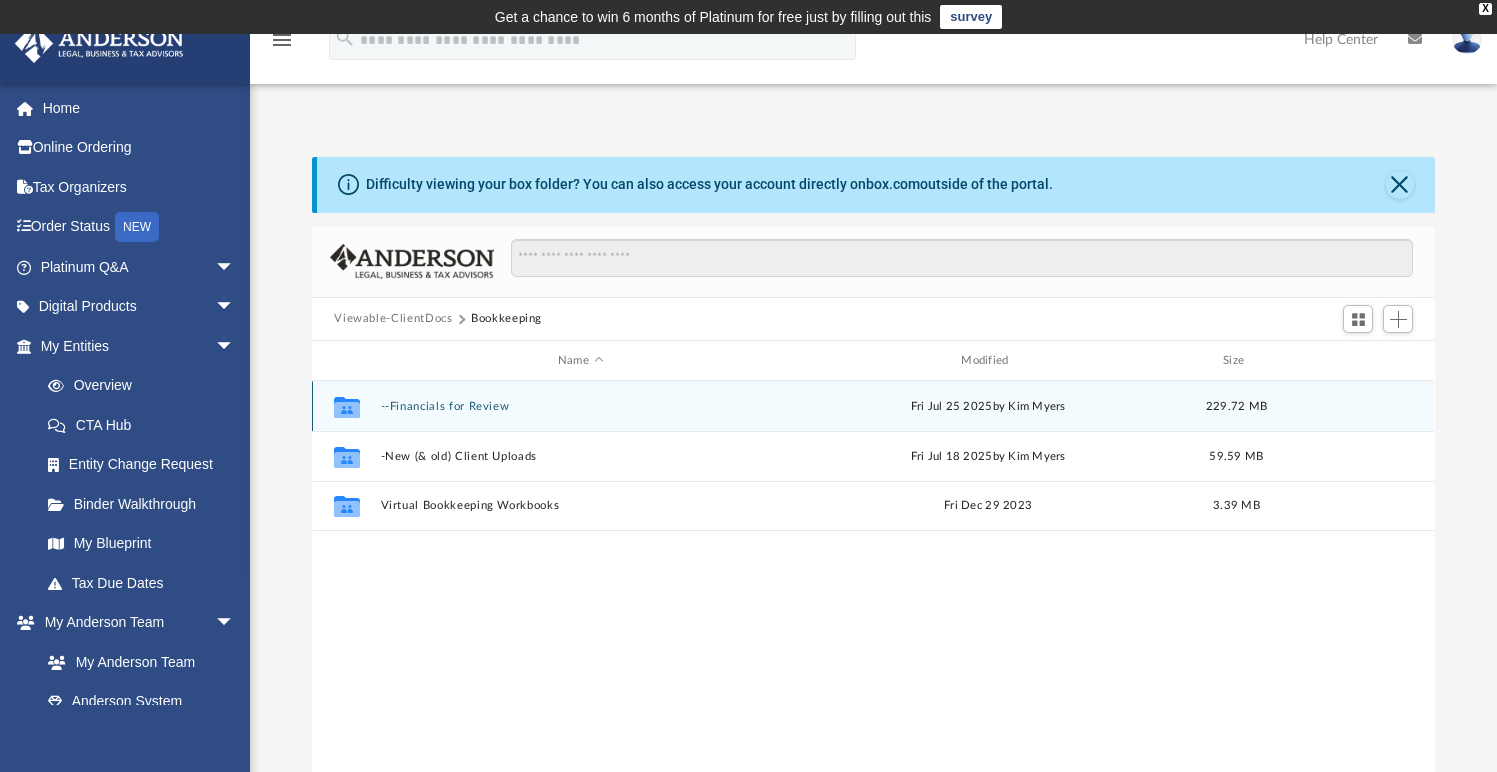 click on "--Financials for Review" at bounding box center (580, 406) 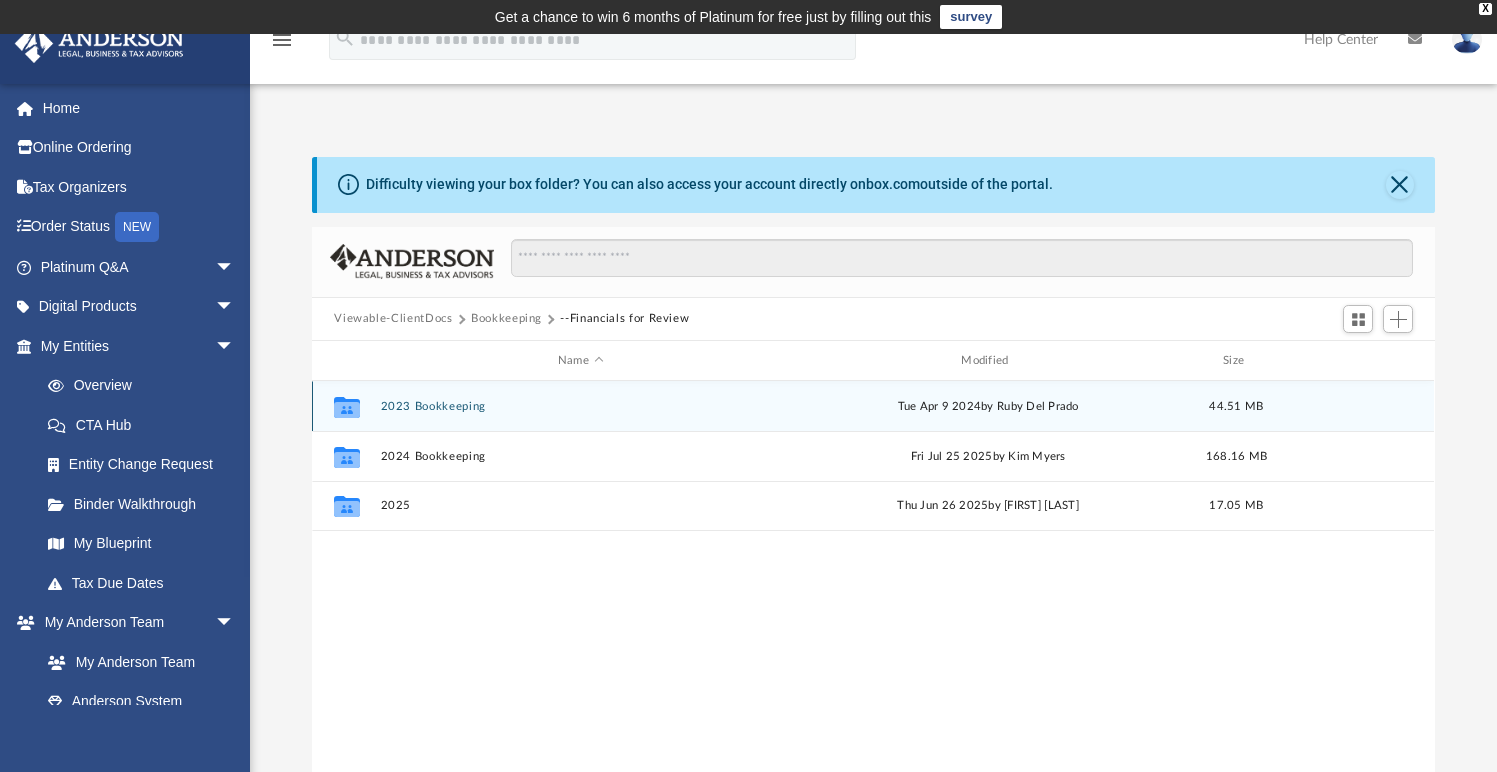 scroll, scrollTop: 48, scrollLeft: 0, axis: vertical 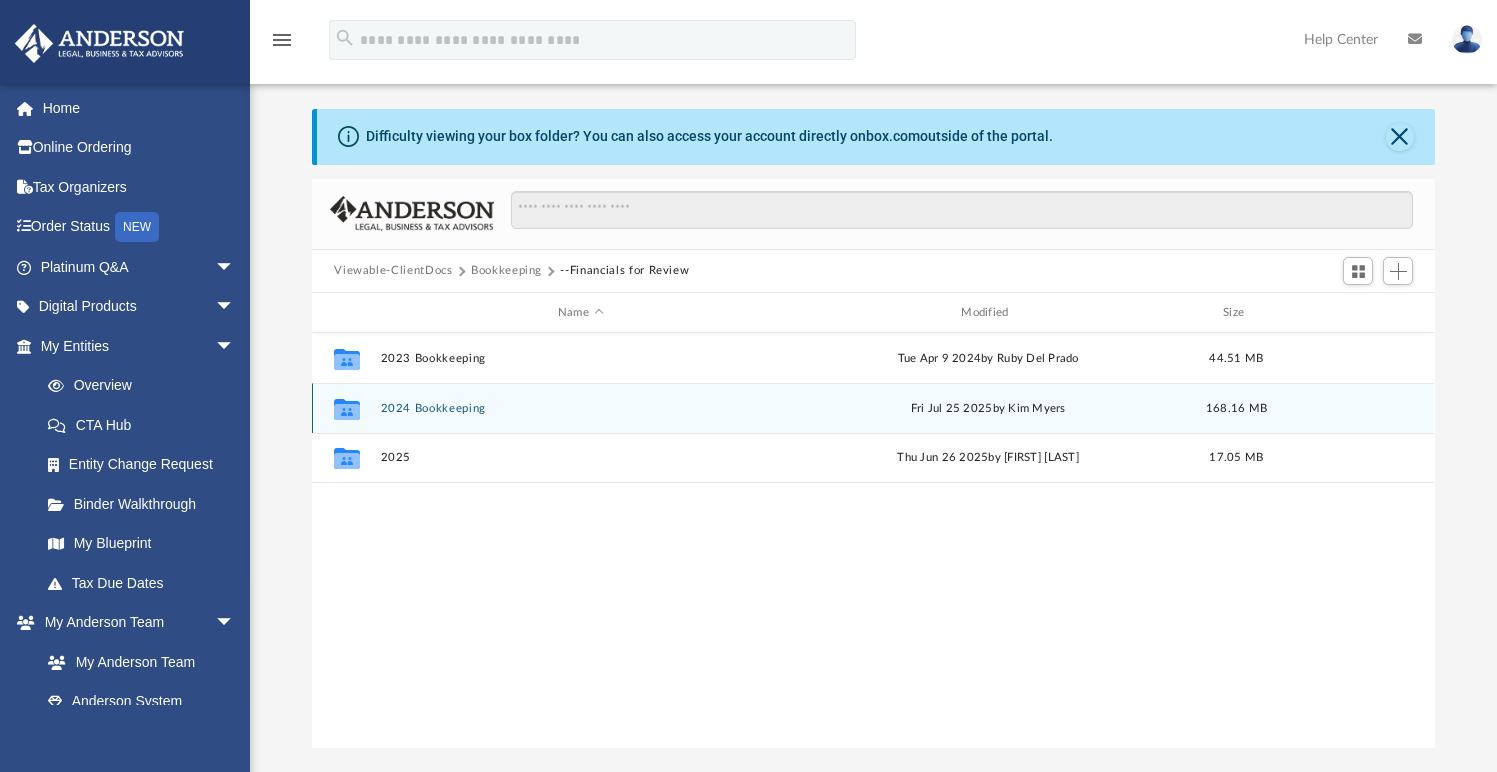 click on "Collaborated Folder 2024 Bookkeeping Fri Jul 25 2025  by Kim Myers 168.16 MB" at bounding box center [873, 408] 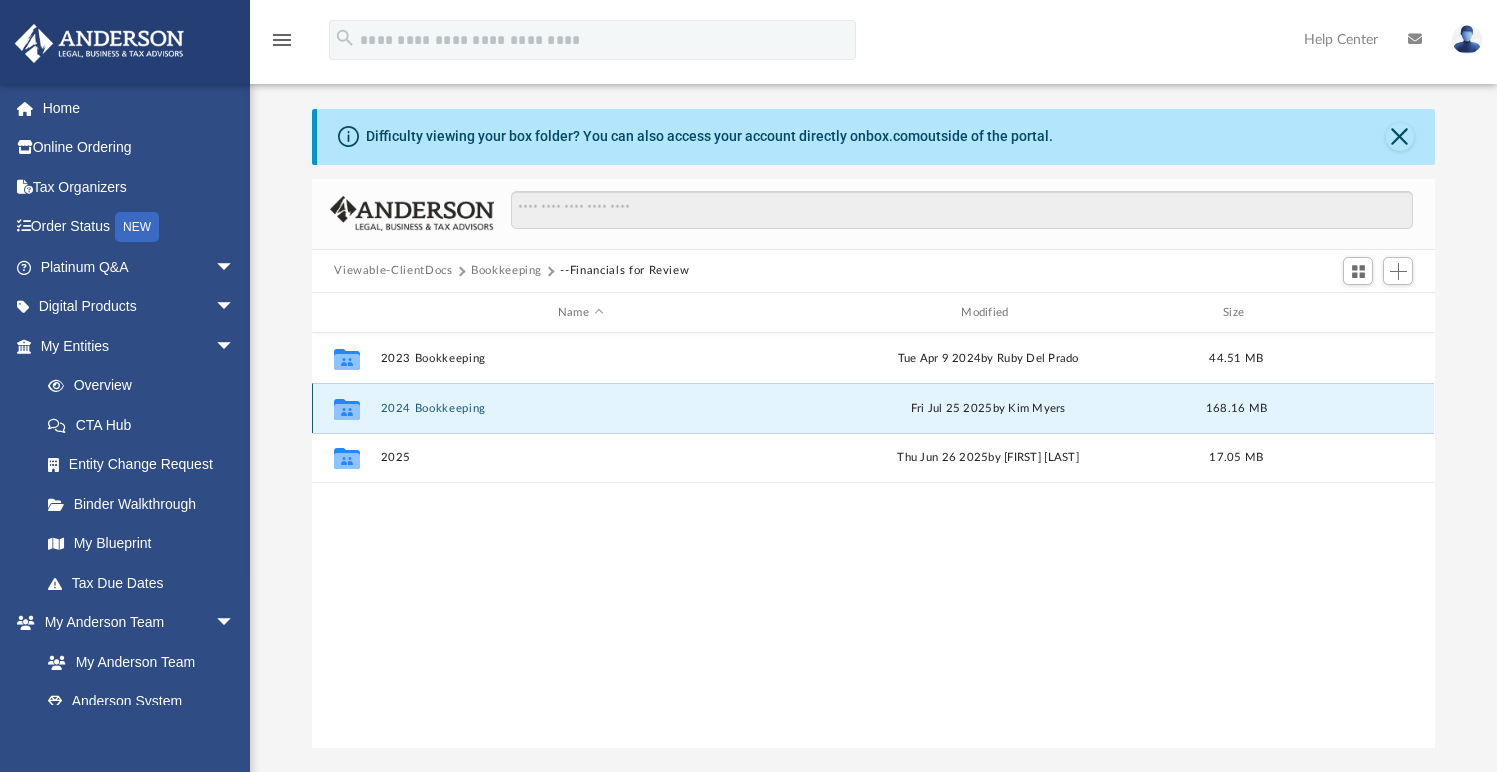 click on "2024 Bookkeeping" at bounding box center [580, 408] 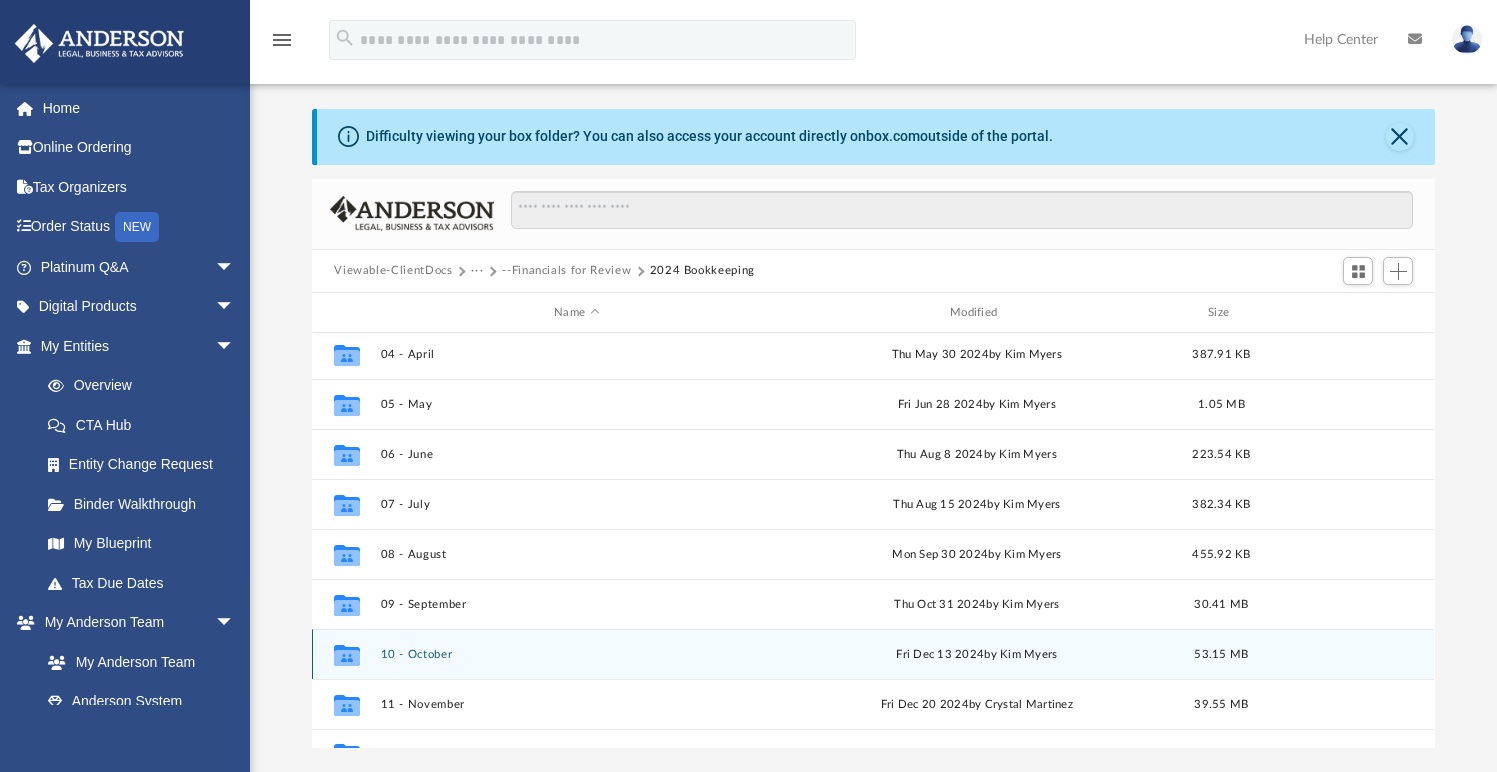 scroll, scrollTop: 185, scrollLeft: 0, axis: vertical 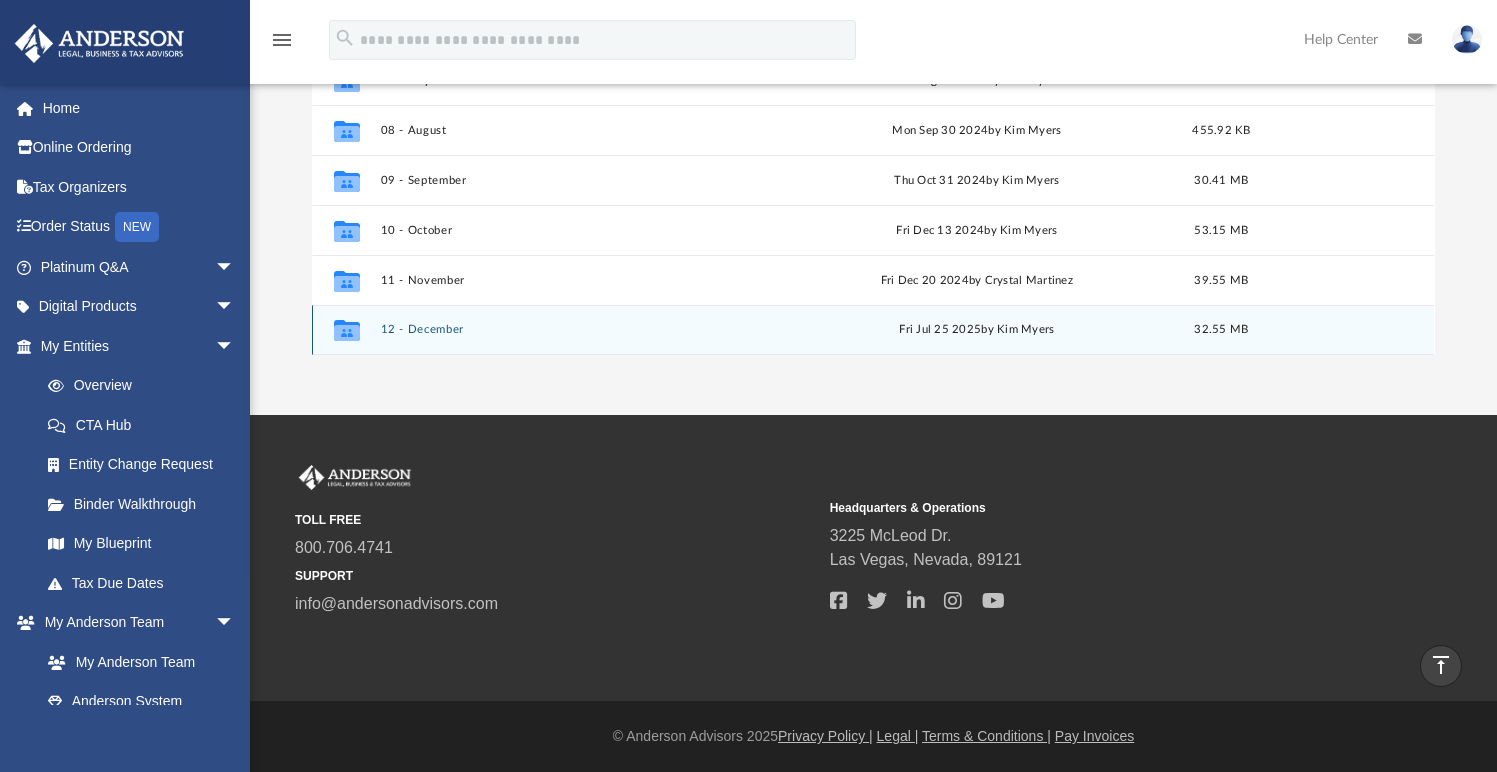 click on "Collaborated Folder 12 - December Fri Jul 25 2025  by [NAME] [NAME] 32.55 MB" at bounding box center (873, 330) 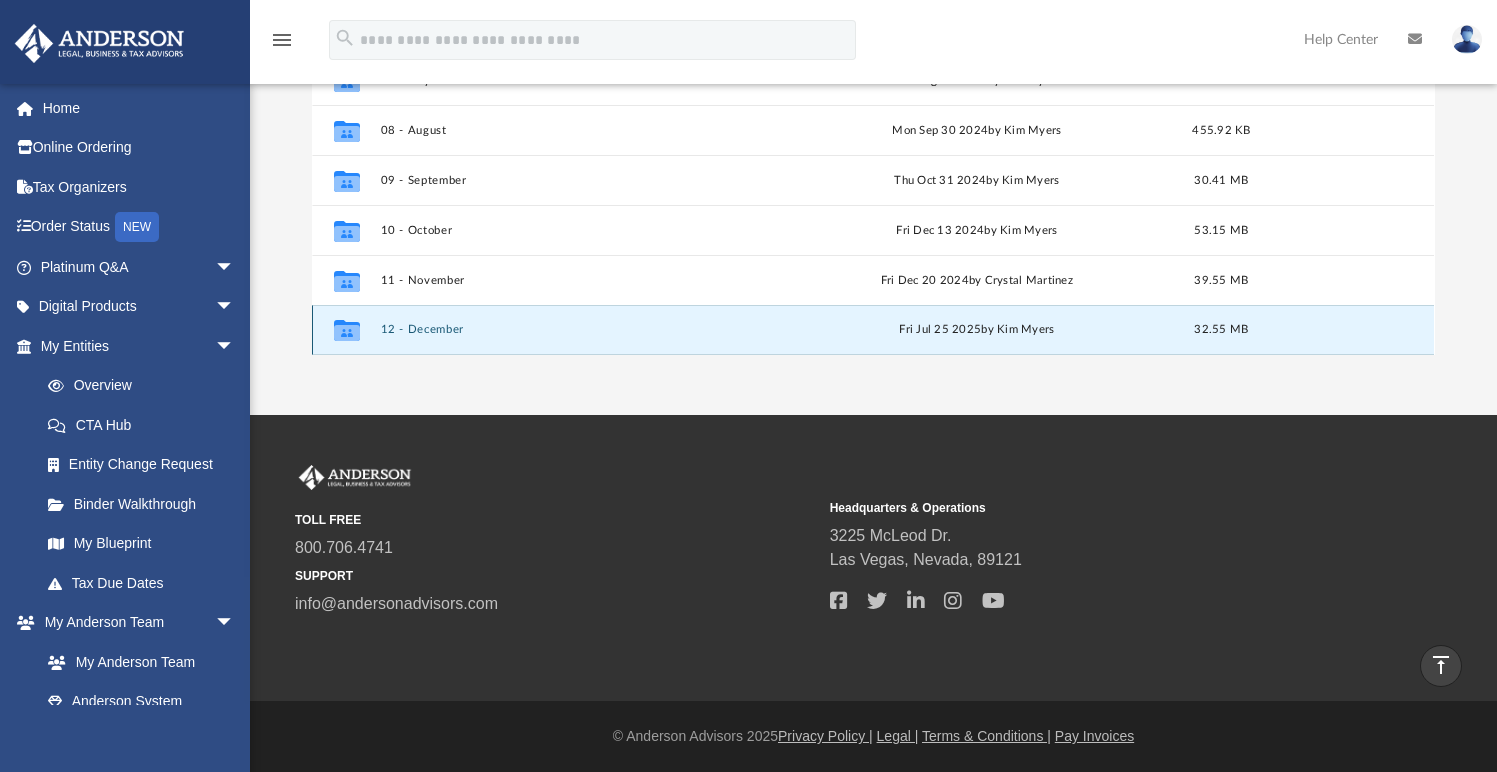 click on "12 - December" at bounding box center [577, 330] 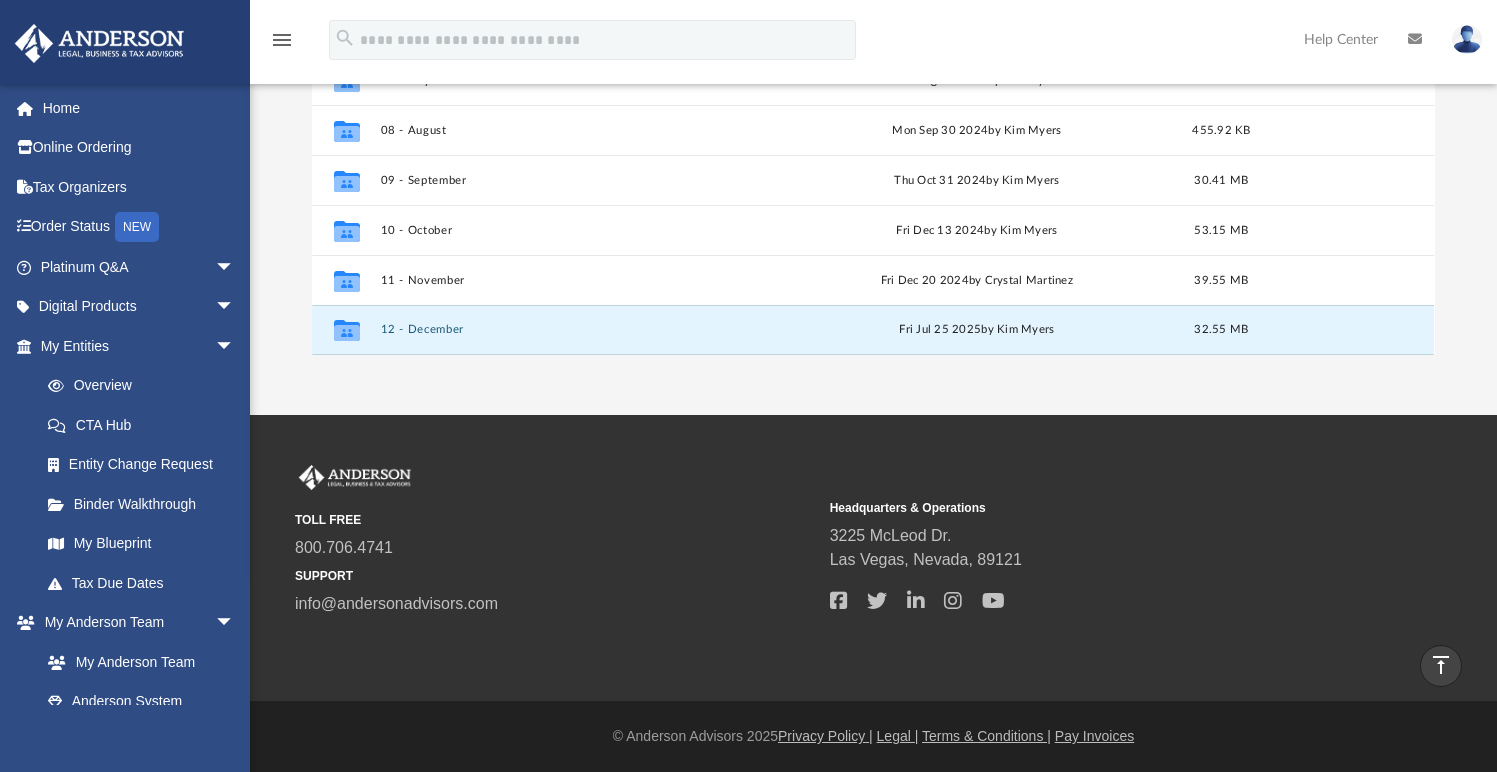 scroll, scrollTop: 20, scrollLeft: 0, axis: vertical 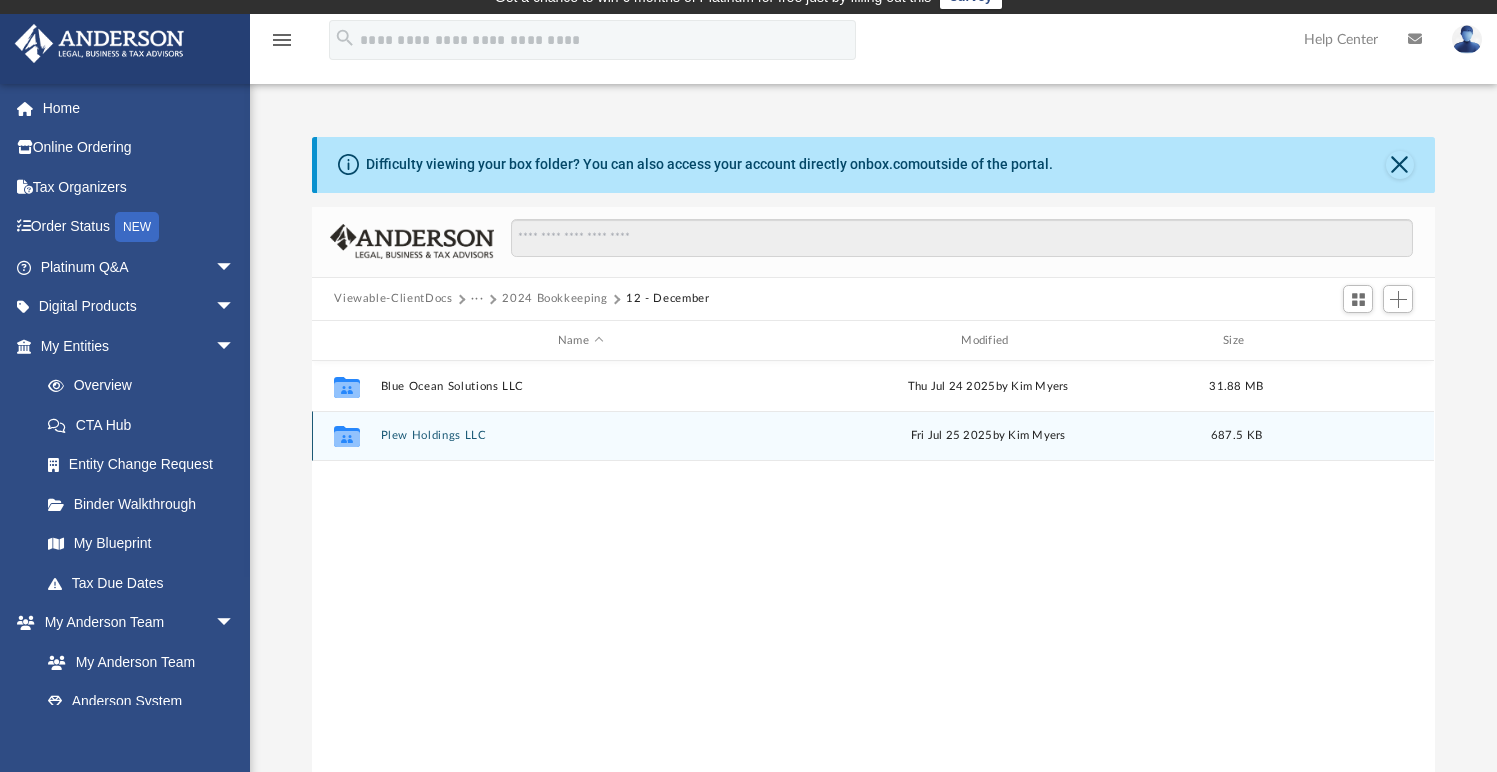click on "Plew Holdings LLC" at bounding box center (580, 436) 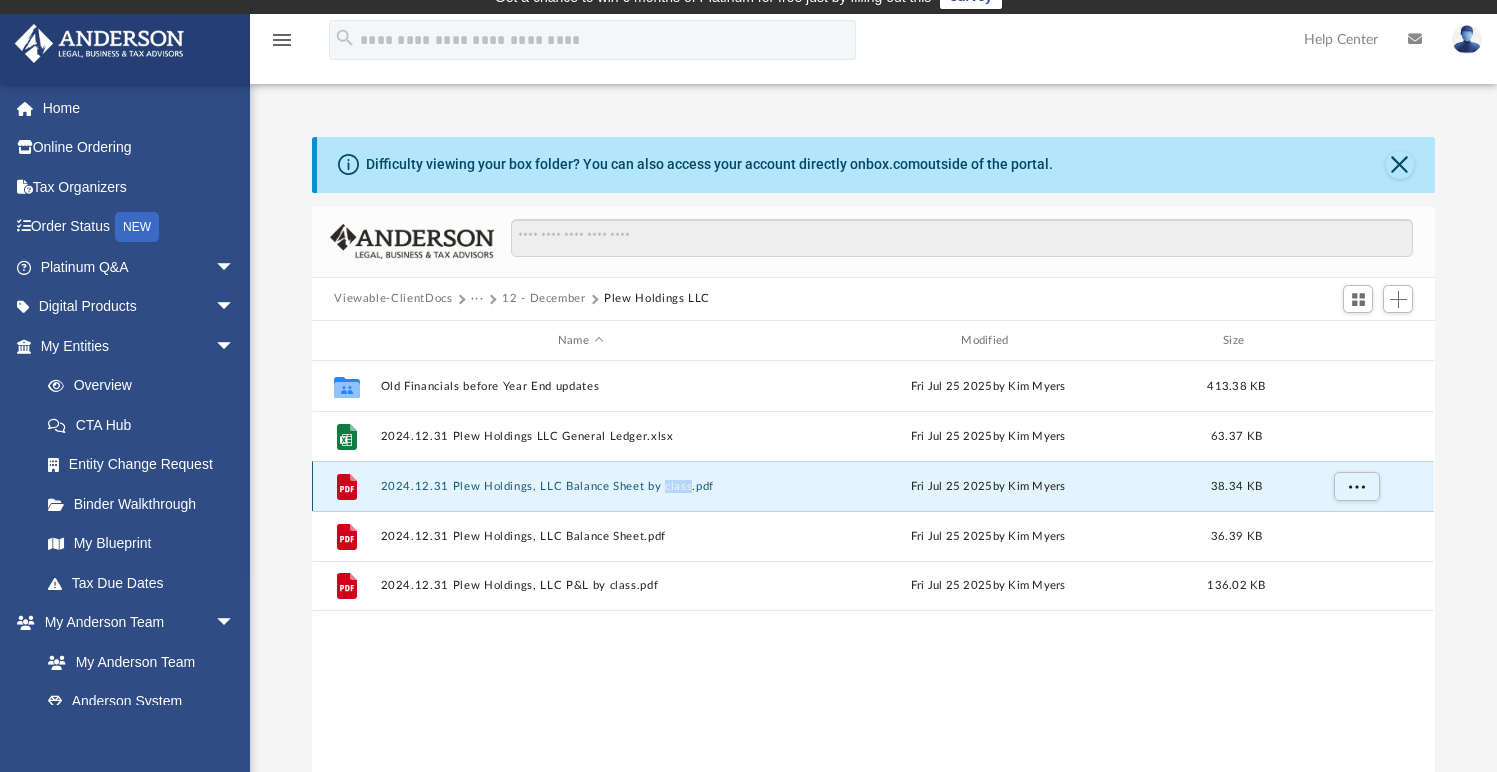 click on "2024.12.31 Plew Holdings, LLC Balance Sheet by class.pdf" at bounding box center (580, 486) 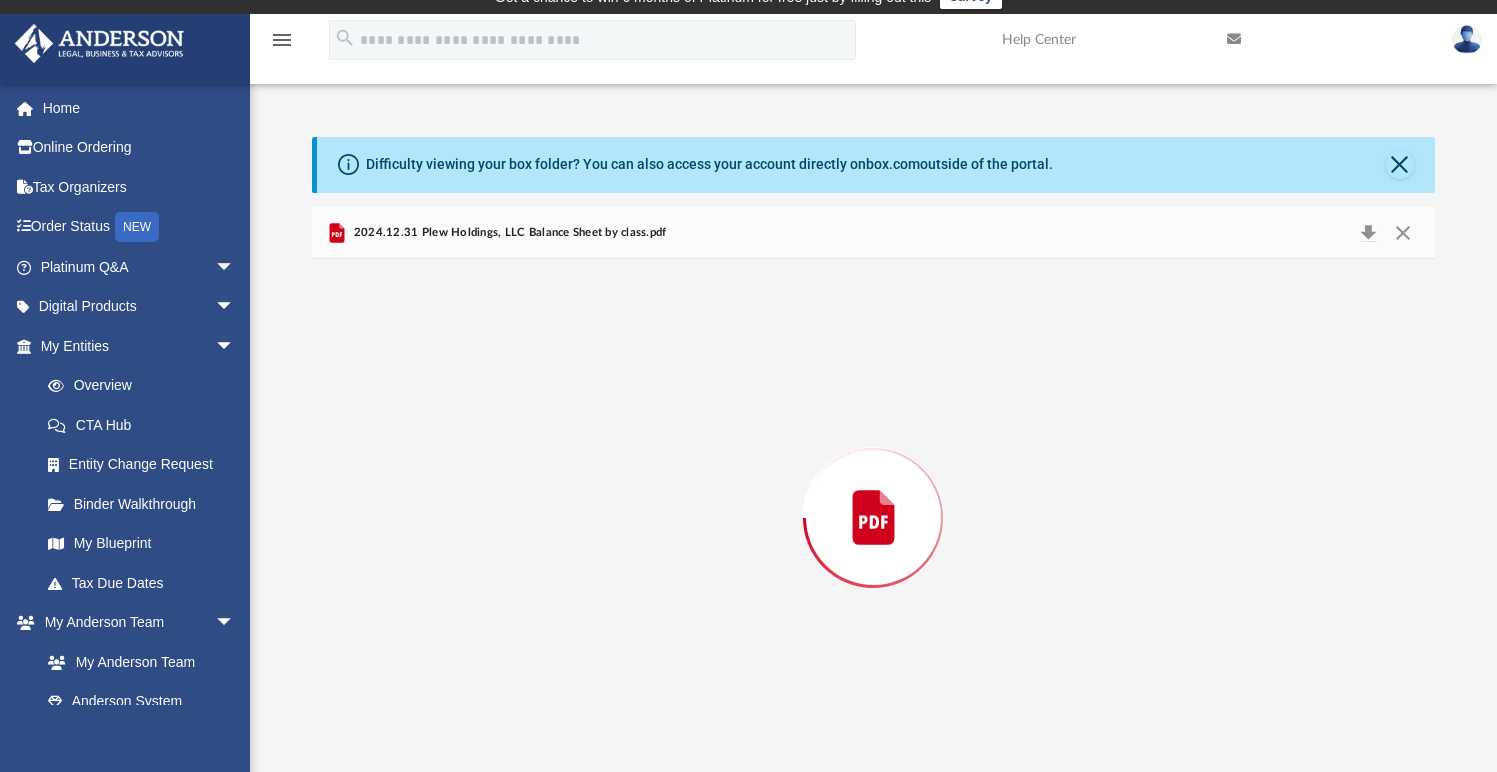 scroll, scrollTop: 23, scrollLeft: 0, axis: vertical 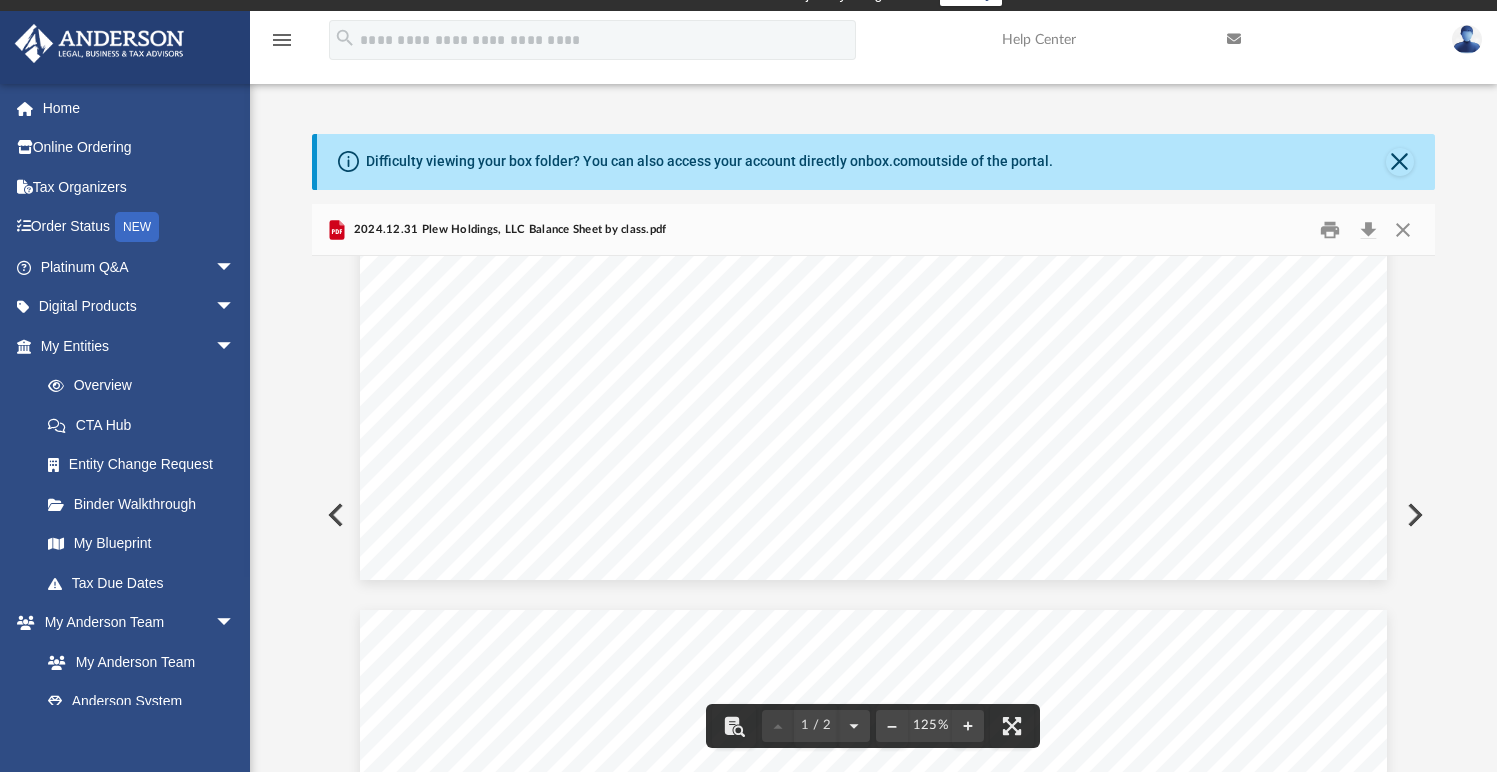 click at bounding box center [1413, 515] 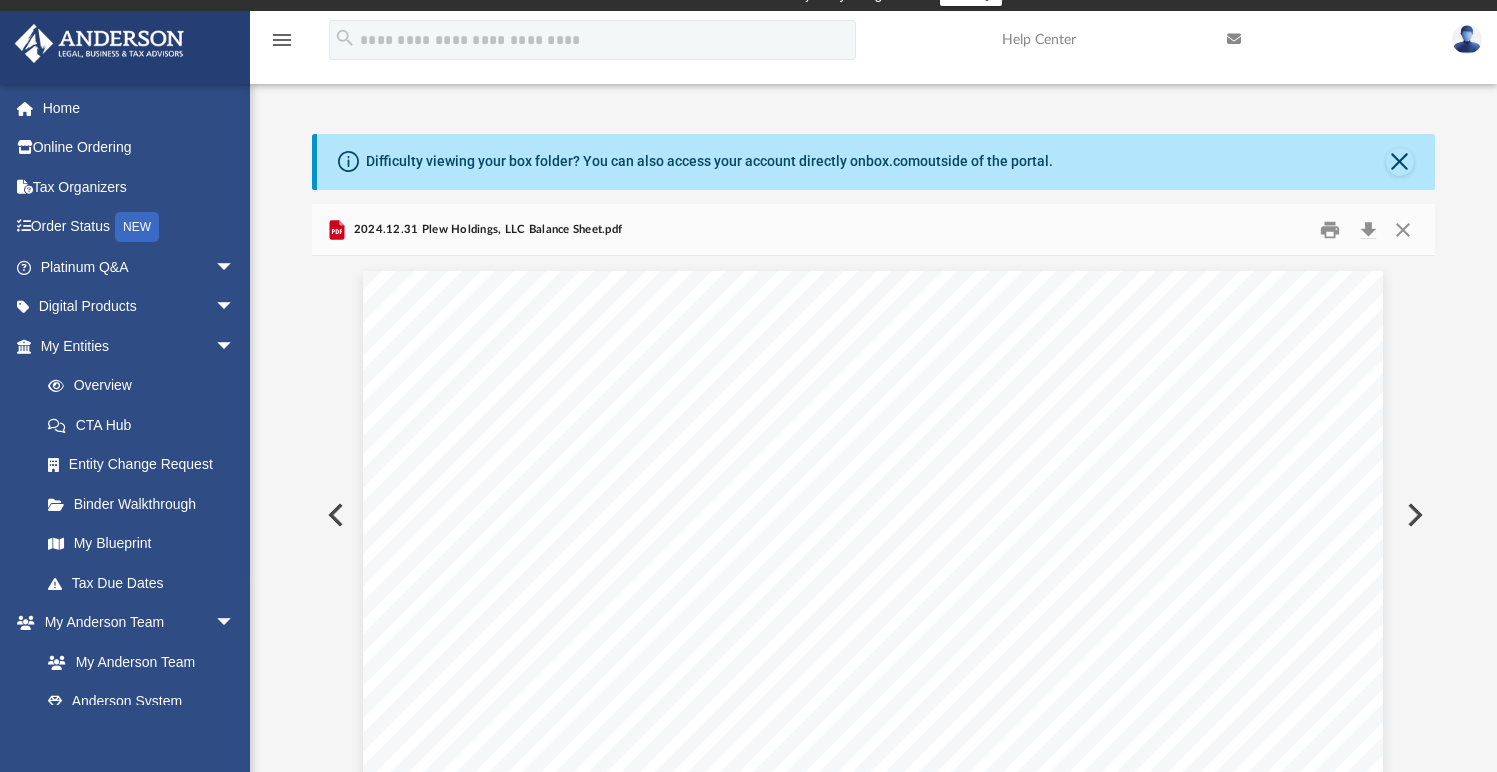 click at bounding box center (1413, 515) 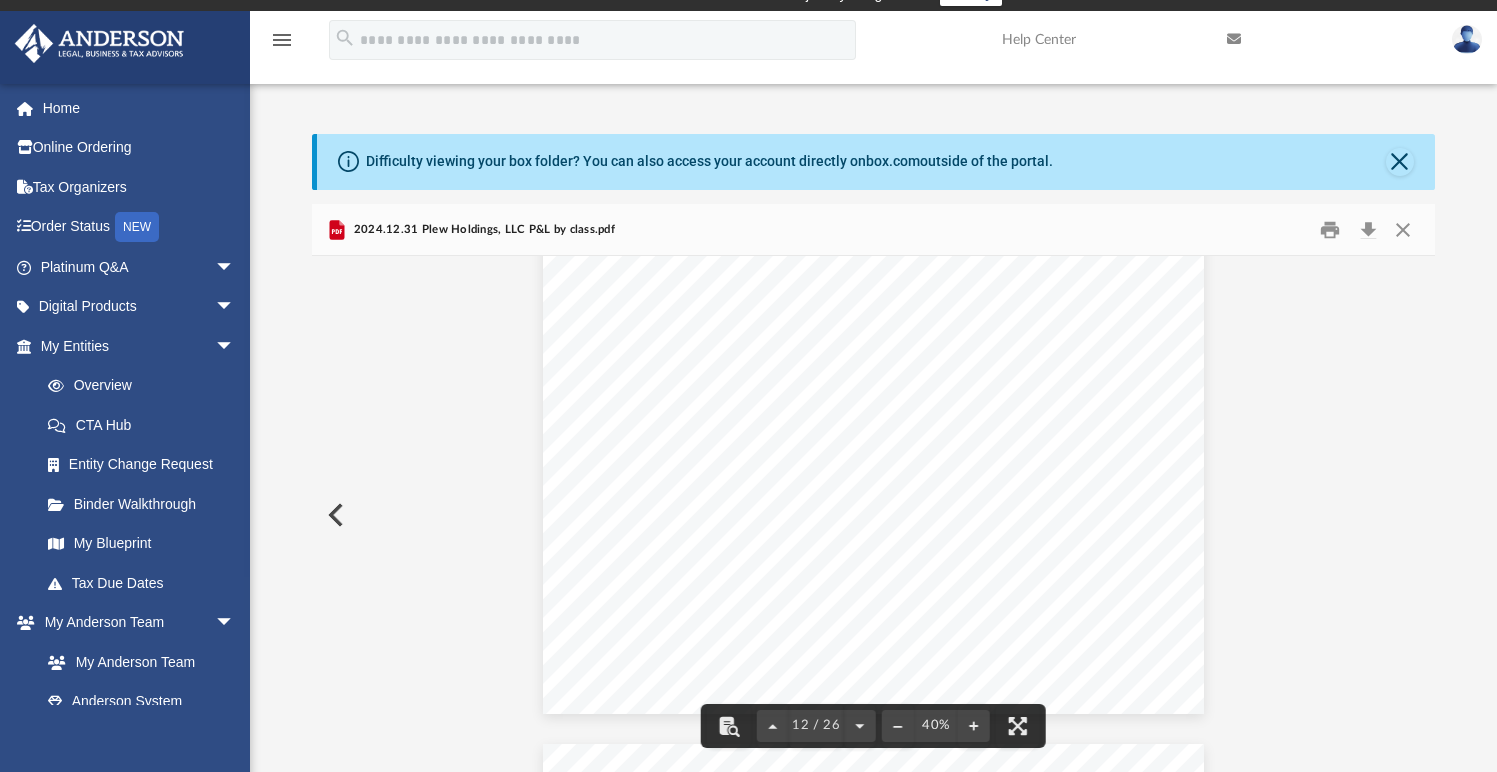 scroll, scrollTop: 6034, scrollLeft: 0, axis: vertical 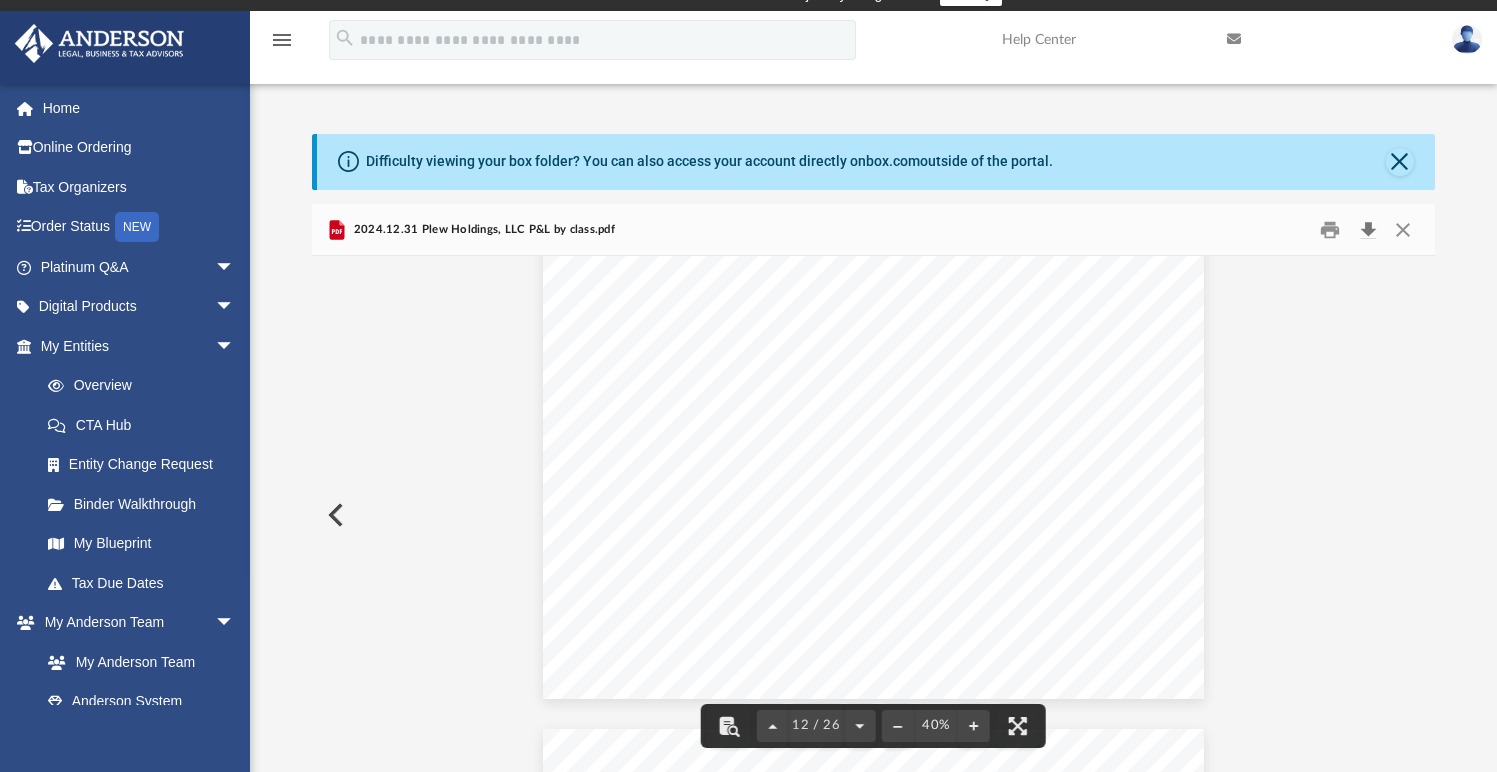 click at bounding box center (1368, 229) 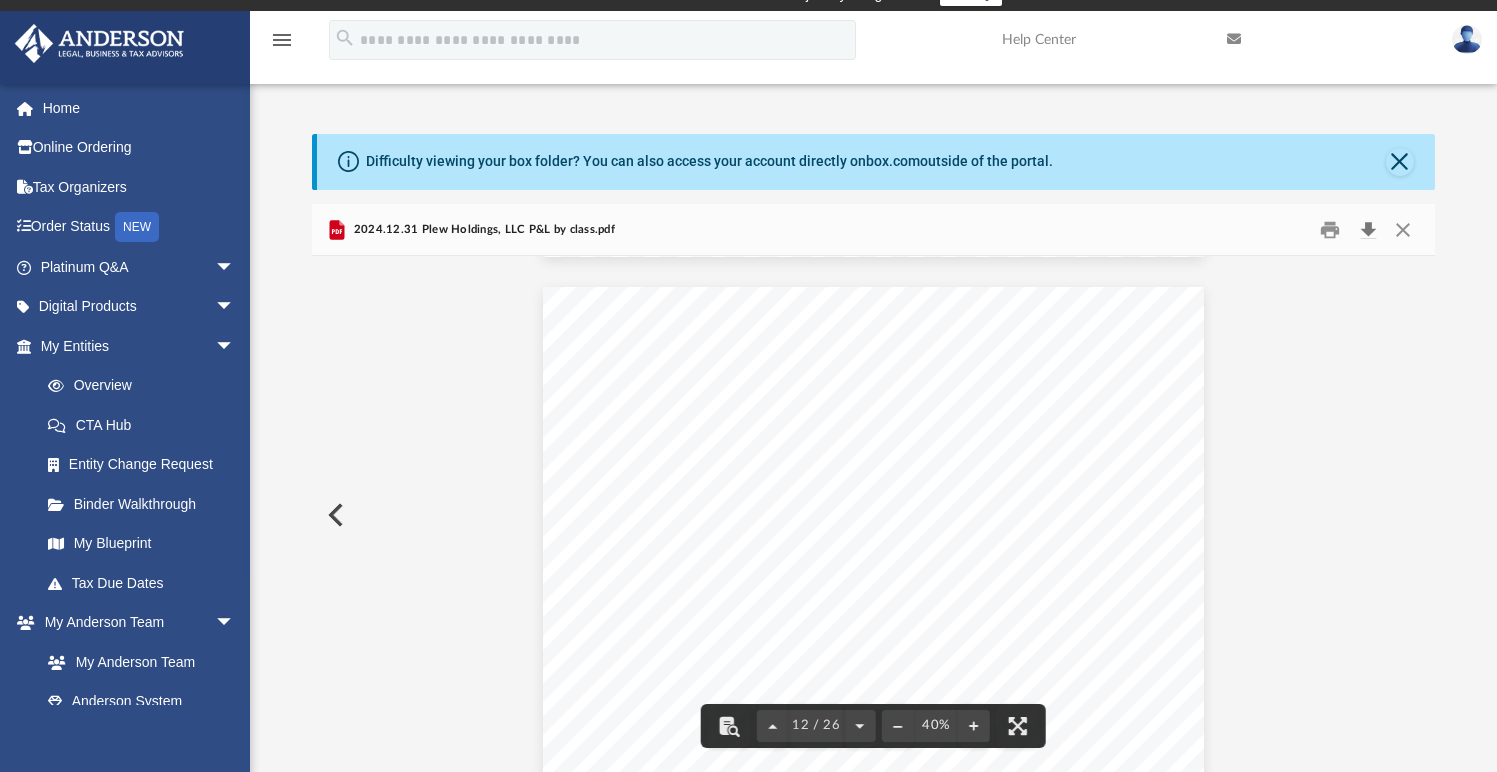 scroll, scrollTop: 5626, scrollLeft: 0, axis: vertical 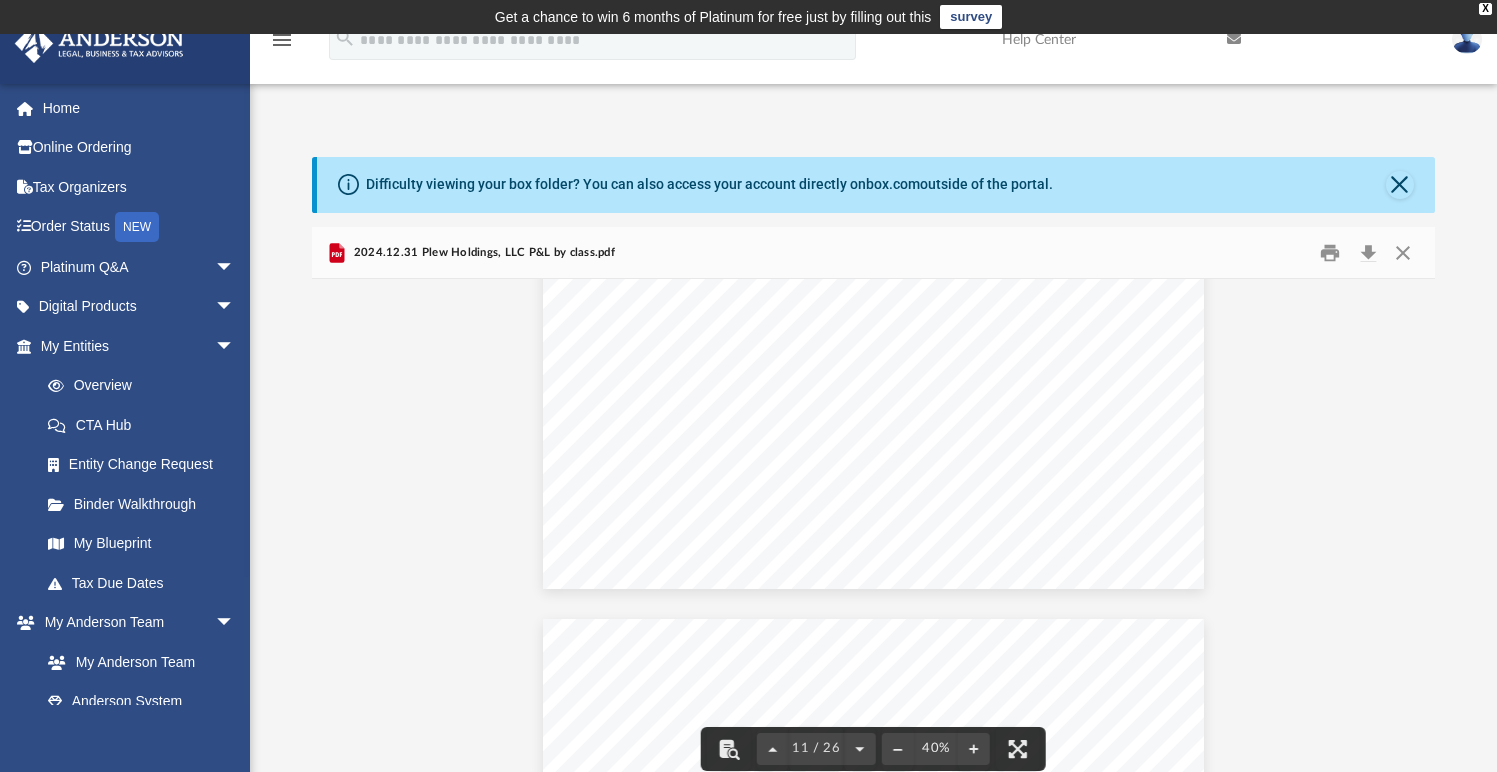 click on "menu
search
Site Menu		            	 add
joel@joelreyes.com
My Profile
Reset Password
Logout
Help Center" at bounding box center (748, 49) 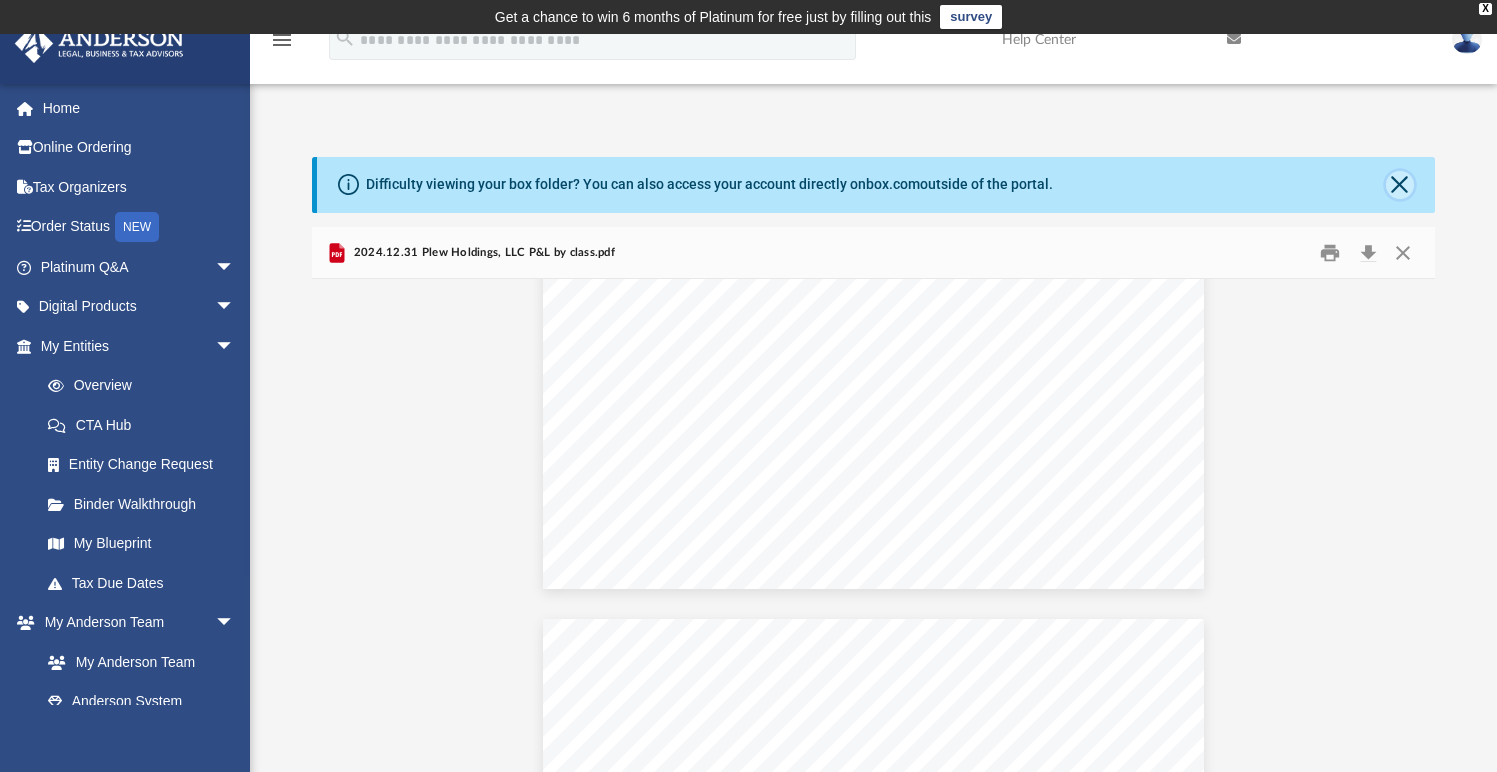 click 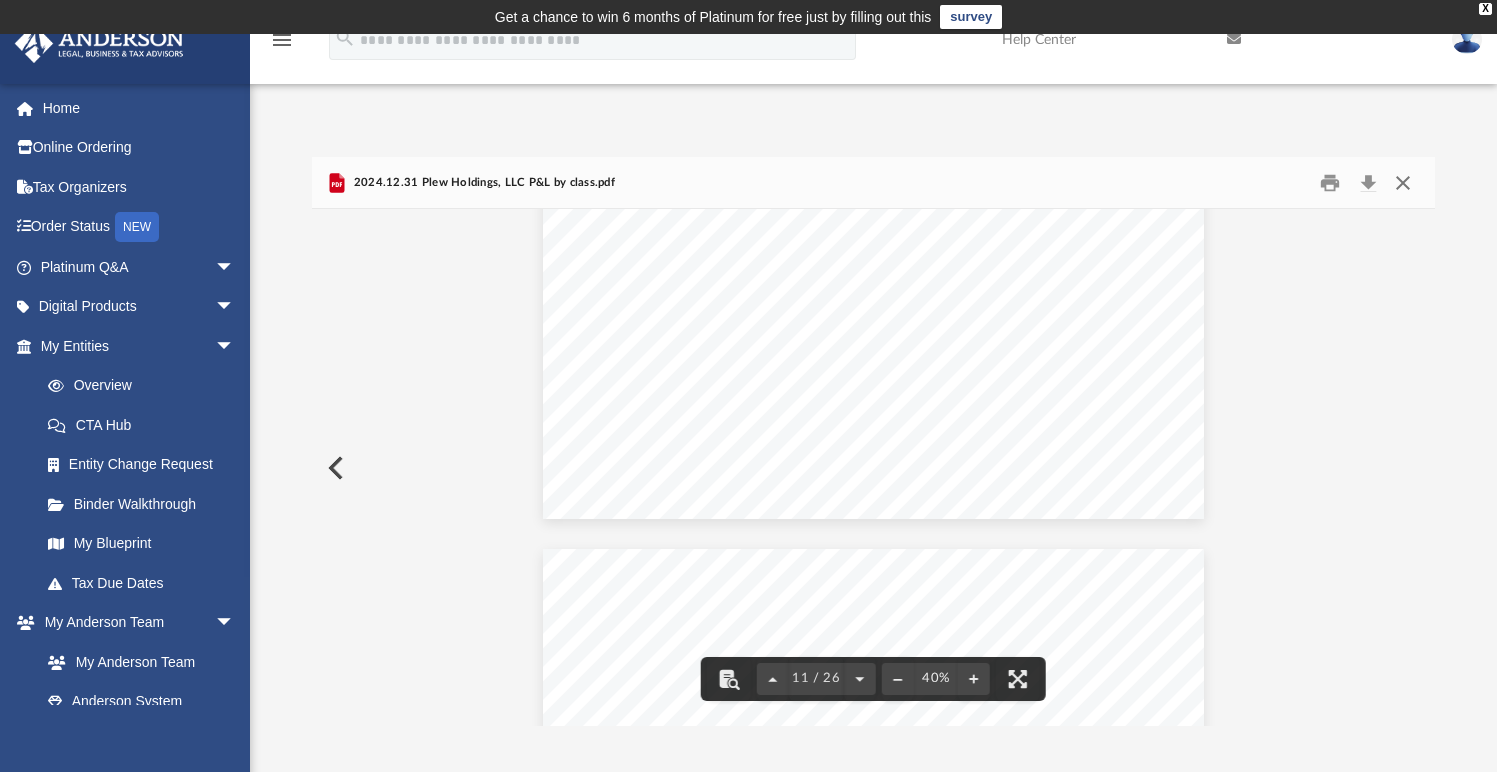 click at bounding box center (1403, 182) 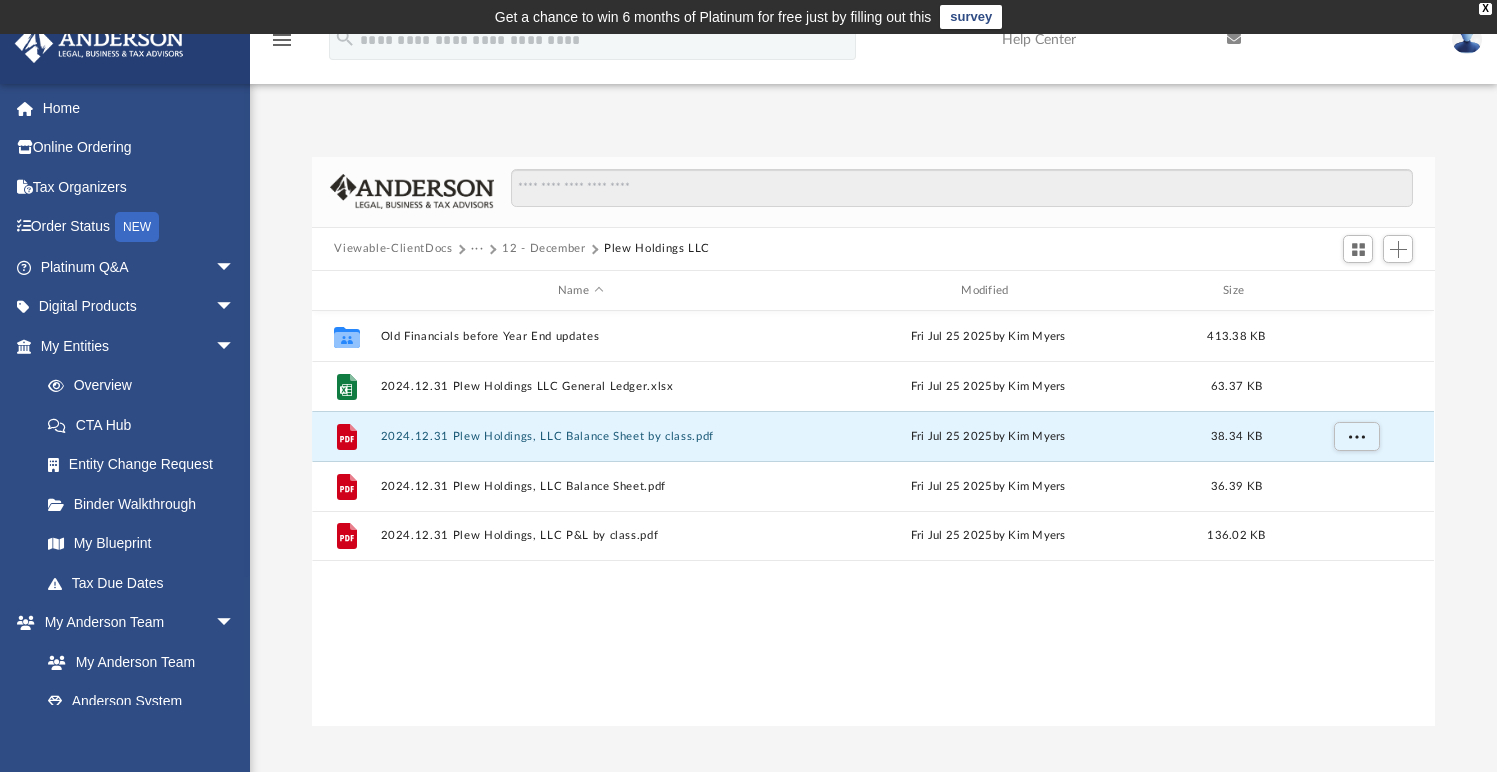 click on "12 - December" at bounding box center [543, 249] 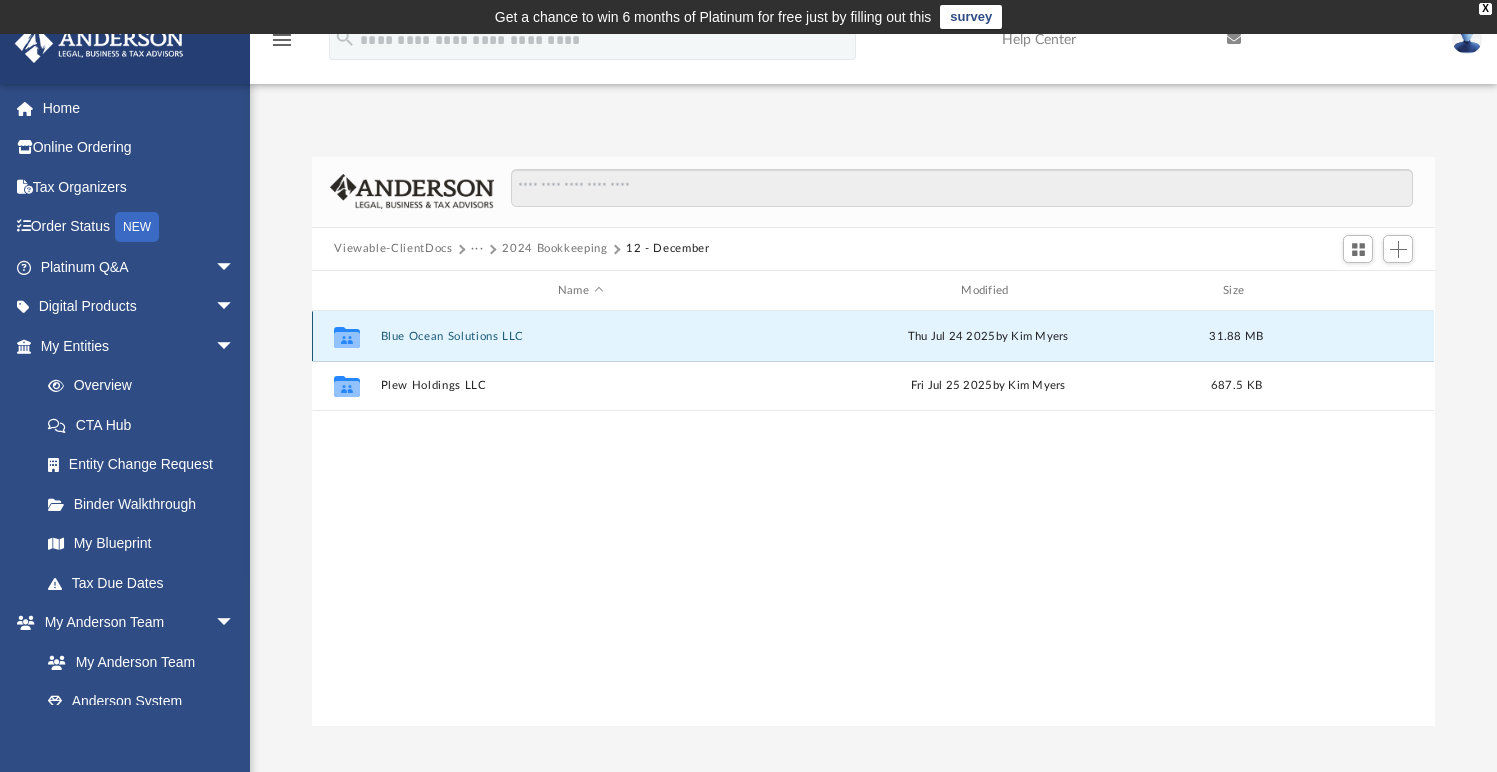 click on "Blue Ocean Solutions LLC" at bounding box center (580, 336) 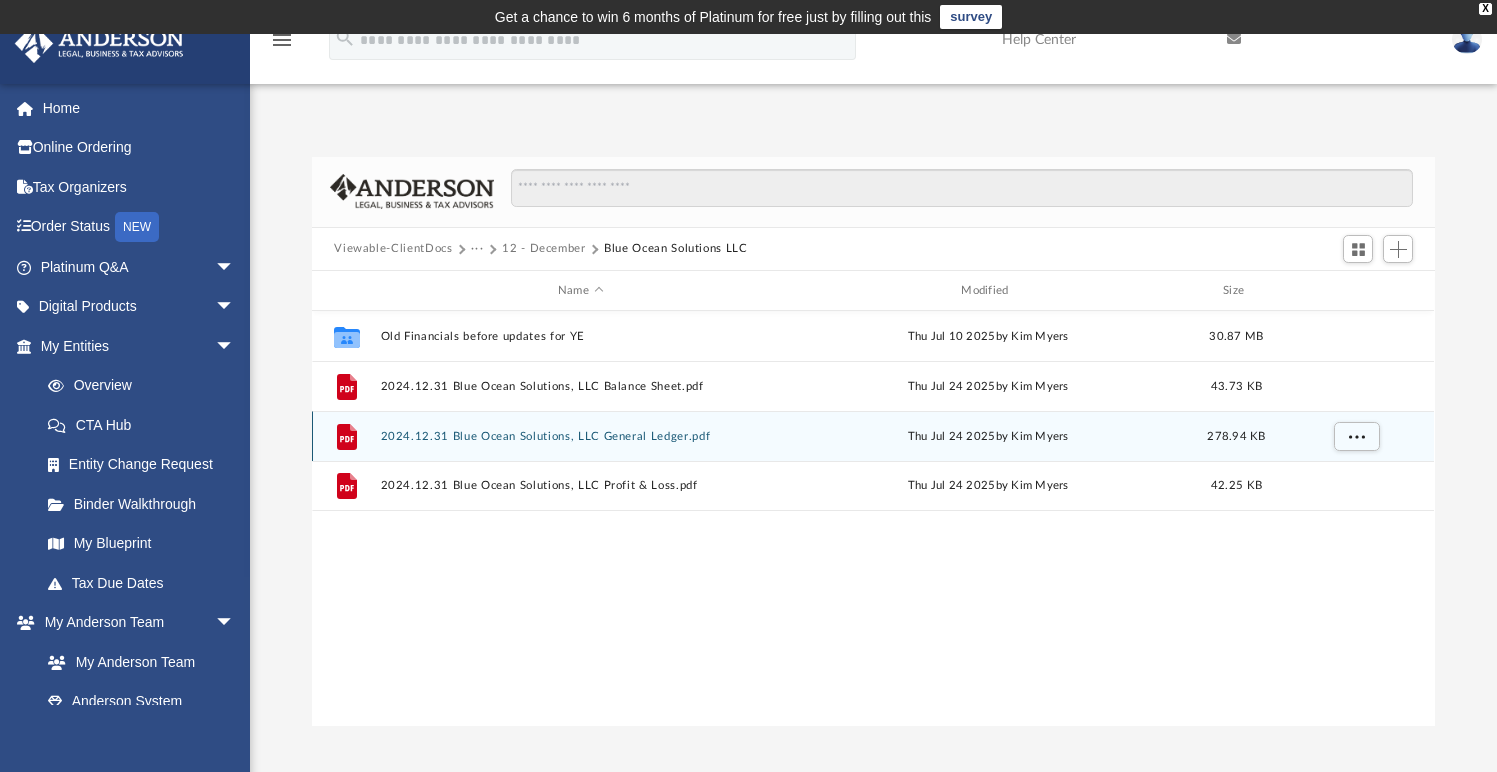 click on "2024.12.31 Blue Ocean Solutions, LLC General Ledger.pdf" at bounding box center (580, 436) 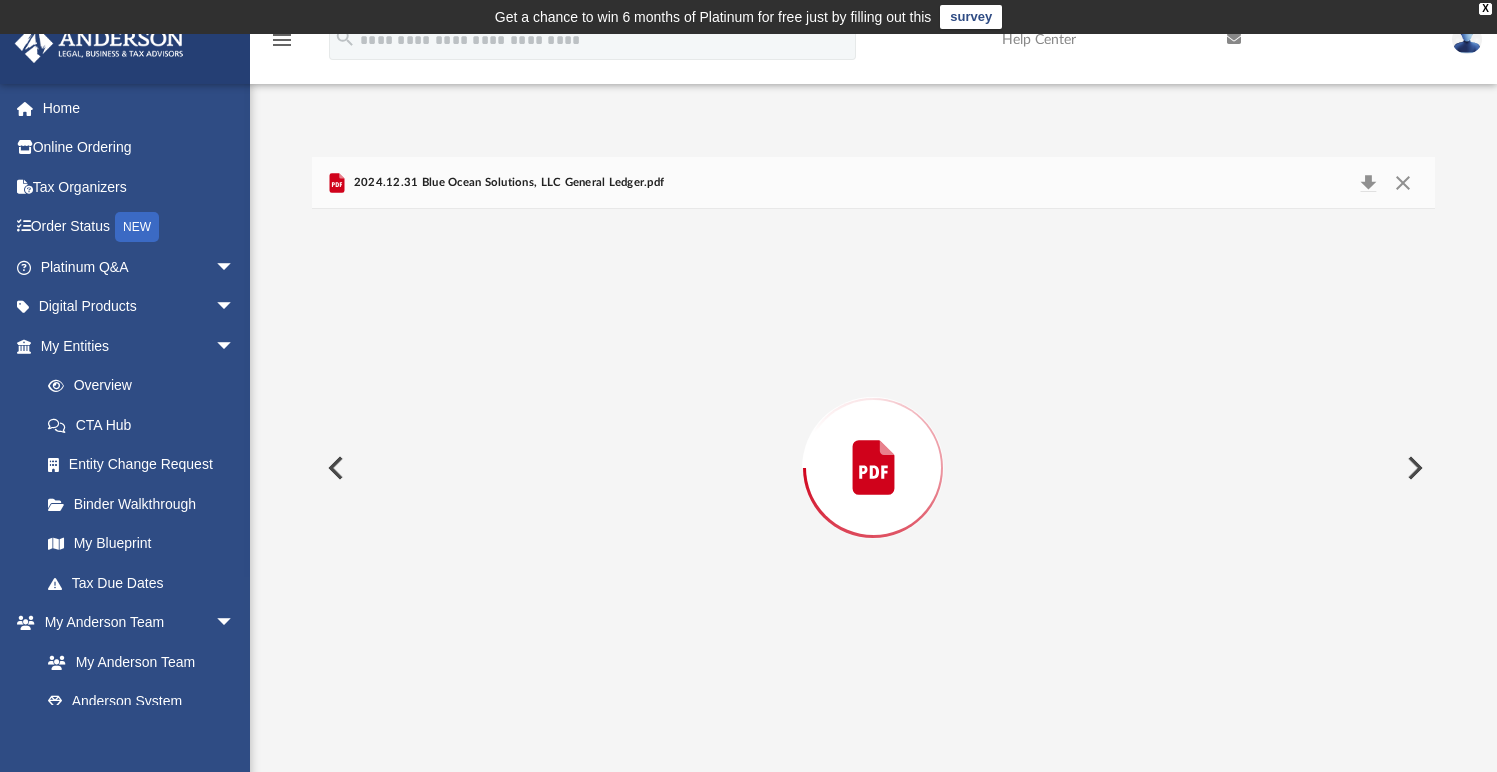 scroll, scrollTop: 1623, scrollLeft: 0, axis: vertical 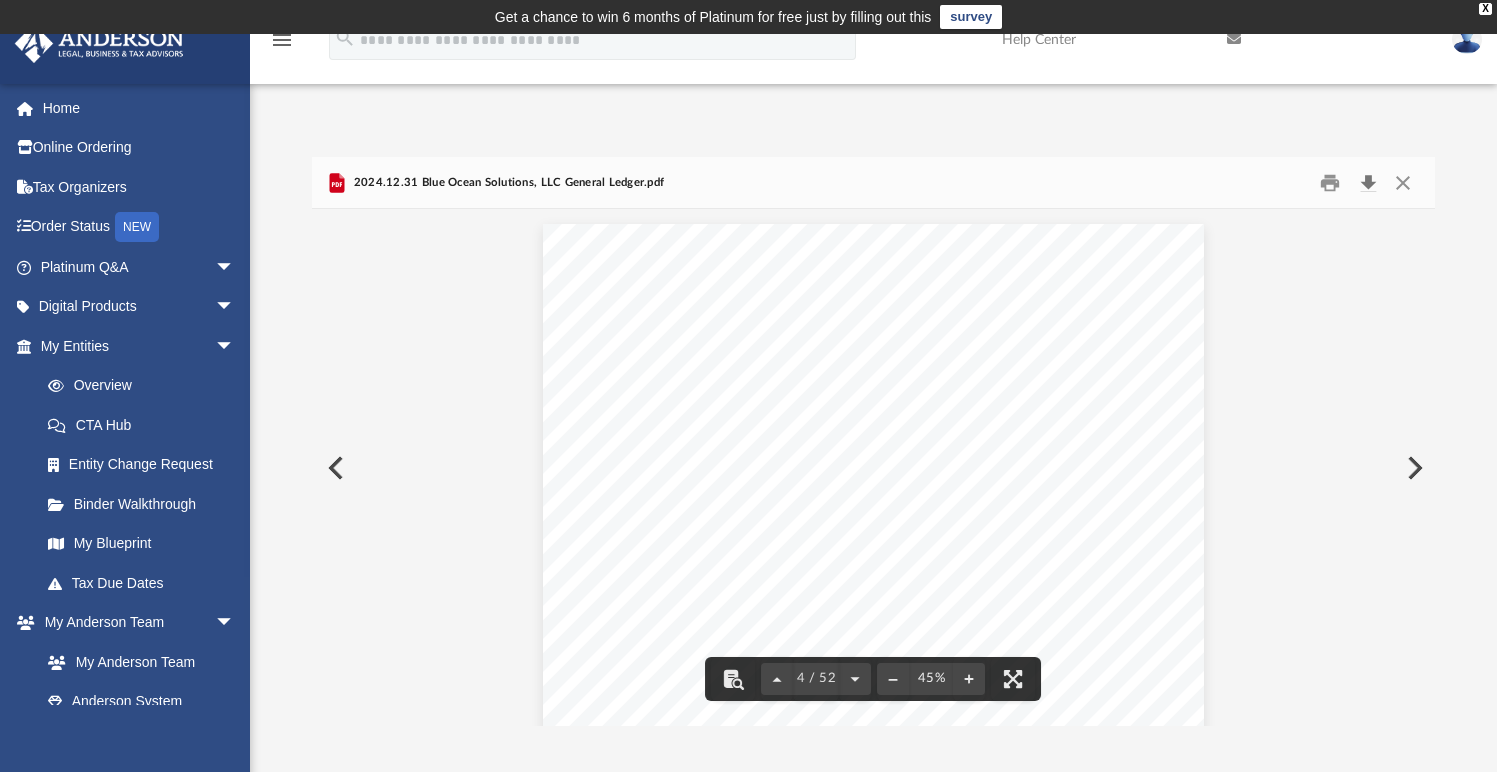 click at bounding box center [1368, 182] 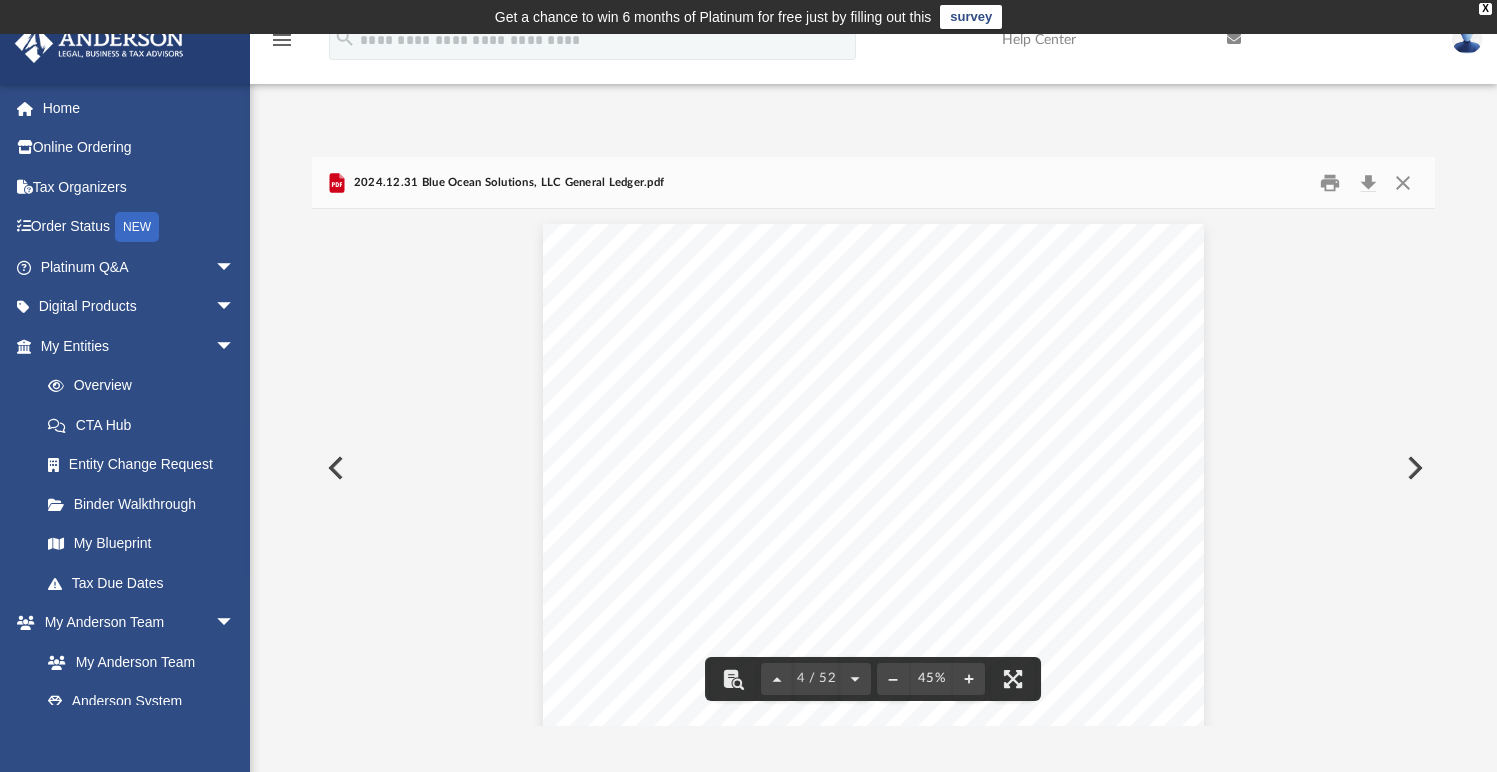 click at bounding box center [1413, 468] 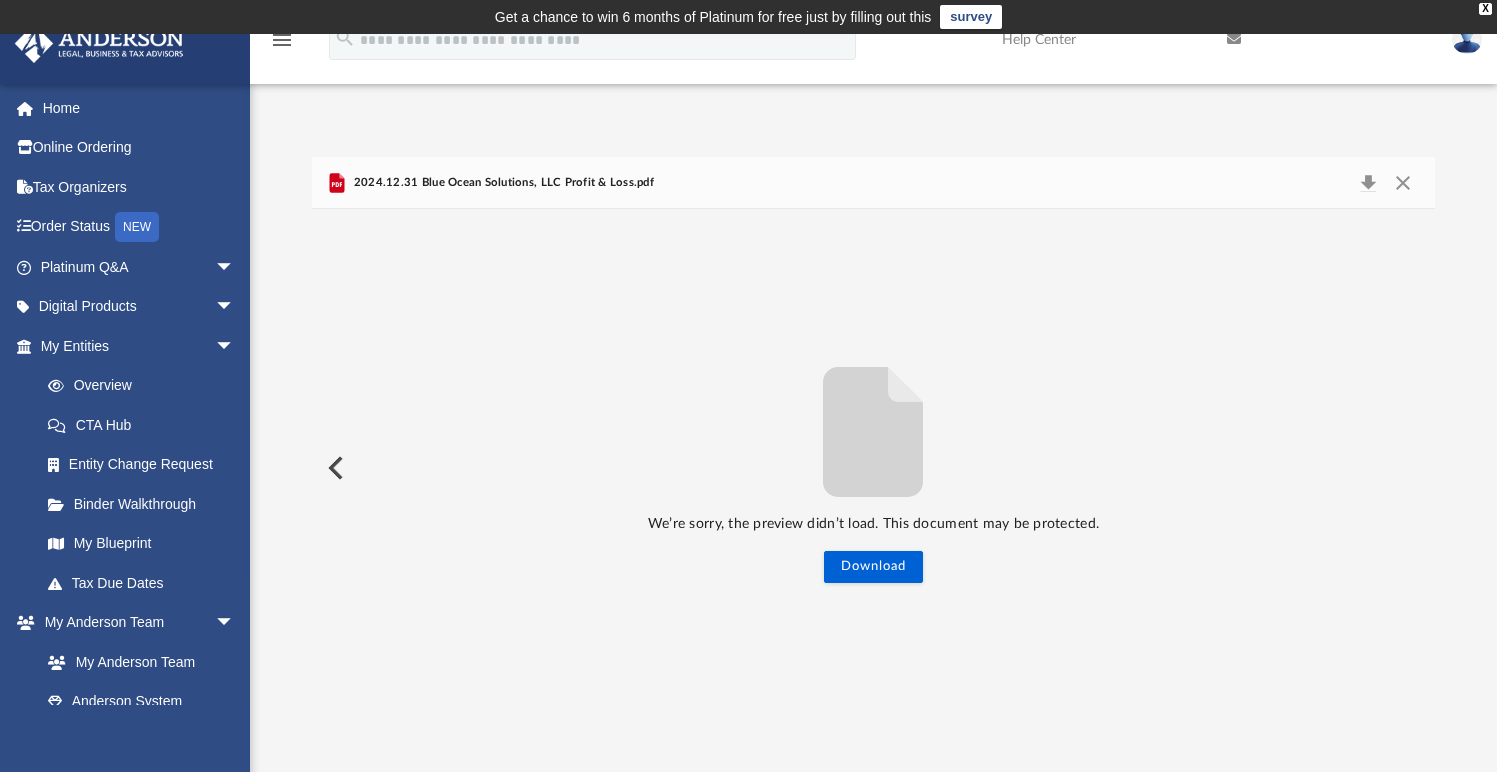 click at bounding box center [334, 468] 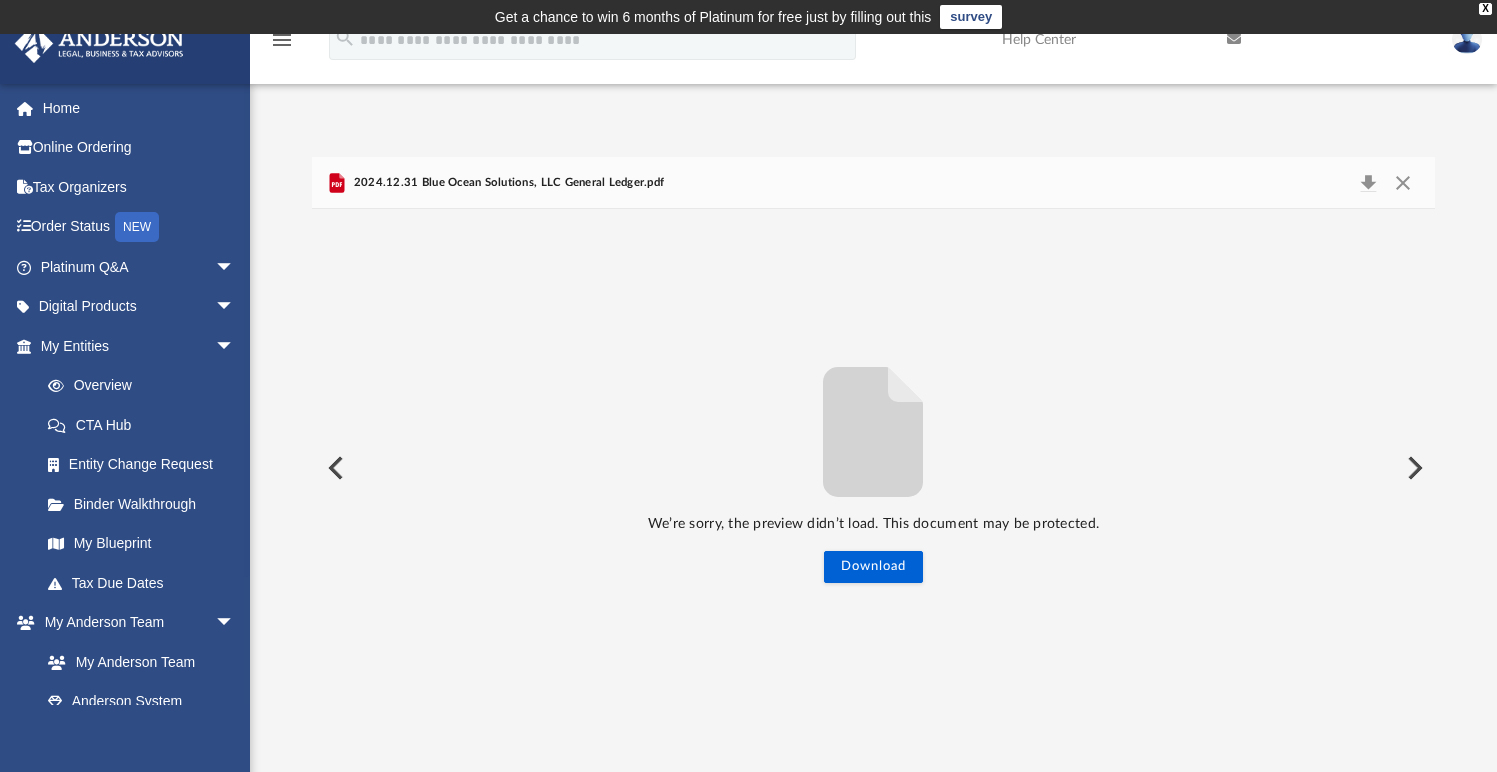 click at bounding box center (334, 468) 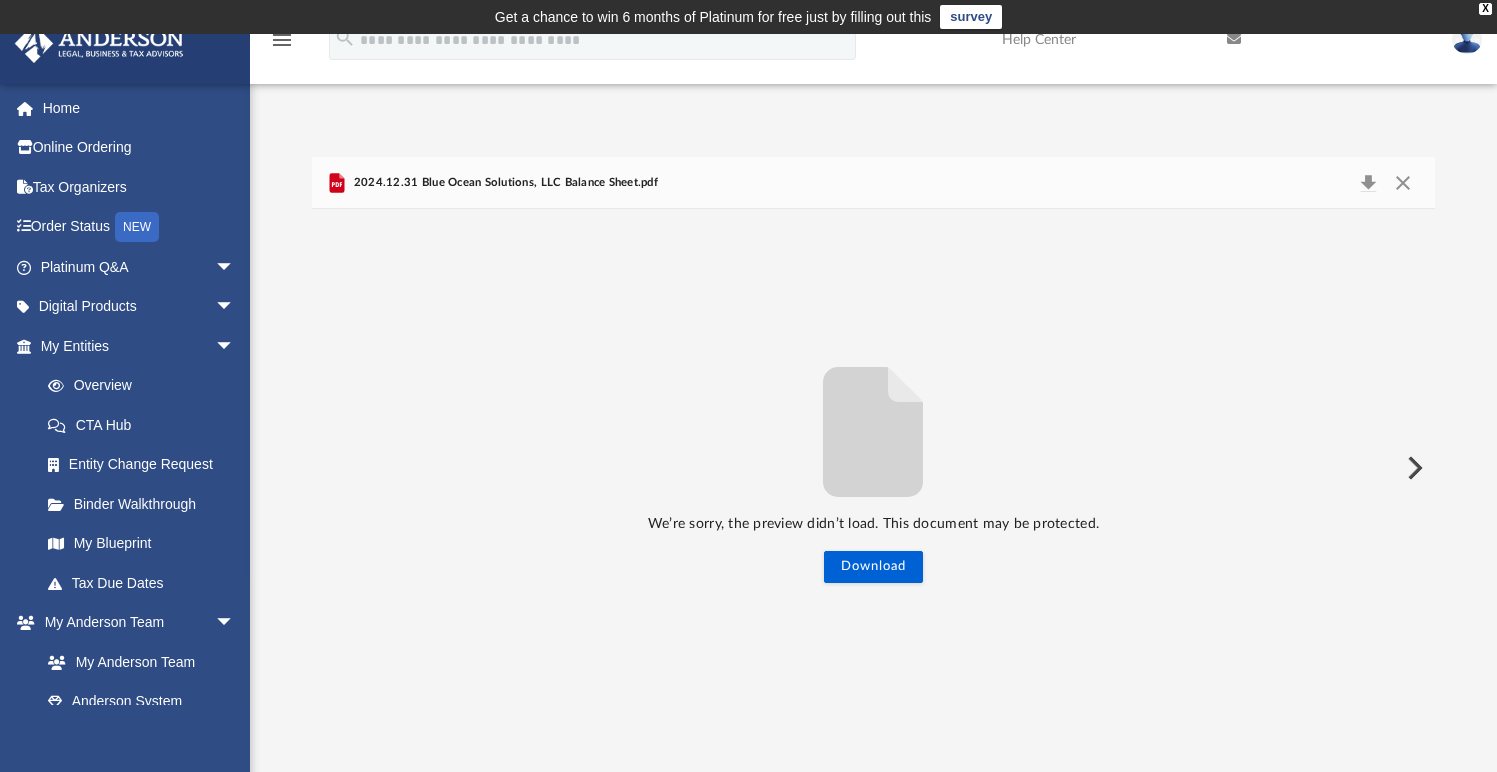 click on "We’re sorry, the preview didn’t load. This document may be protected. Download" at bounding box center (873, 468) 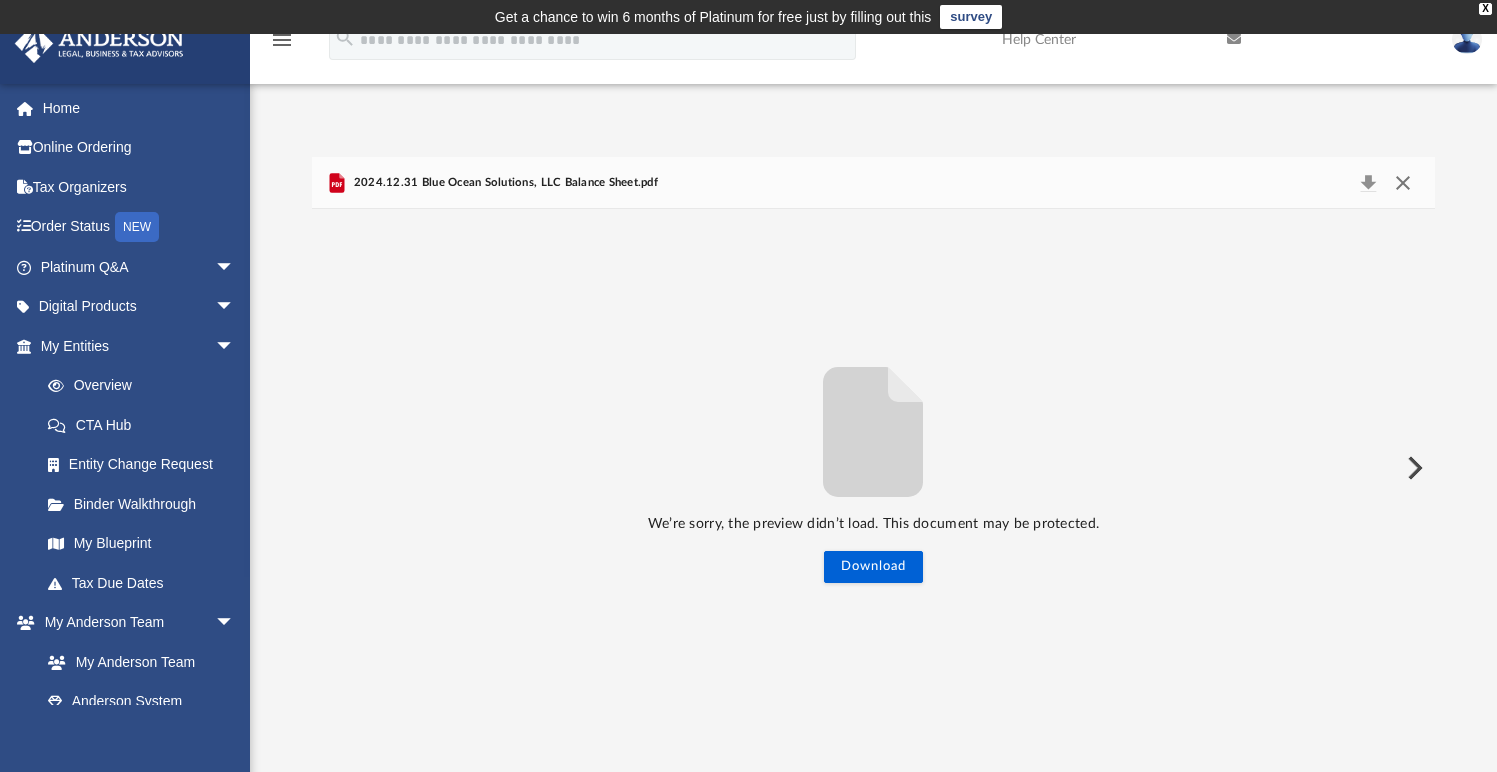 click at bounding box center (1403, 183) 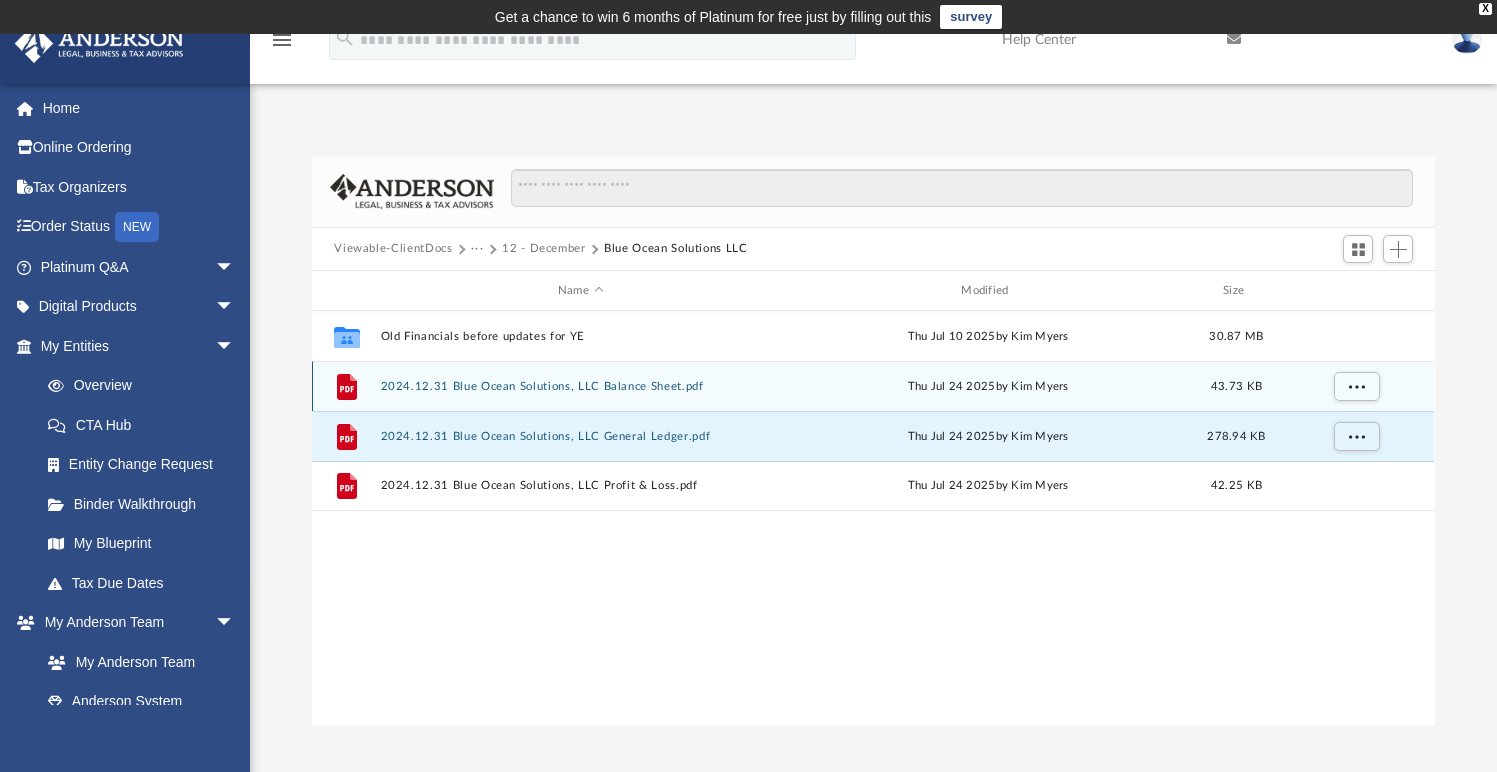click on "2024.12.31 Blue Ocean Solutions, LLC Balance Sheet.pdf" at bounding box center [580, 386] 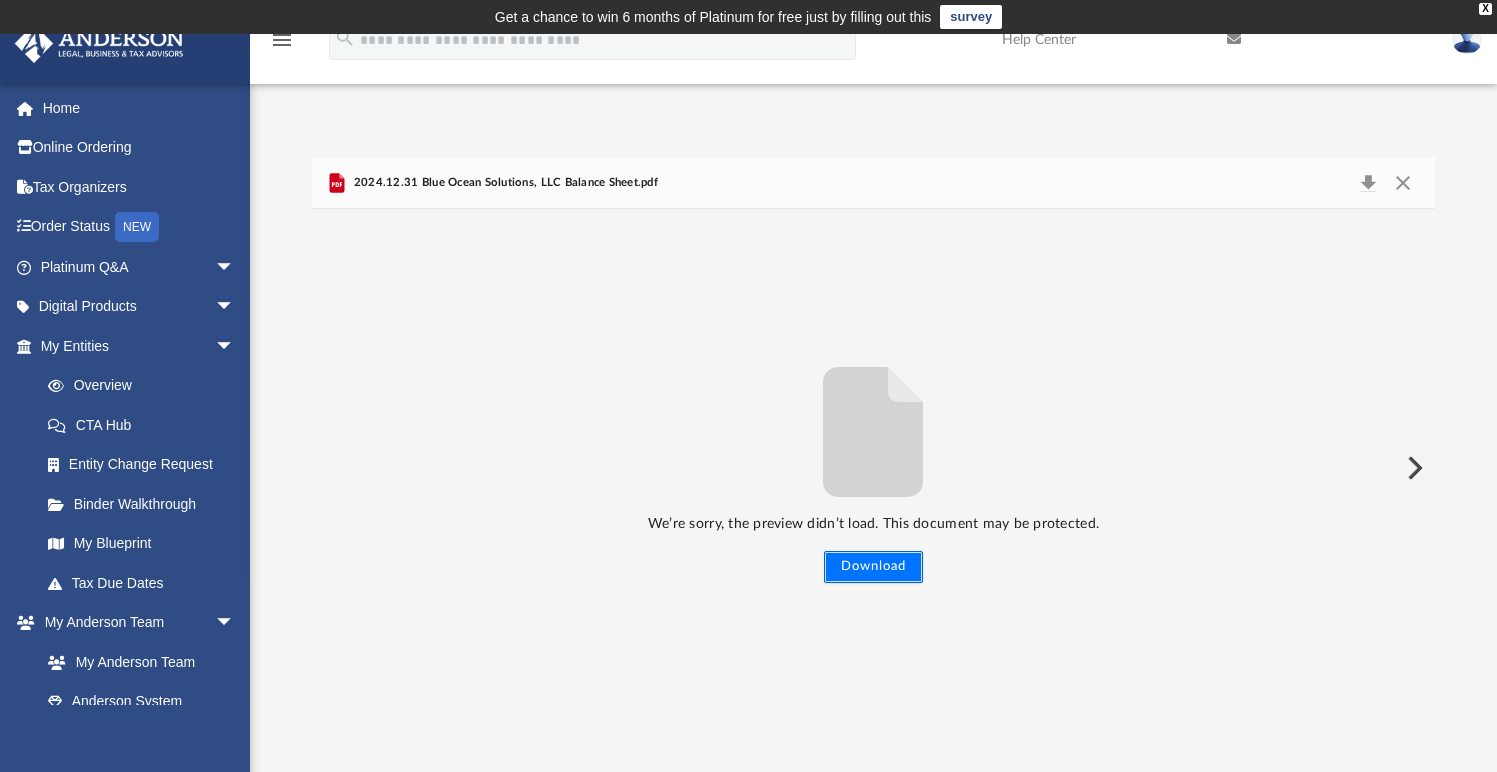 click on "Download" at bounding box center (873, 567) 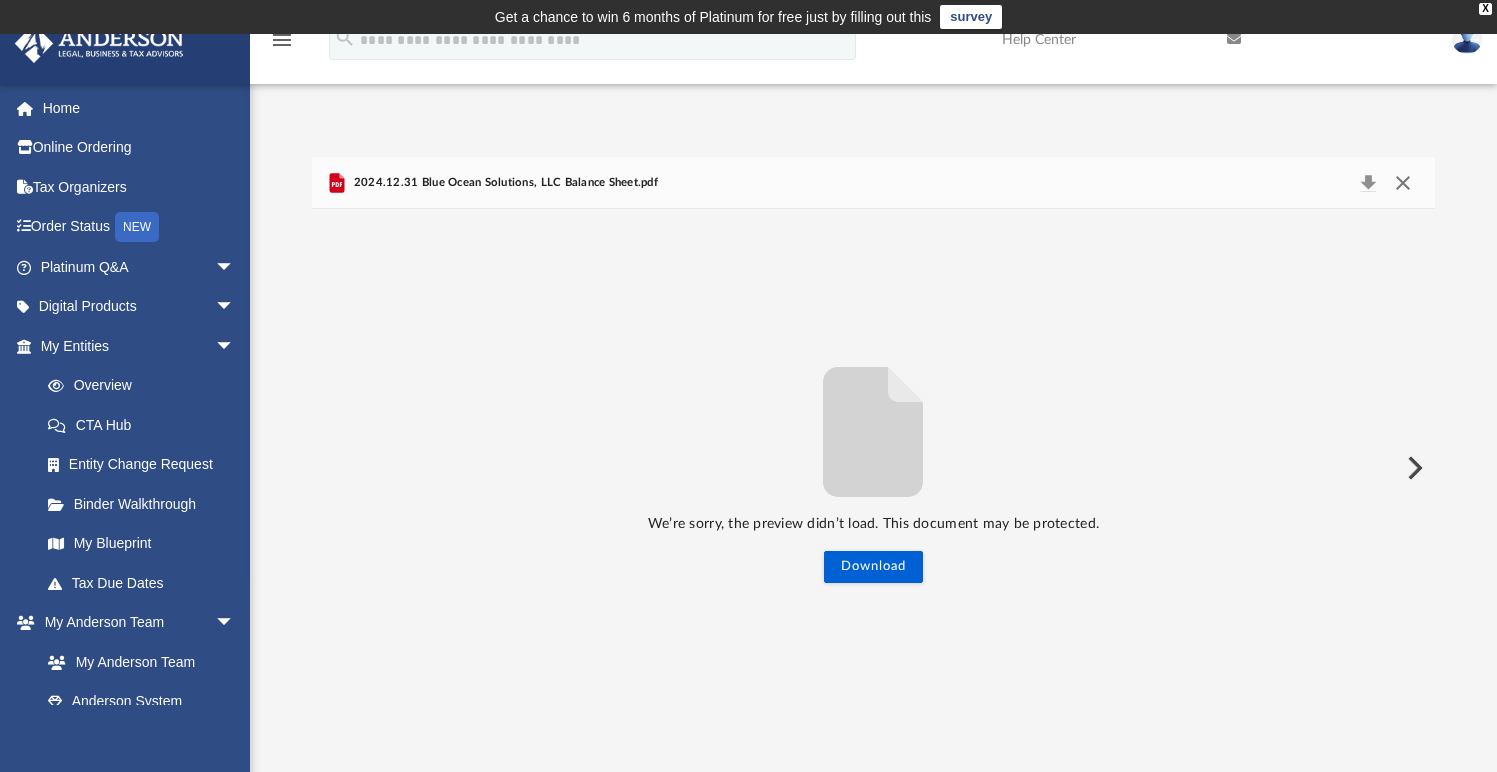 click at bounding box center (1403, 183) 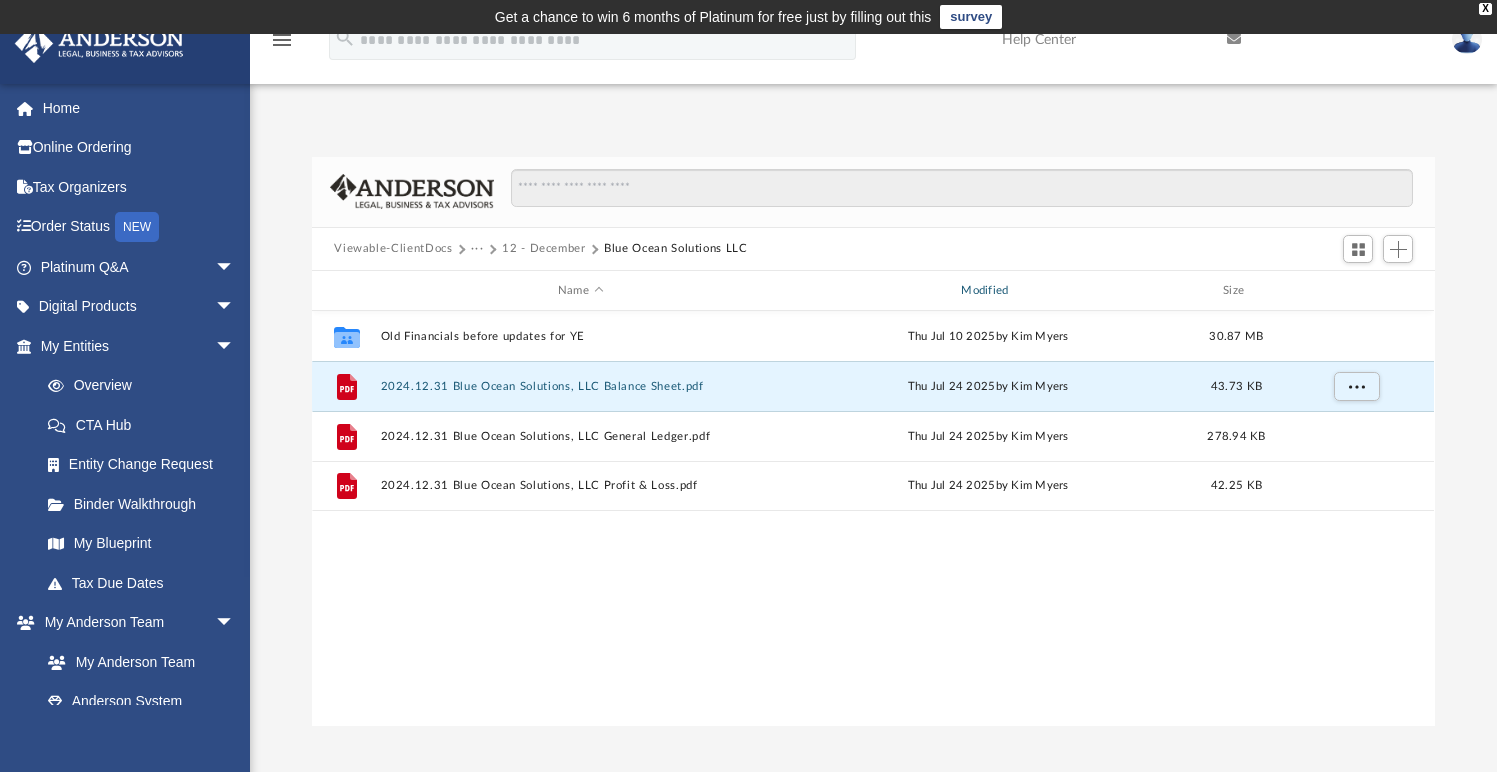 type 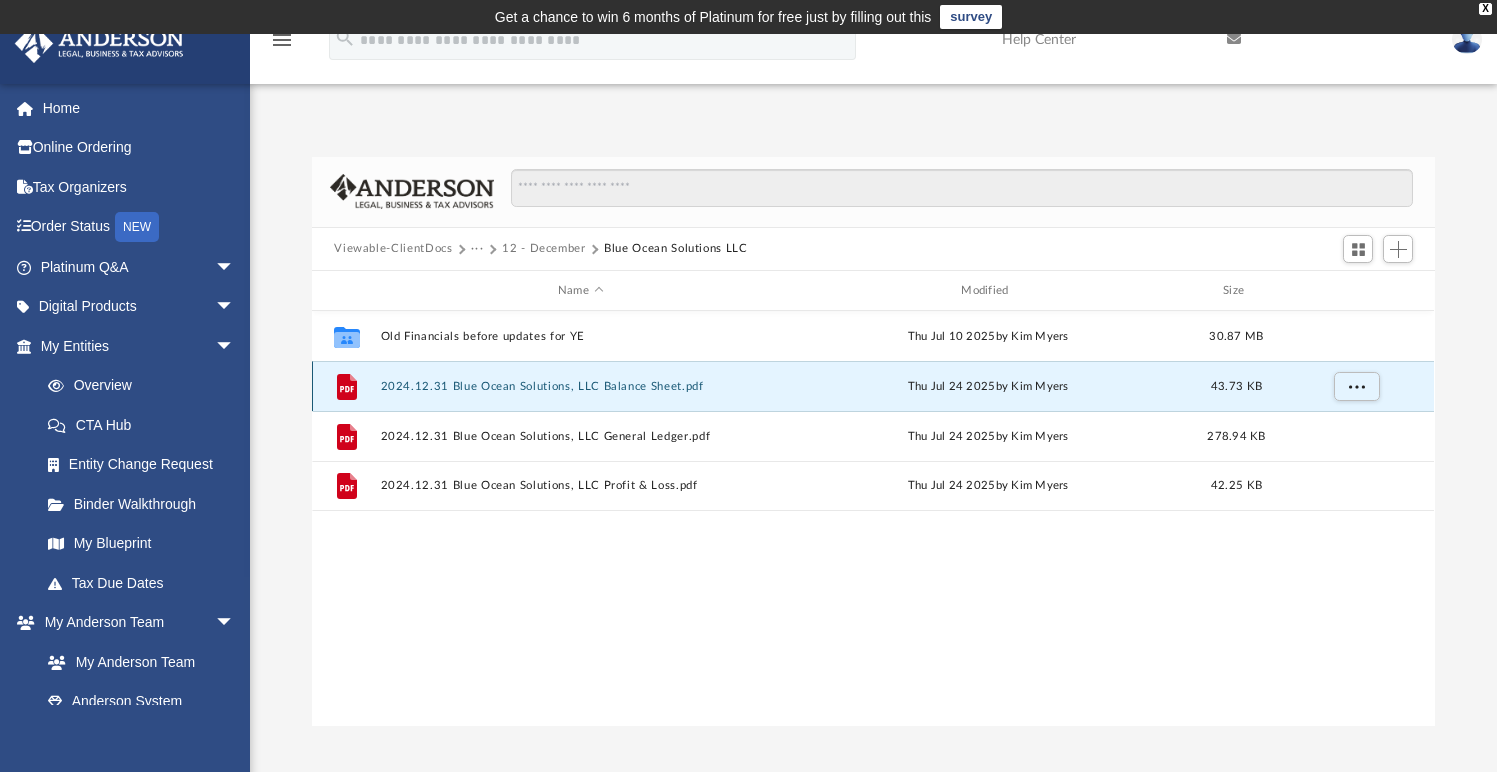 click on "2024.12.31 Blue Ocean Solutions, LLC Balance Sheet.pdf" at bounding box center (580, 386) 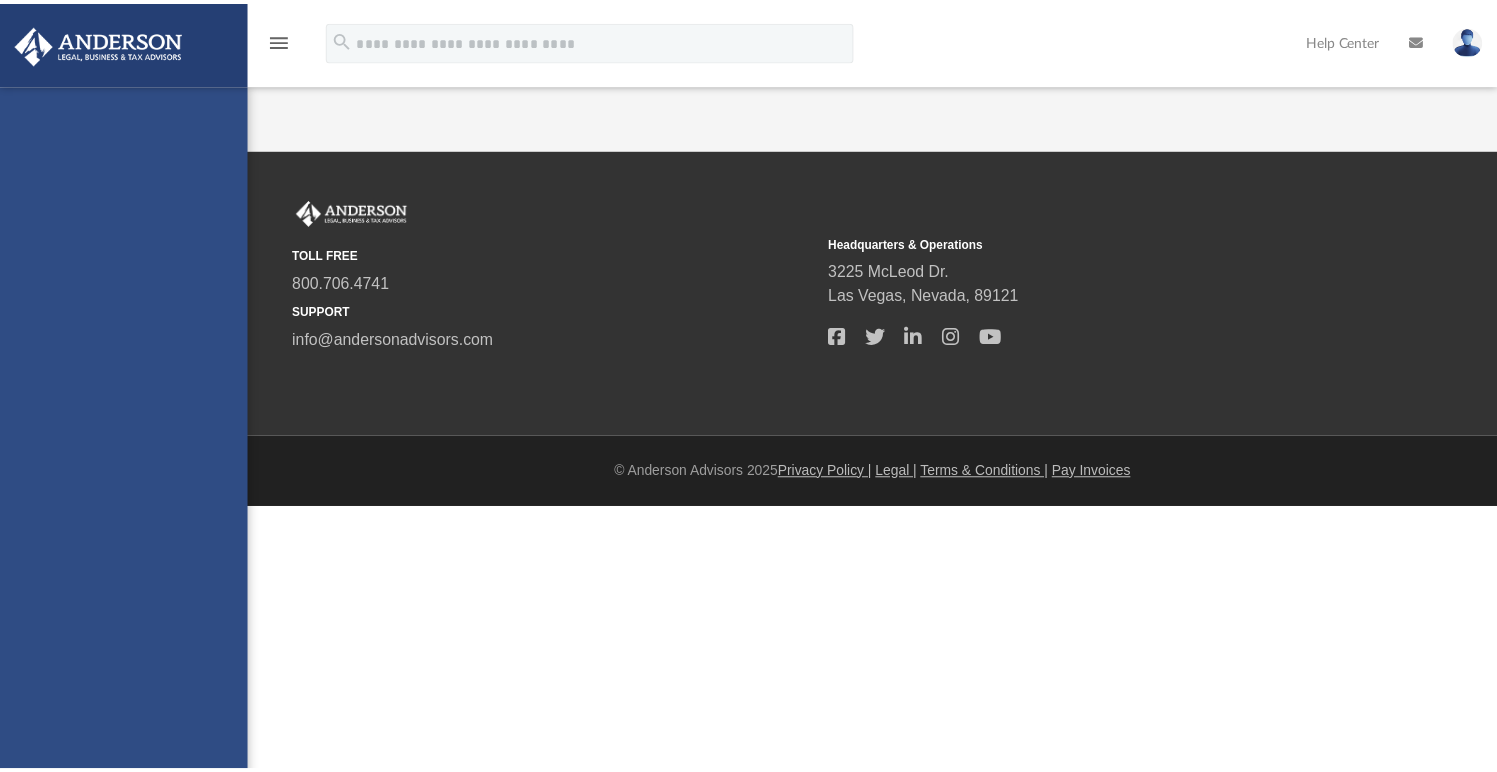 scroll, scrollTop: 0, scrollLeft: 0, axis: both 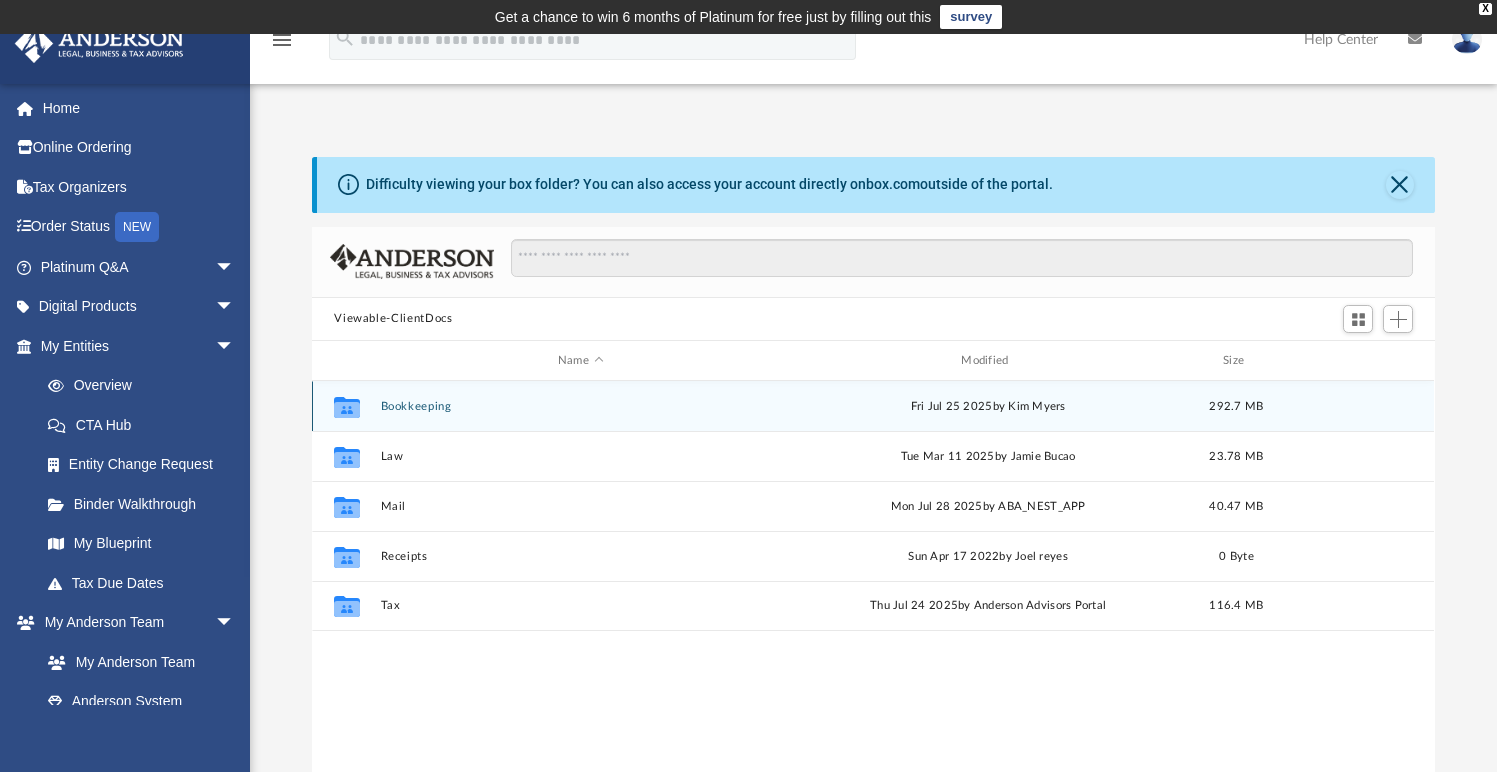 click on "Bookkeeping" at bounding box center [580, 406] 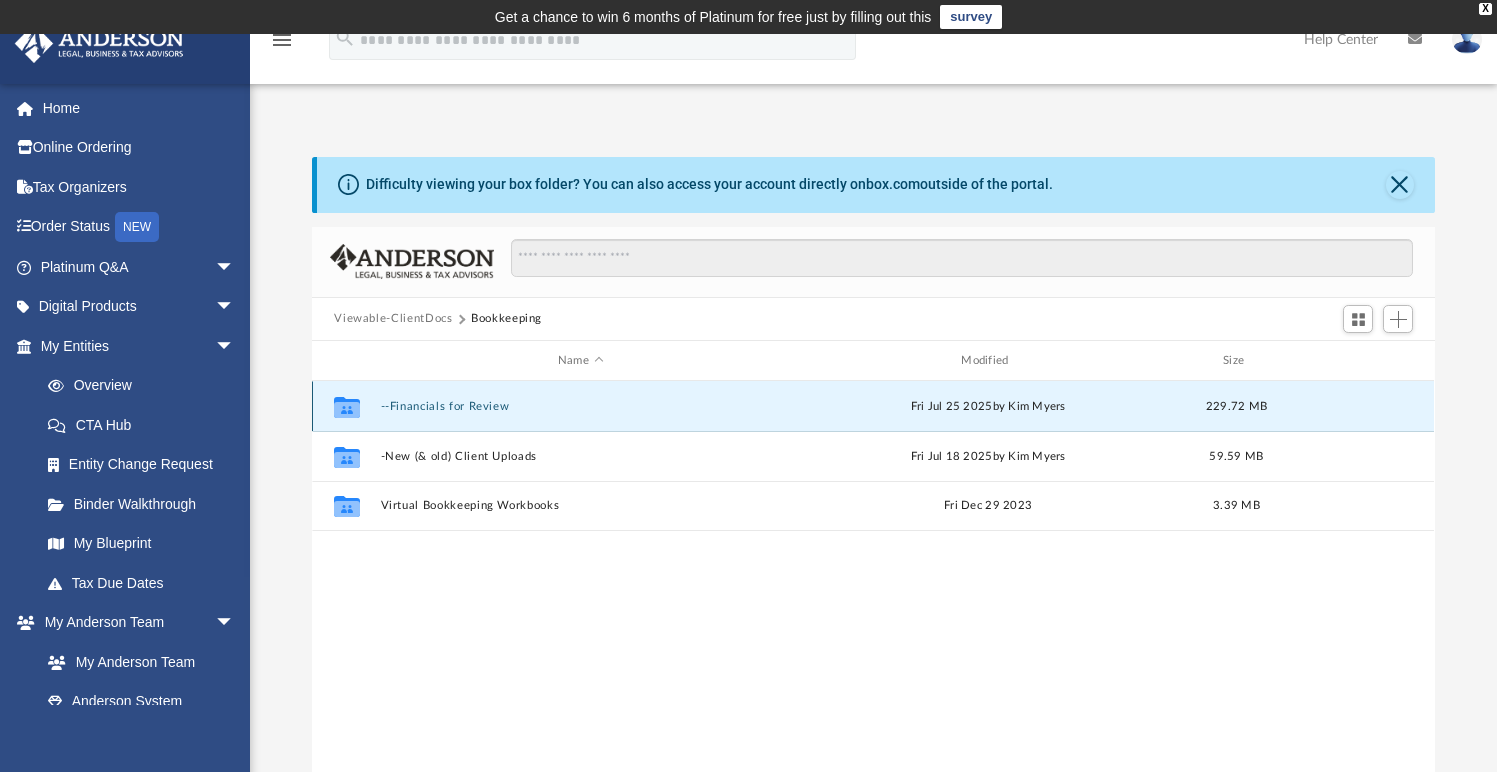 click on "--Financials for Review" at bounding box center [580, 406] 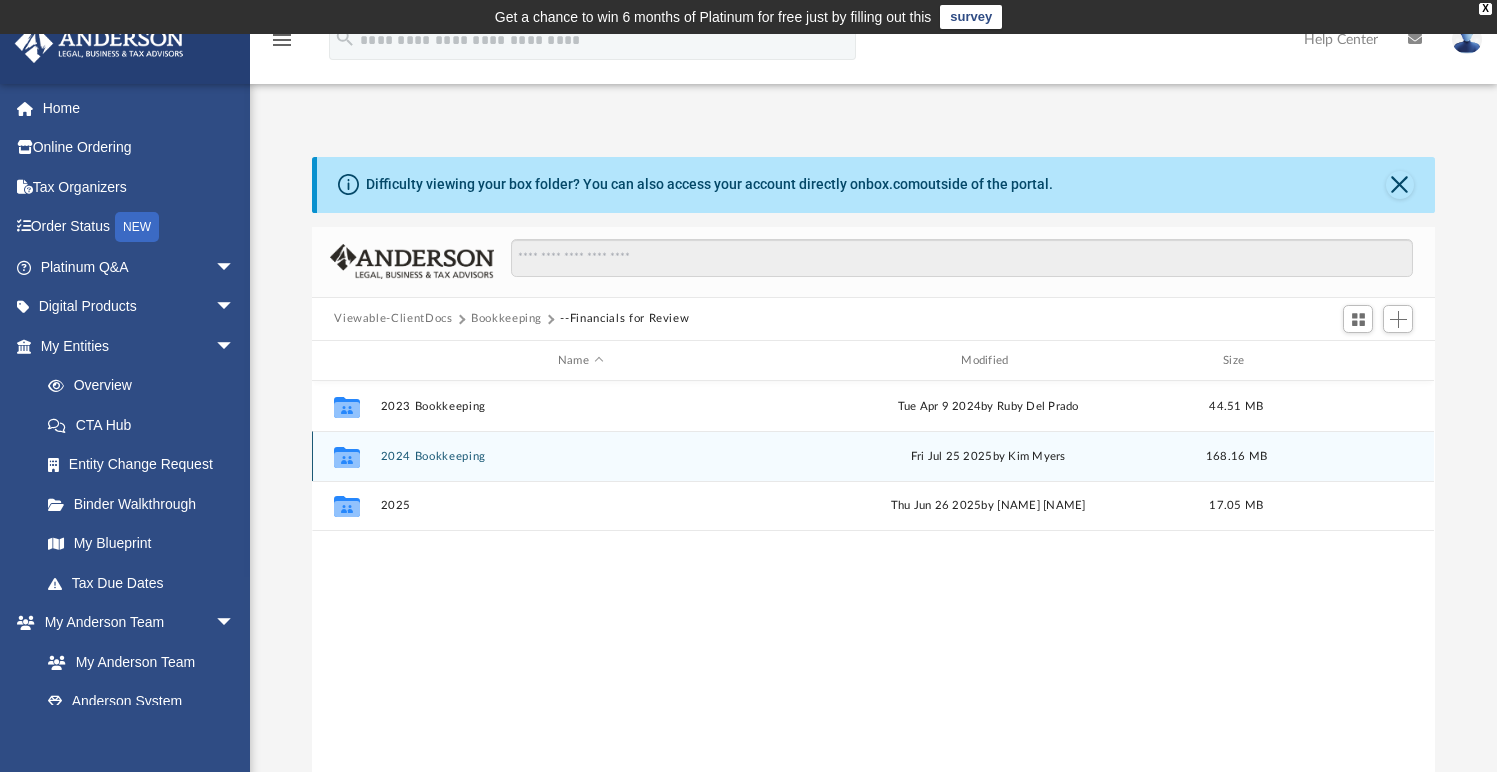 click on "Collaborated Folder 2024 Bookkeeping Fri Jul 25 2025  by Kim Myers 168.16 MB" at bounding box center [873, 456] 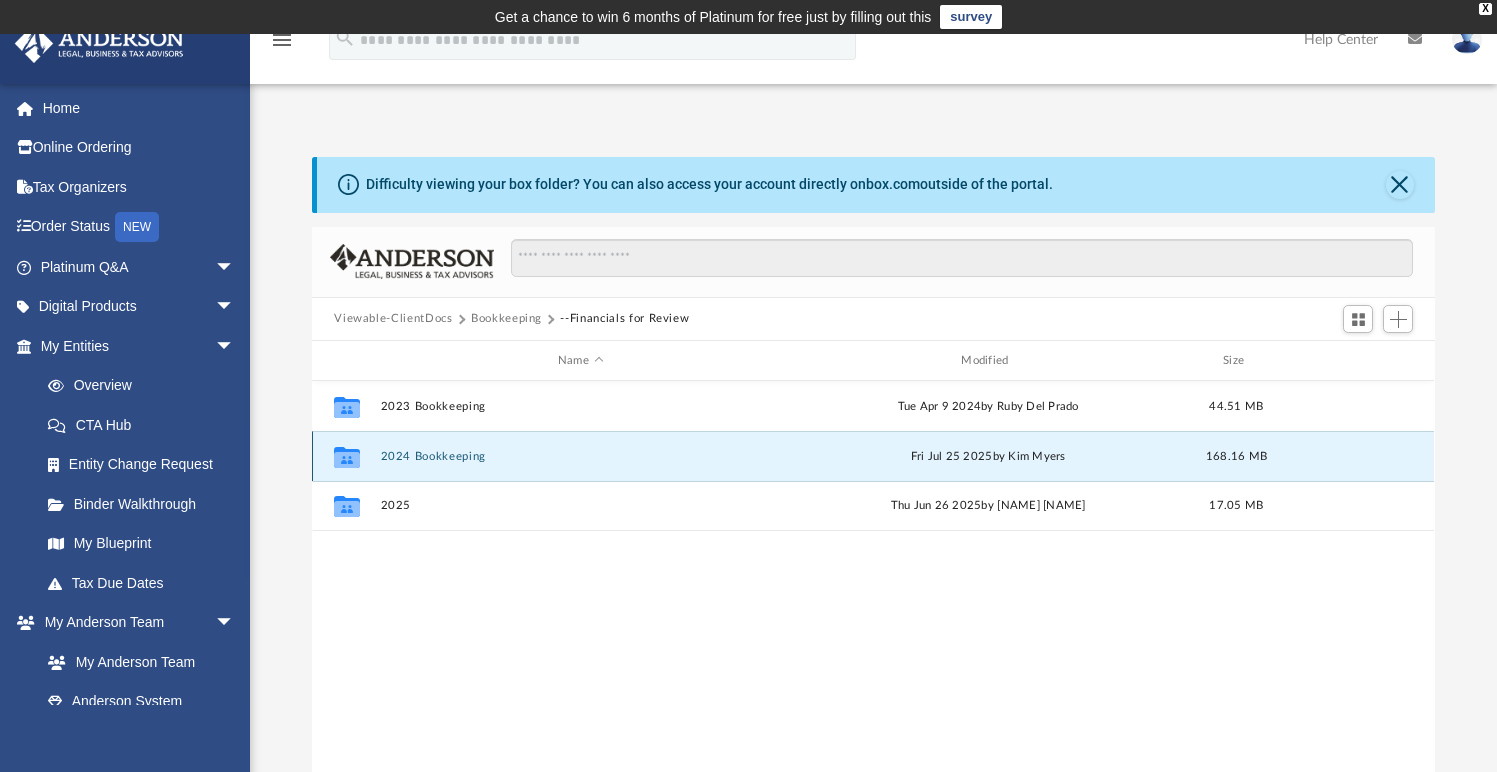 click on "2024 Bookkeeping" at bounding box center [580, 456] 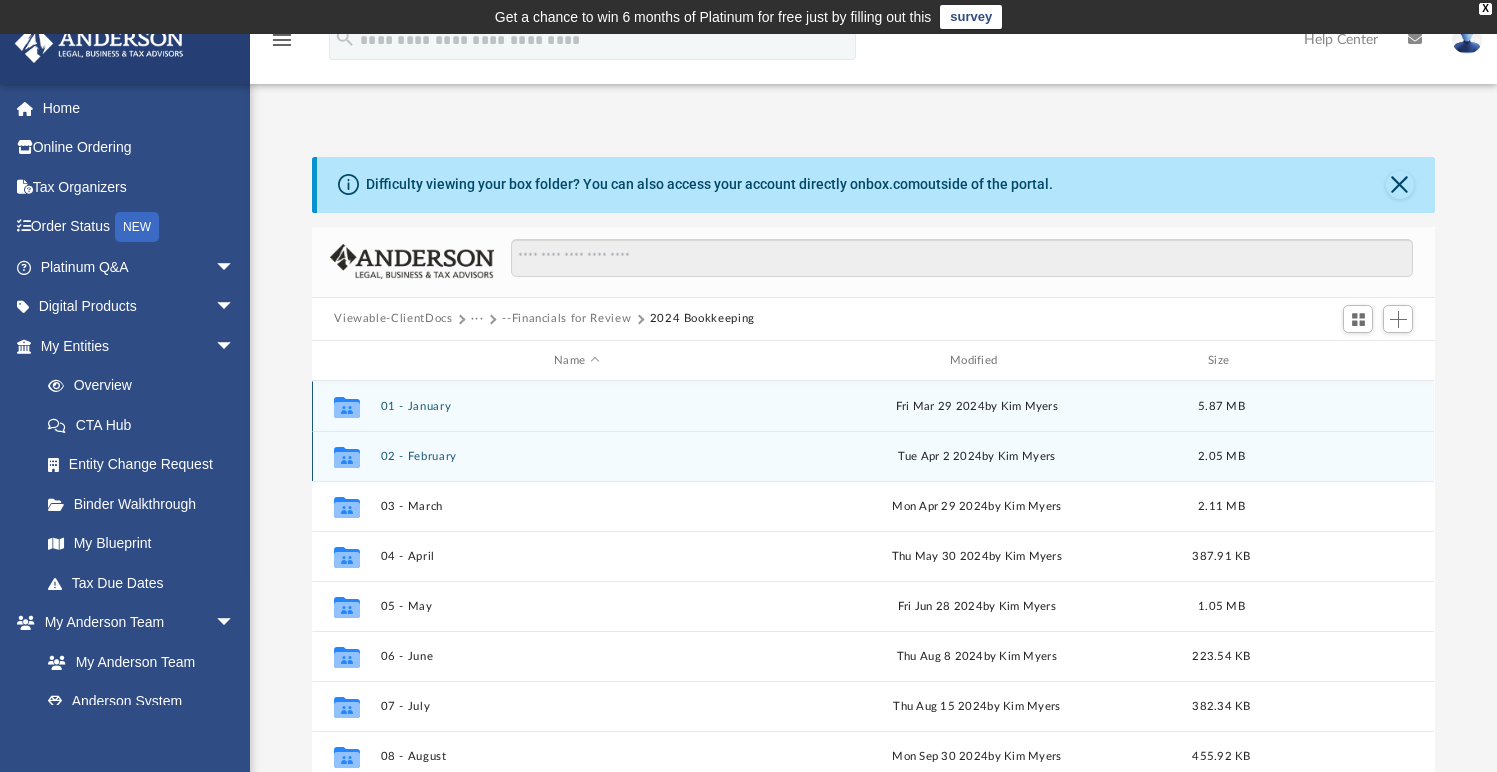scroll, scrollTop: 185, scrollLeft: 0, axis: vertical 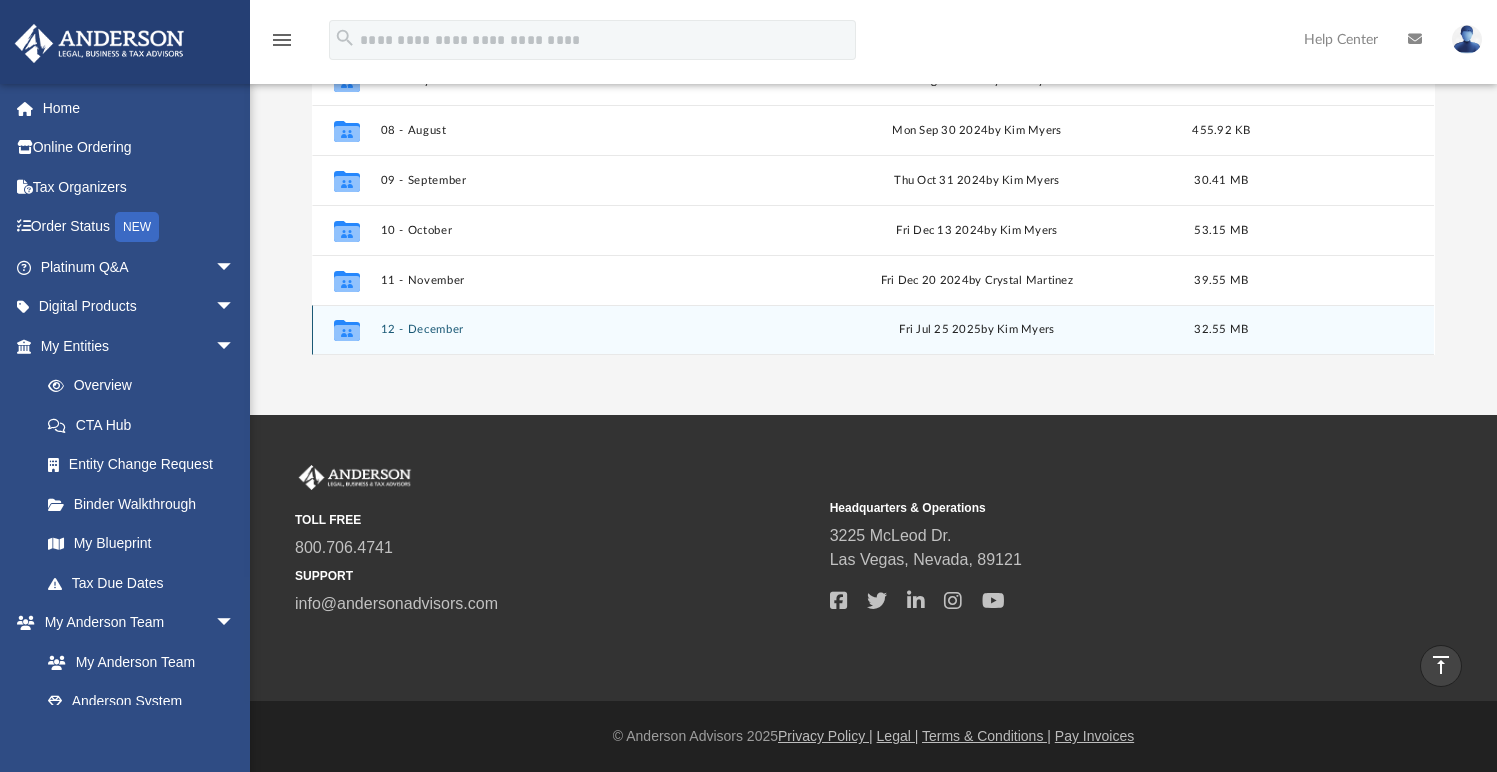 click on "Collaborated Folder 12 - December Fri Jul 25 2025  by [NAME] [NAME] 32.55 MB" at bounding box center (873, 330) 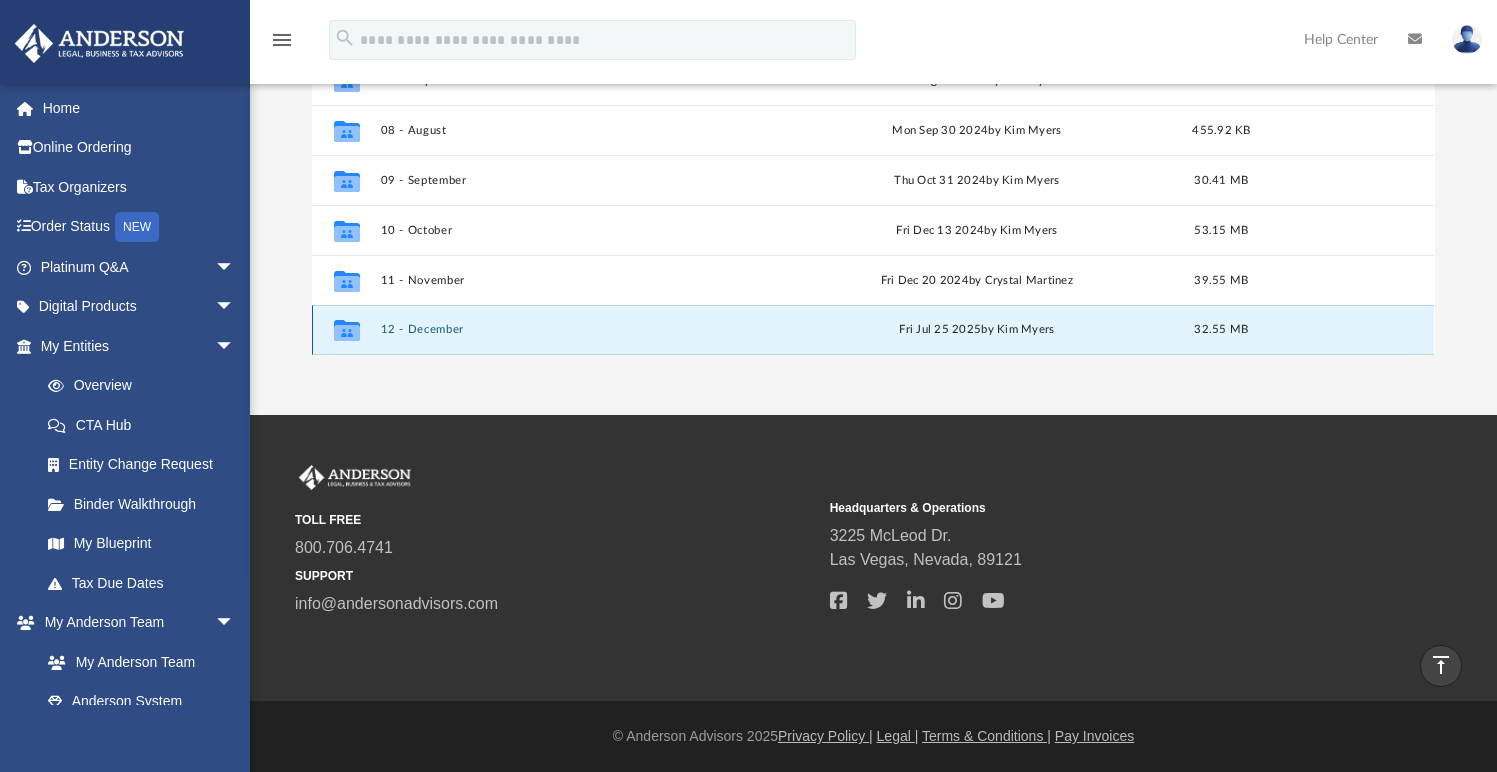 click on "12 - December" at bounding box center [577, 330] 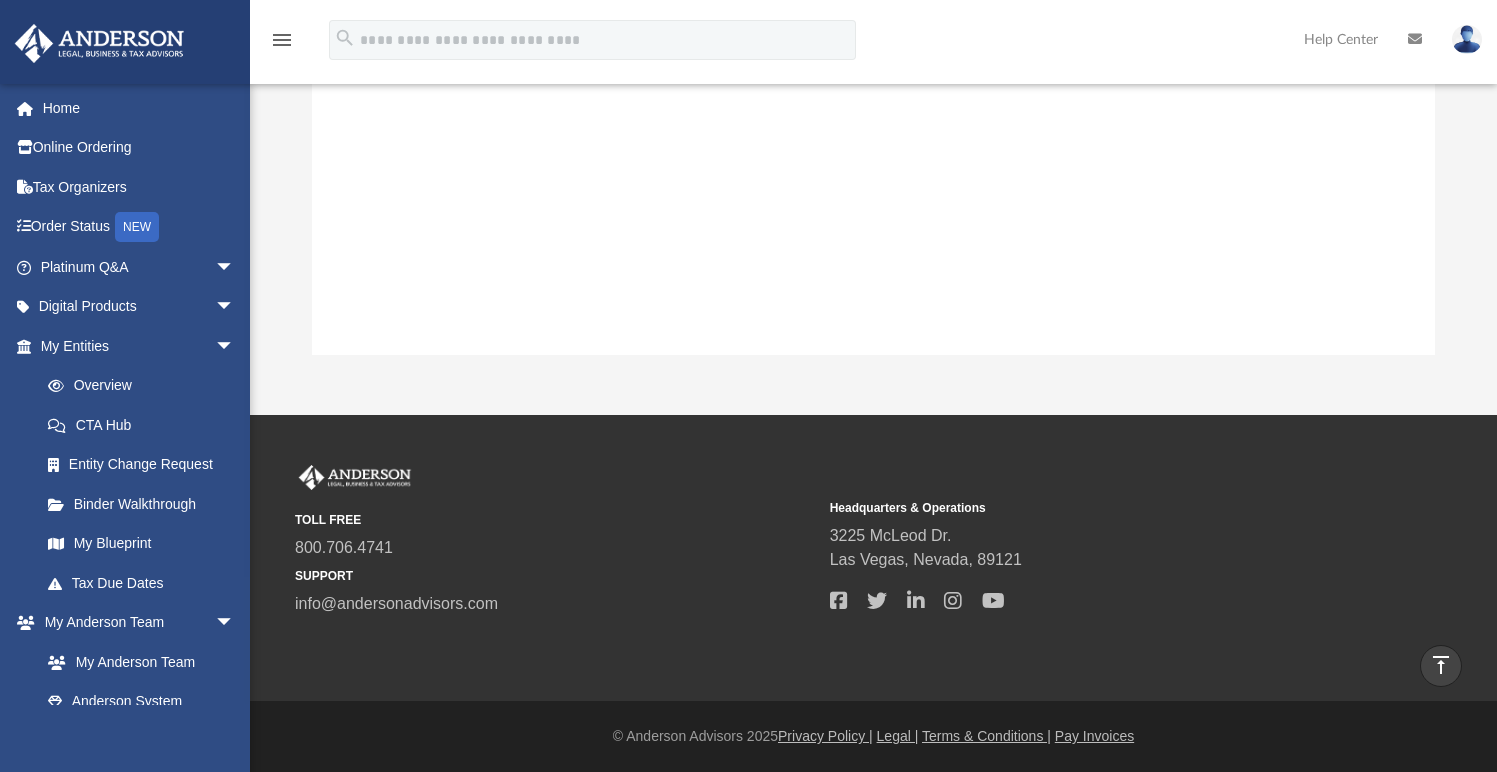 scroll, scrollTop: 20, scrollLeft: 0, axis: vertical 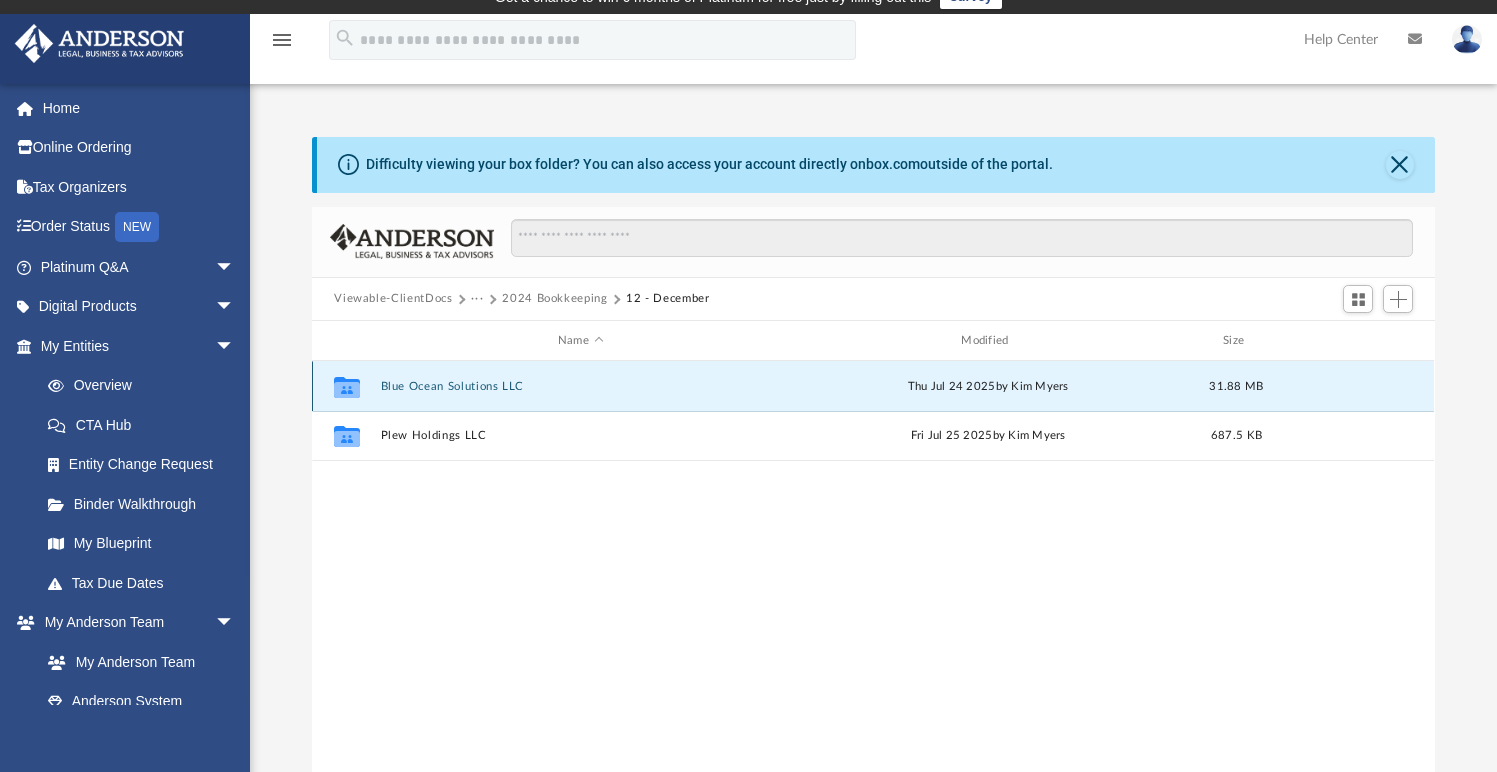 click on "Blue Ocean Solutions LLC" at bounding box center [580, 386] 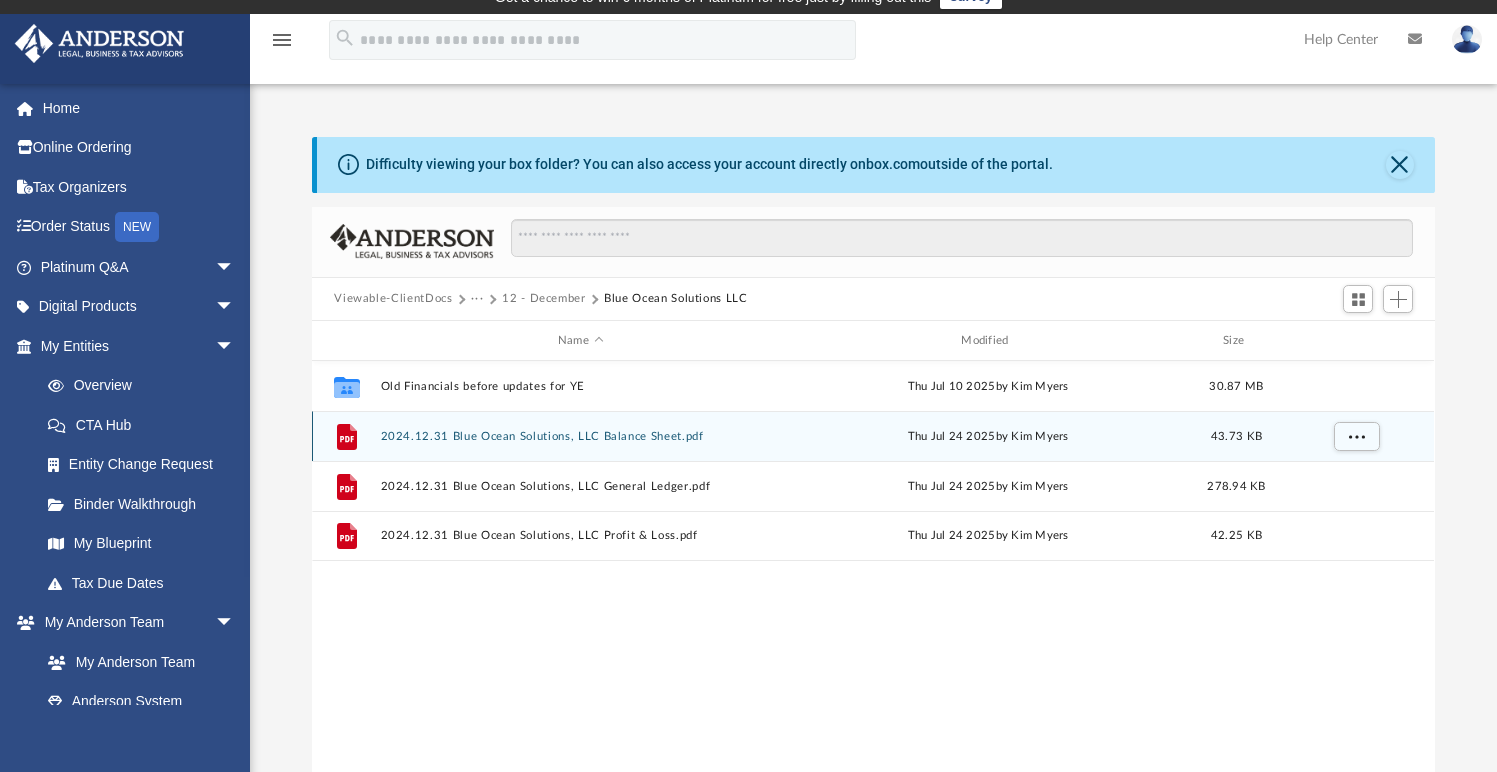 click on "2024.12.31 Blue Ocean Solutions, LLC Balance Sheet.pdf" at bounding box center (580, 436) 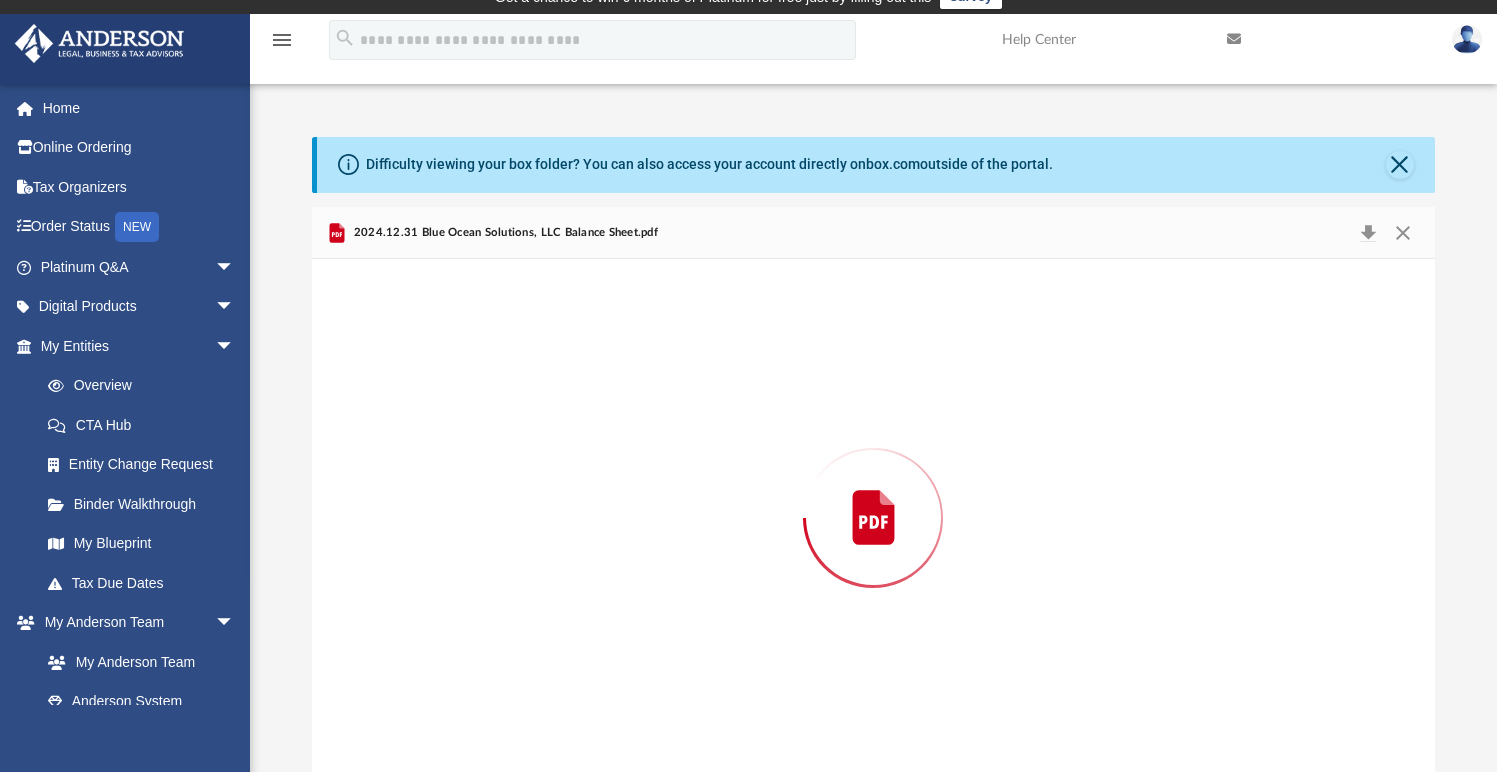 scroll, scrollTop: 23, scrollLeft: 0, axis: vertical 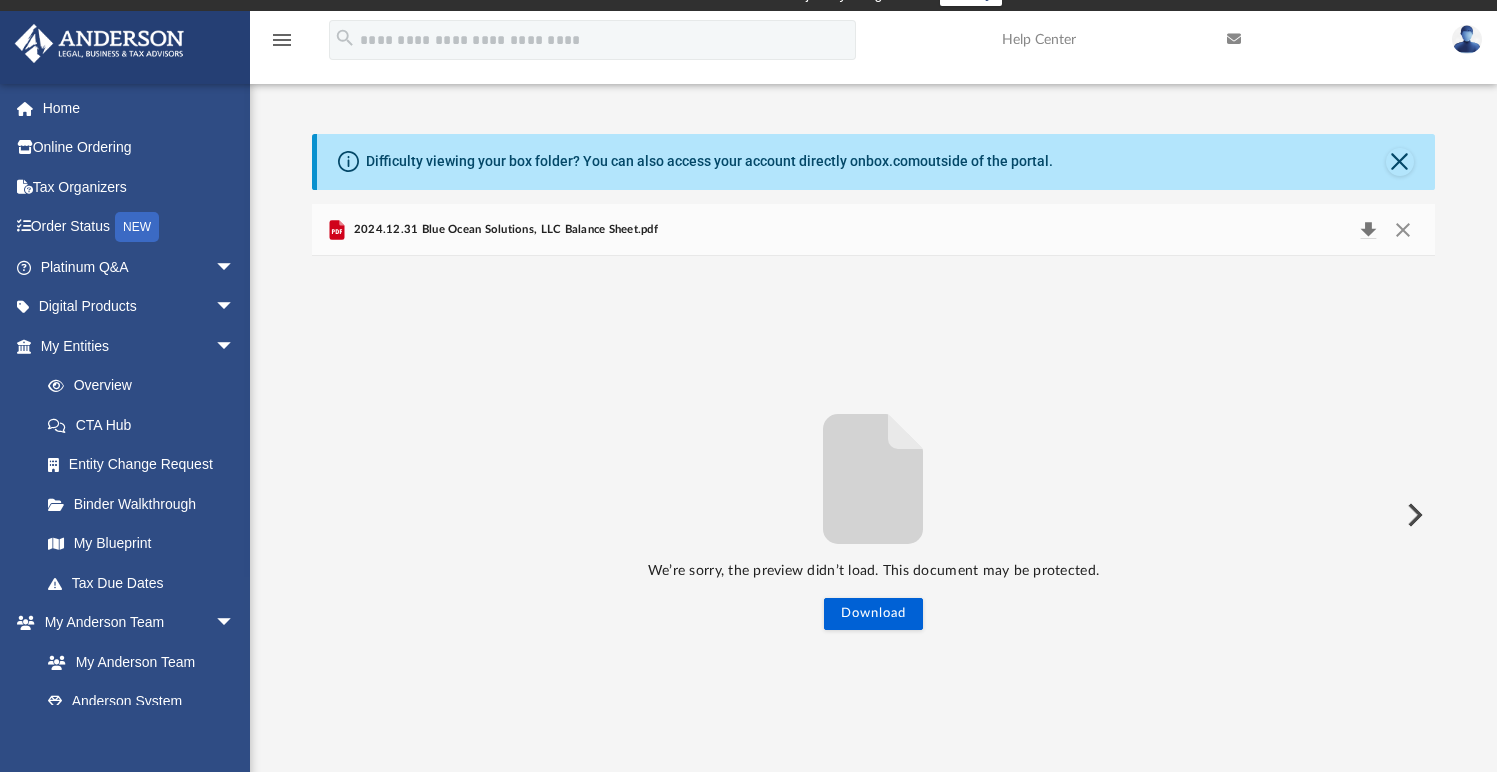 click at bounding box center [1368, 230] 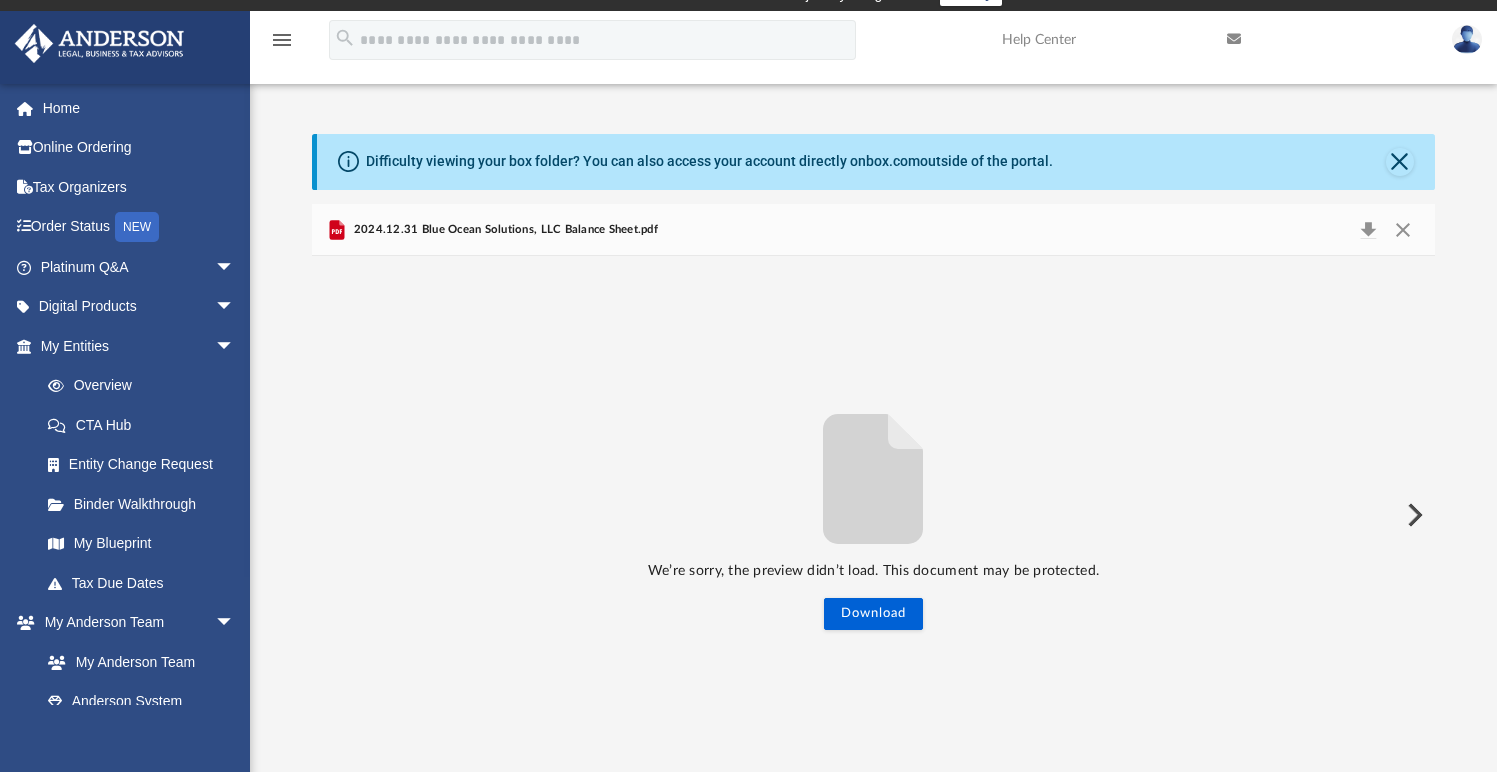 click at bounding box center (1413, 515) 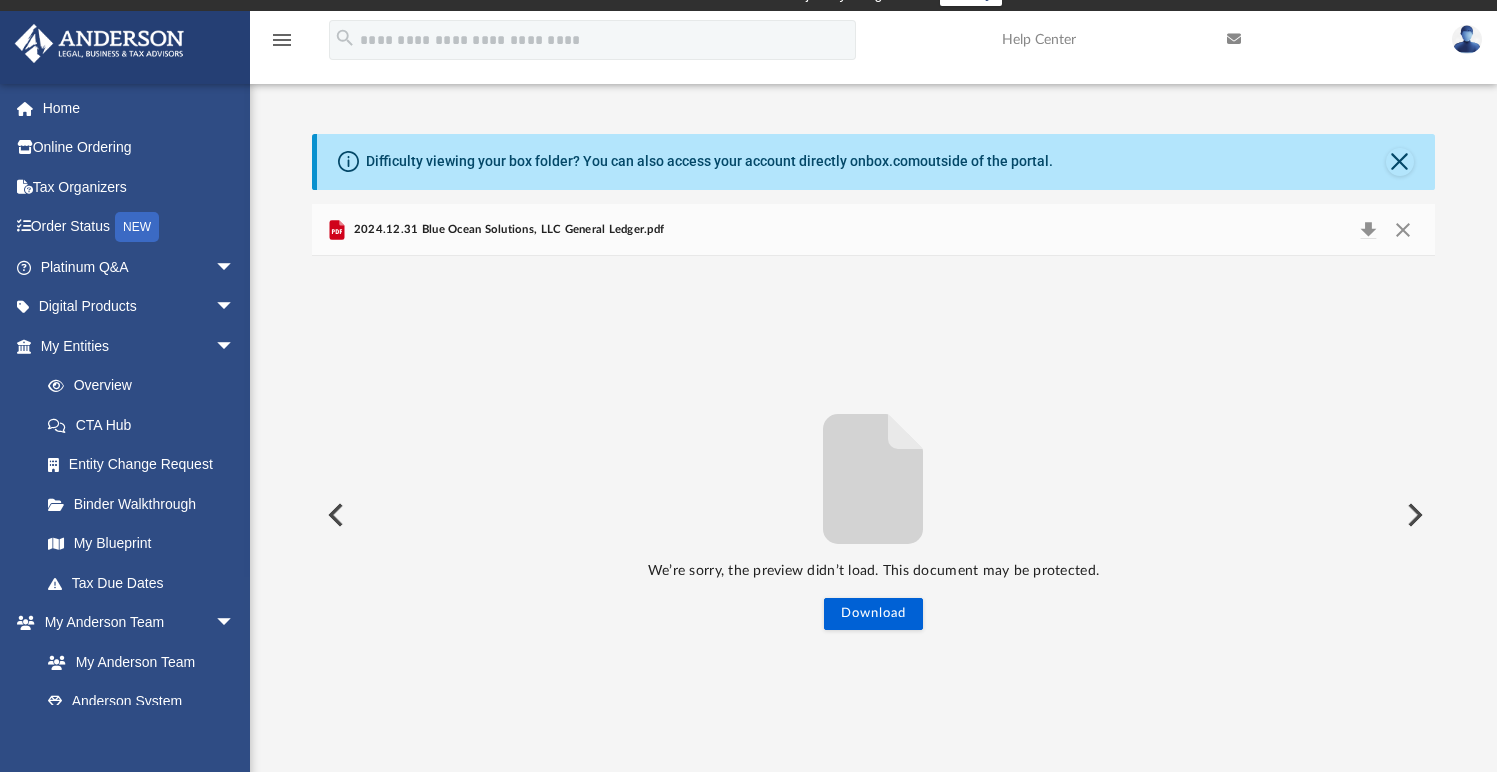 click on "We’re sorry, the preview didn’t load. This document may be protected. Download" at bounding box center [873, 515] 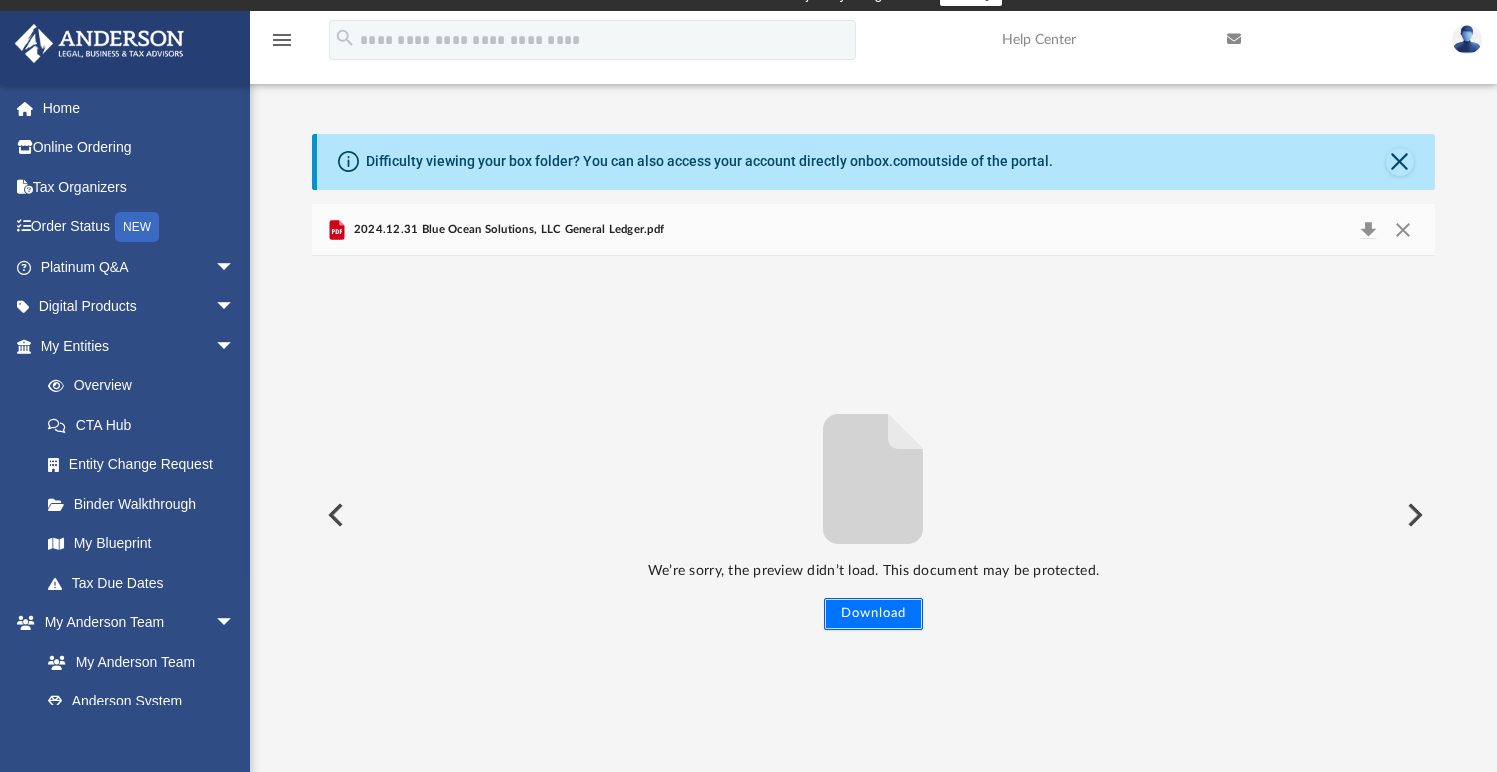 click on "Download" at bounding box center [873, 614] 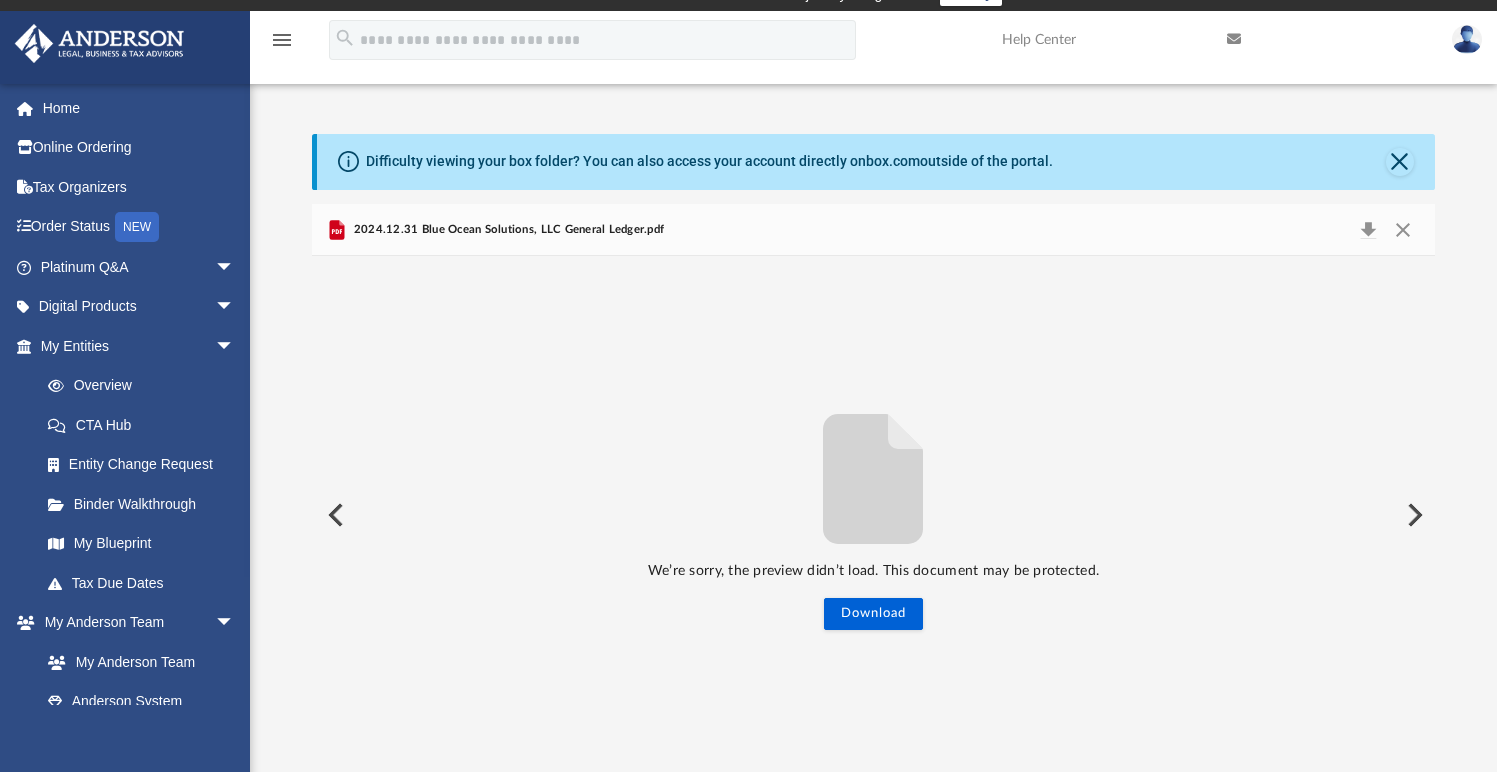 click at bounding box center (1413, 515) 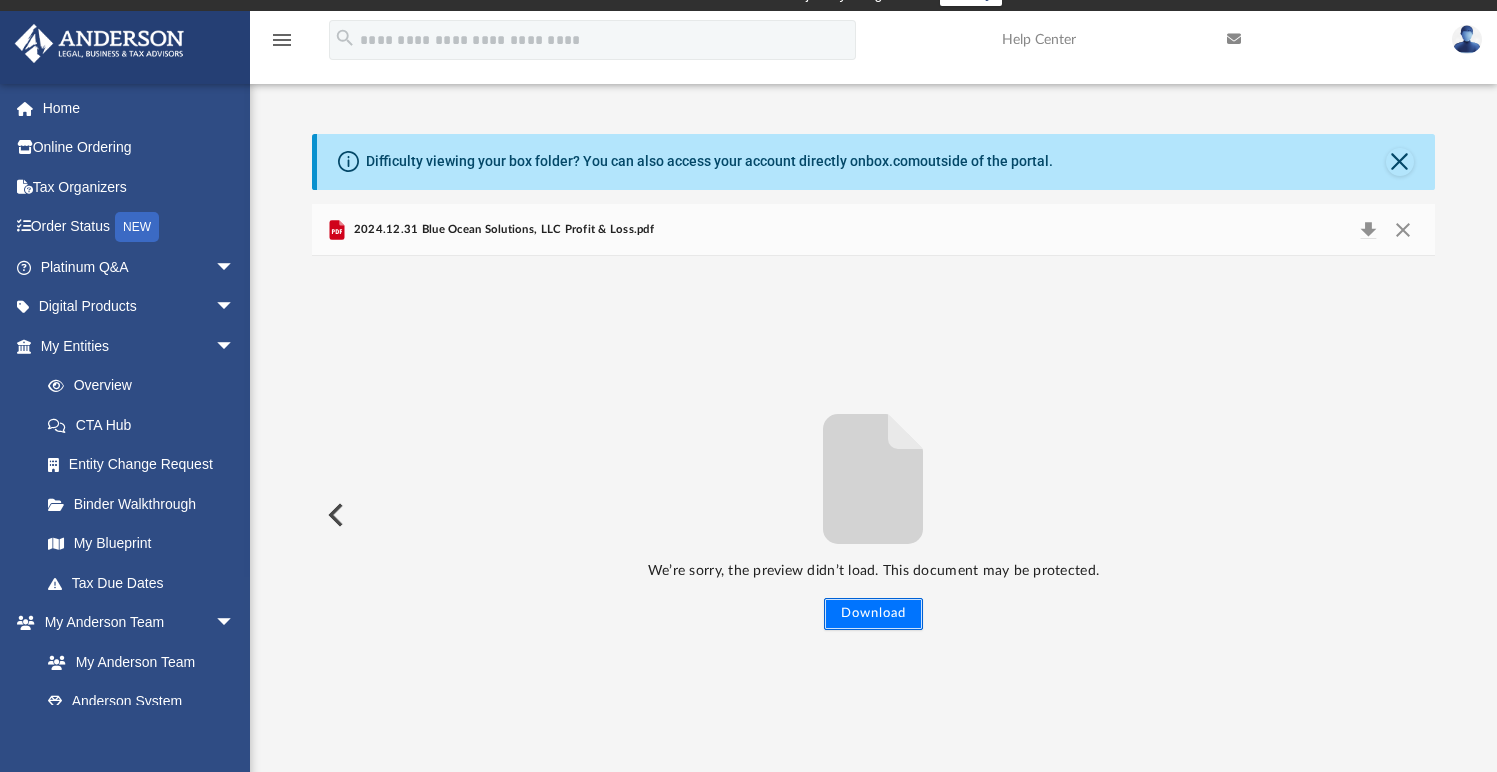 click on "Download" at bounding box center [873, 614] 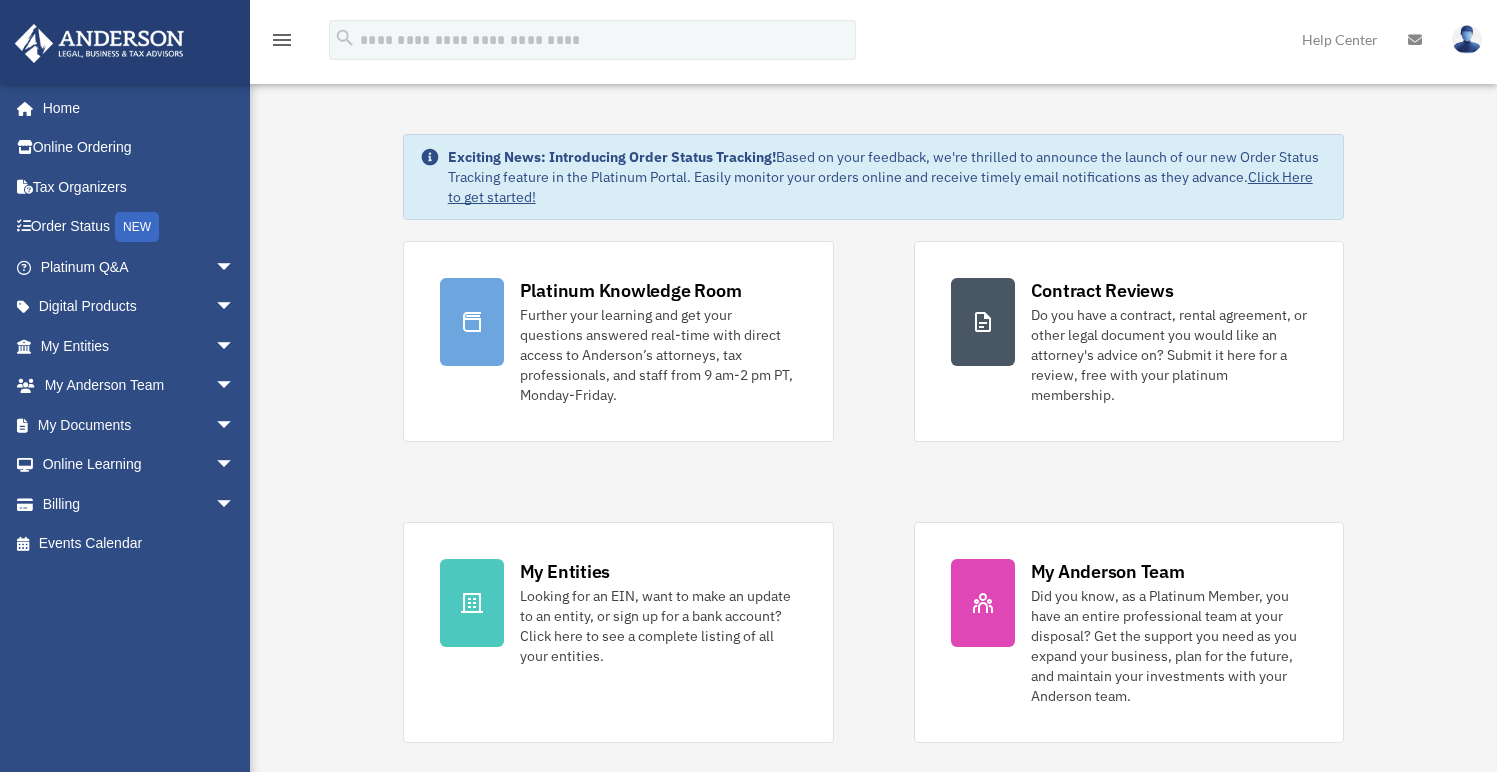 scroll, scrollTop: 0, scrollLeft: 0, axis: both 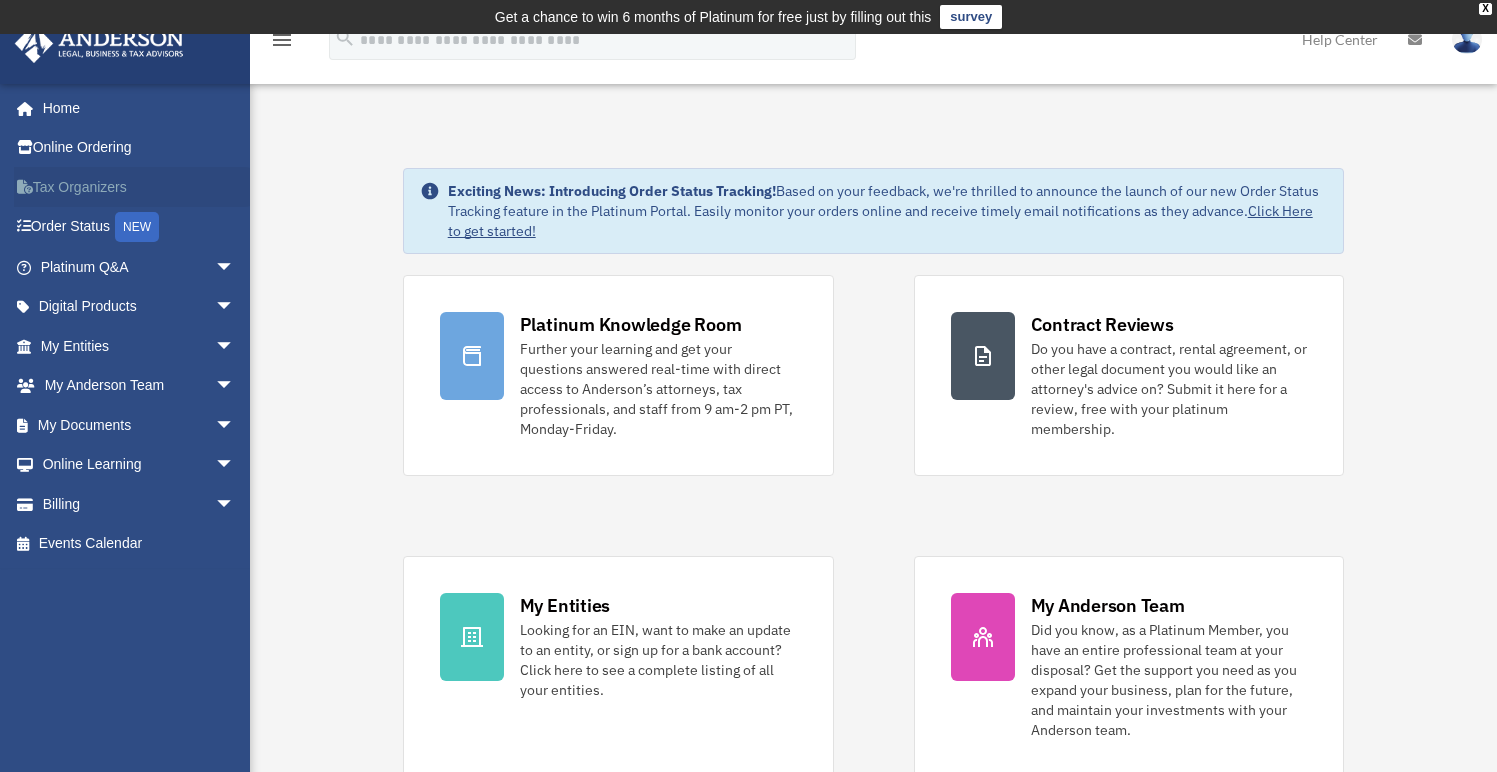 click on "Tax Organizers" at bounding box center [139, 187] 